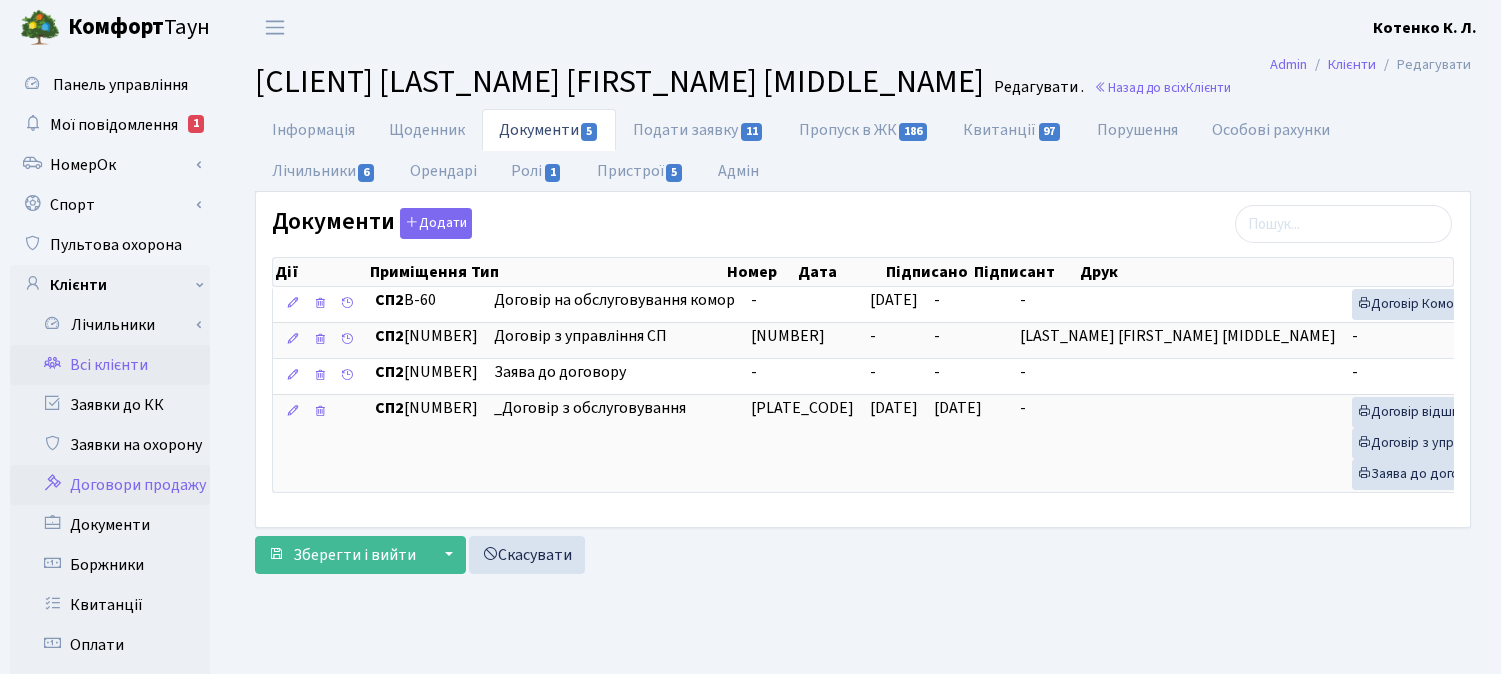 scroll, scrollTop: 0, scrollLeft: 0, axis: both 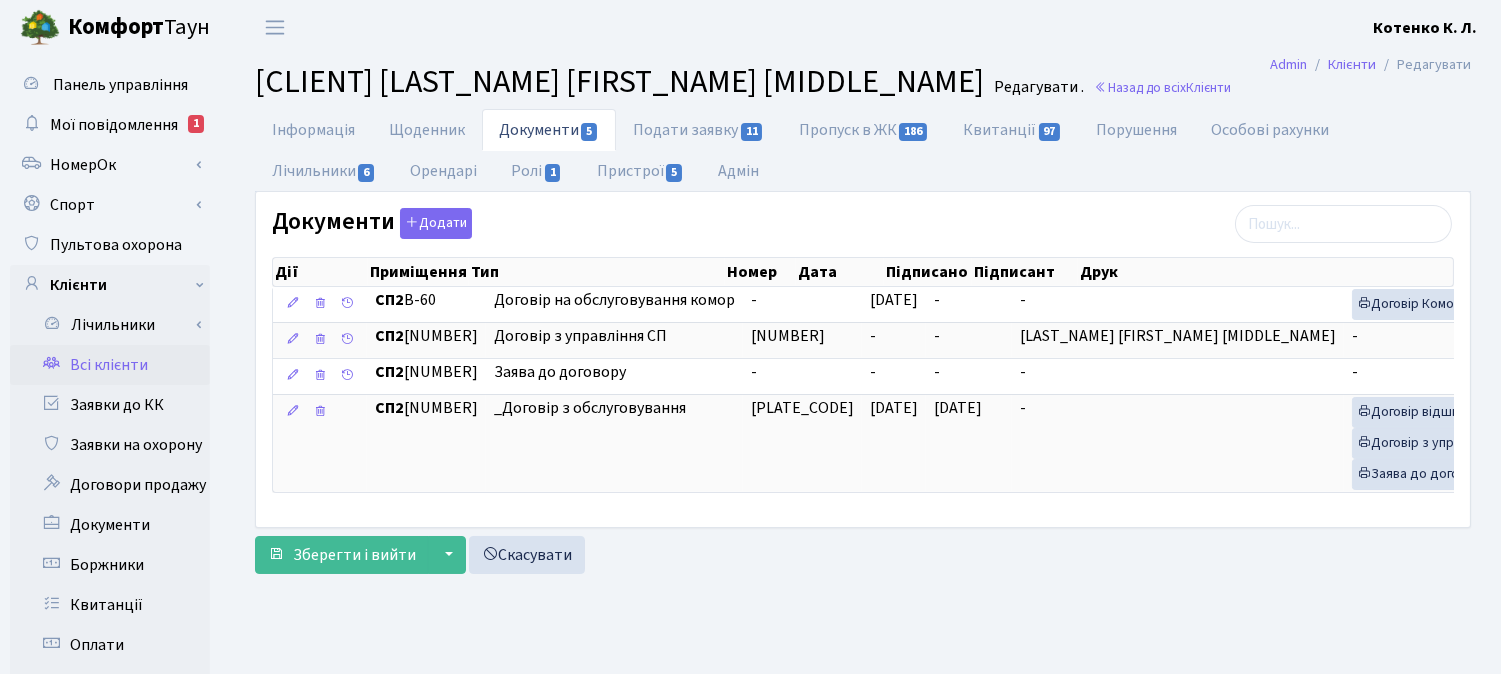click on "Всі клієнти" at bounding box center [110, 365] 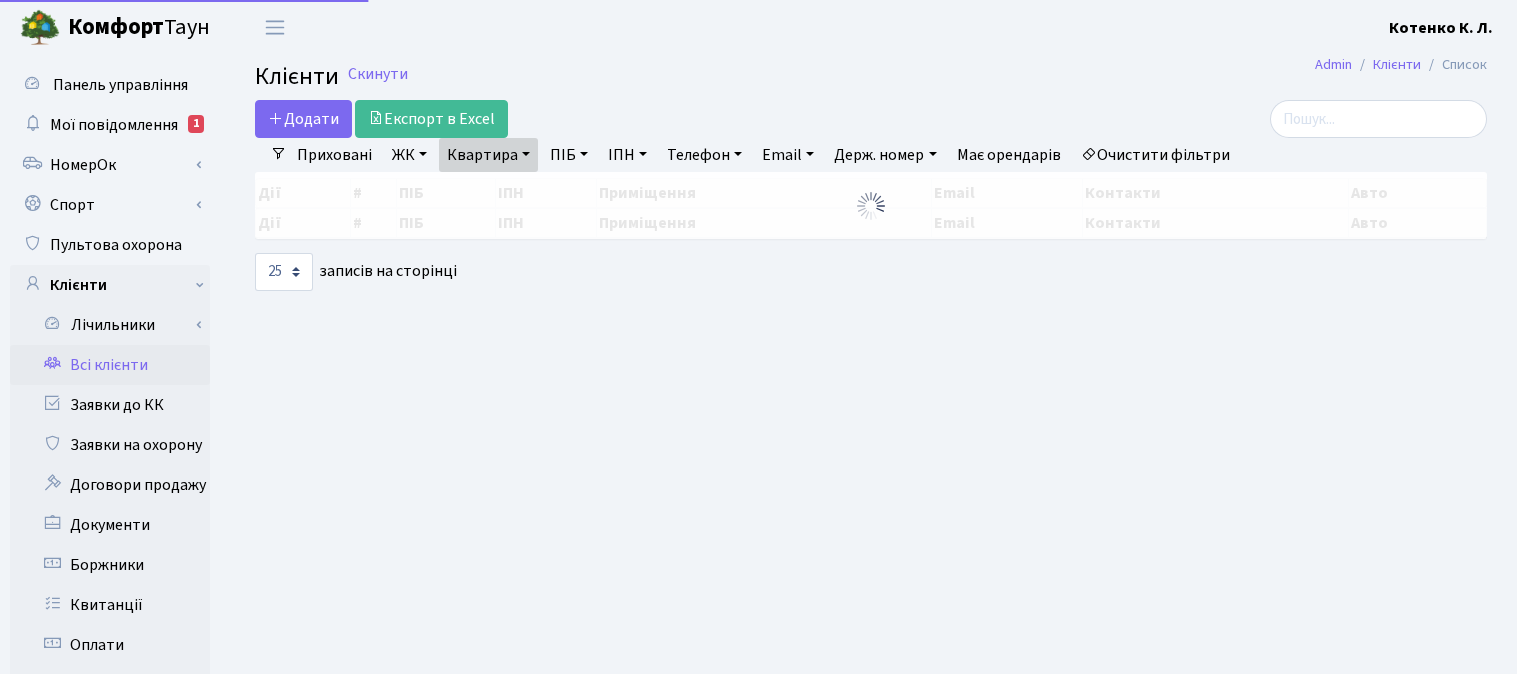 select on "25" 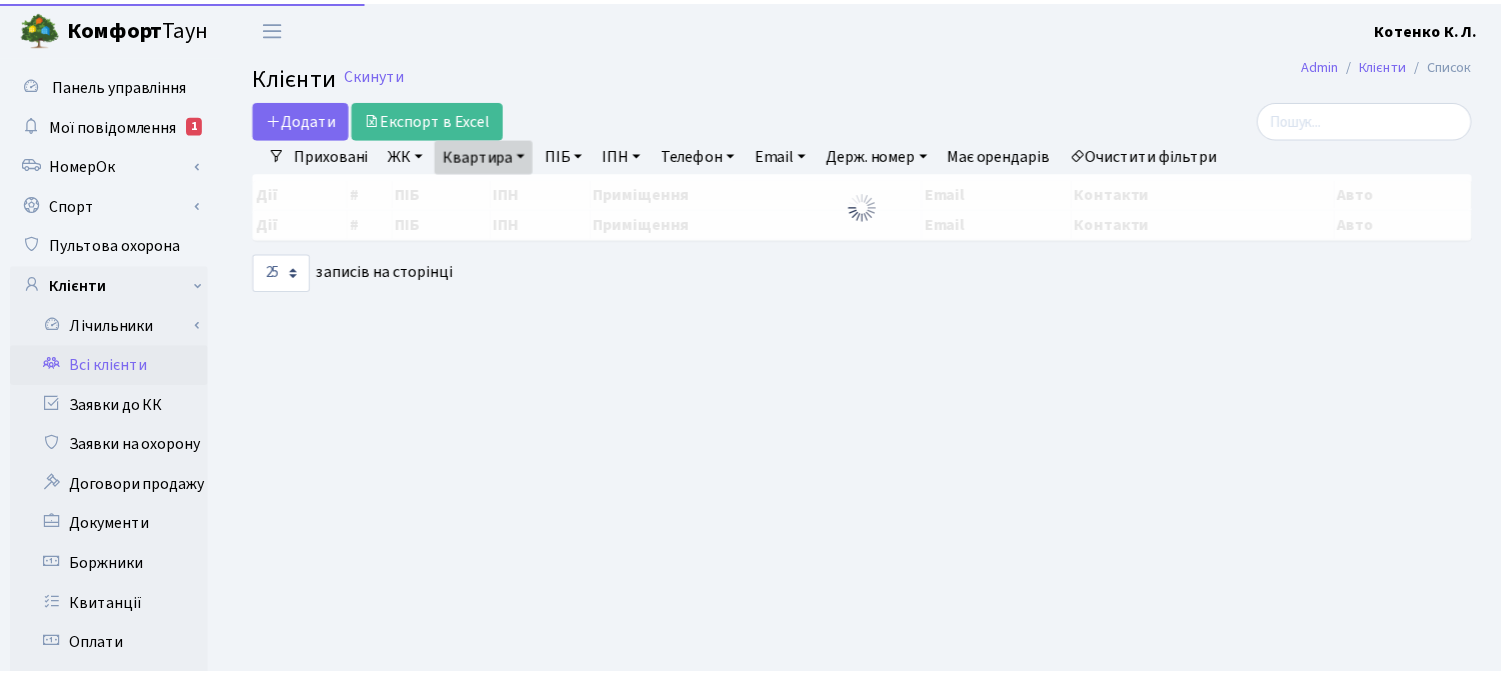 scroll, scrollTop: 0, scrollLeft: 0, axis: both 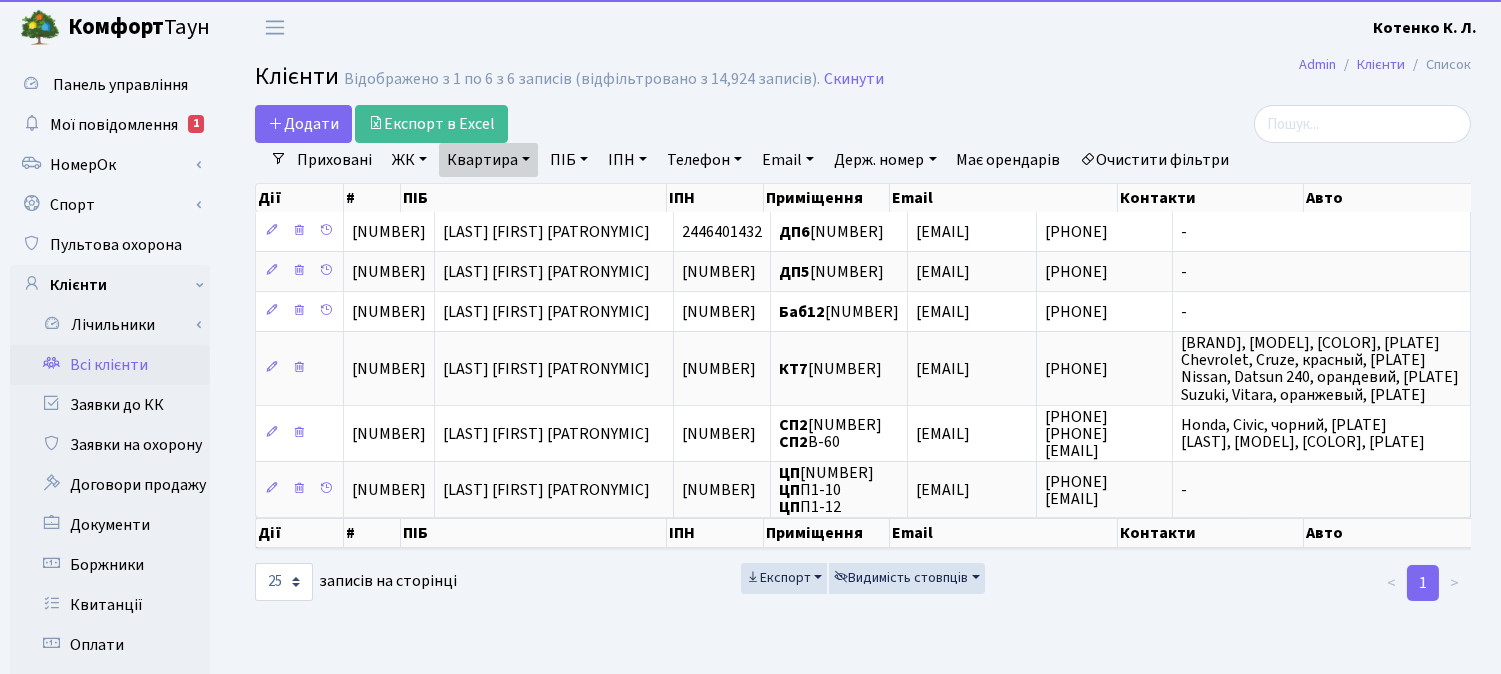 click on "Квартира" at bounding box center (488, 160) 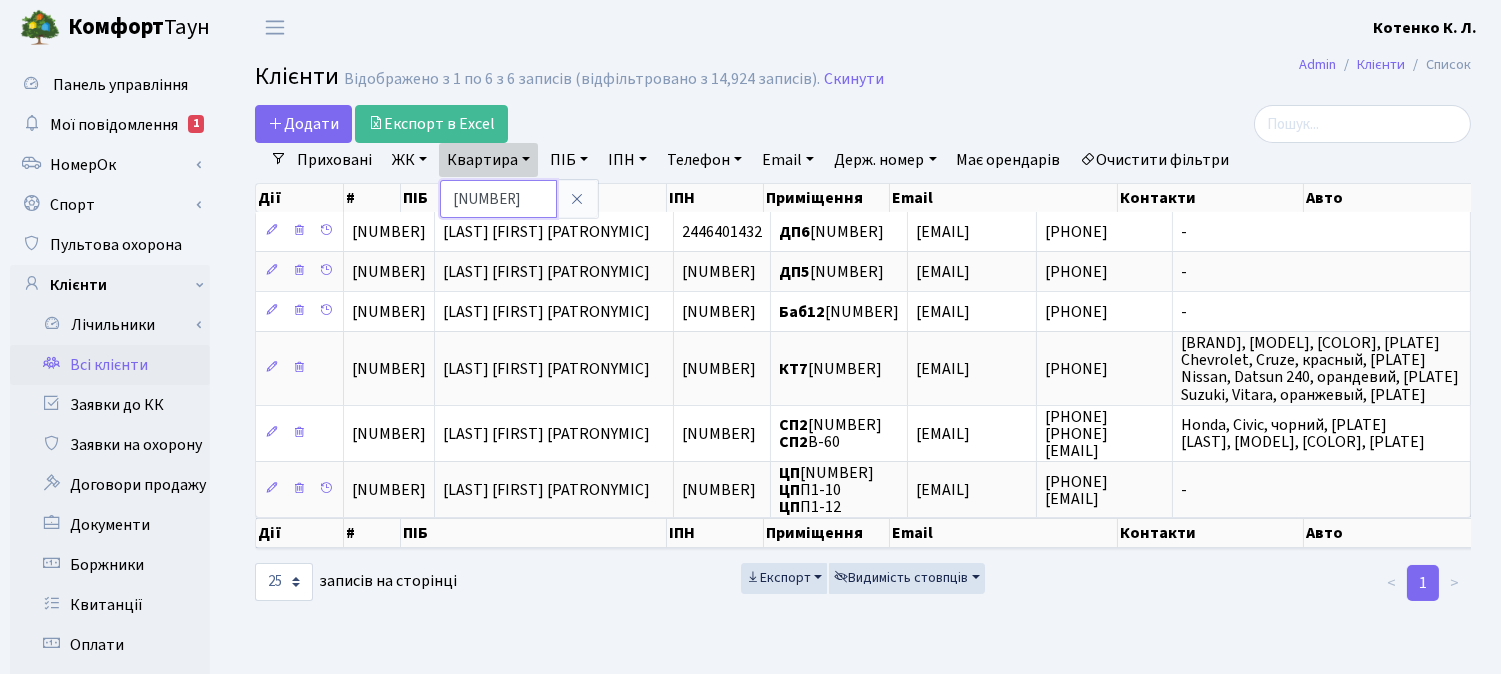 click on "379" at bounding box center (498, 199) 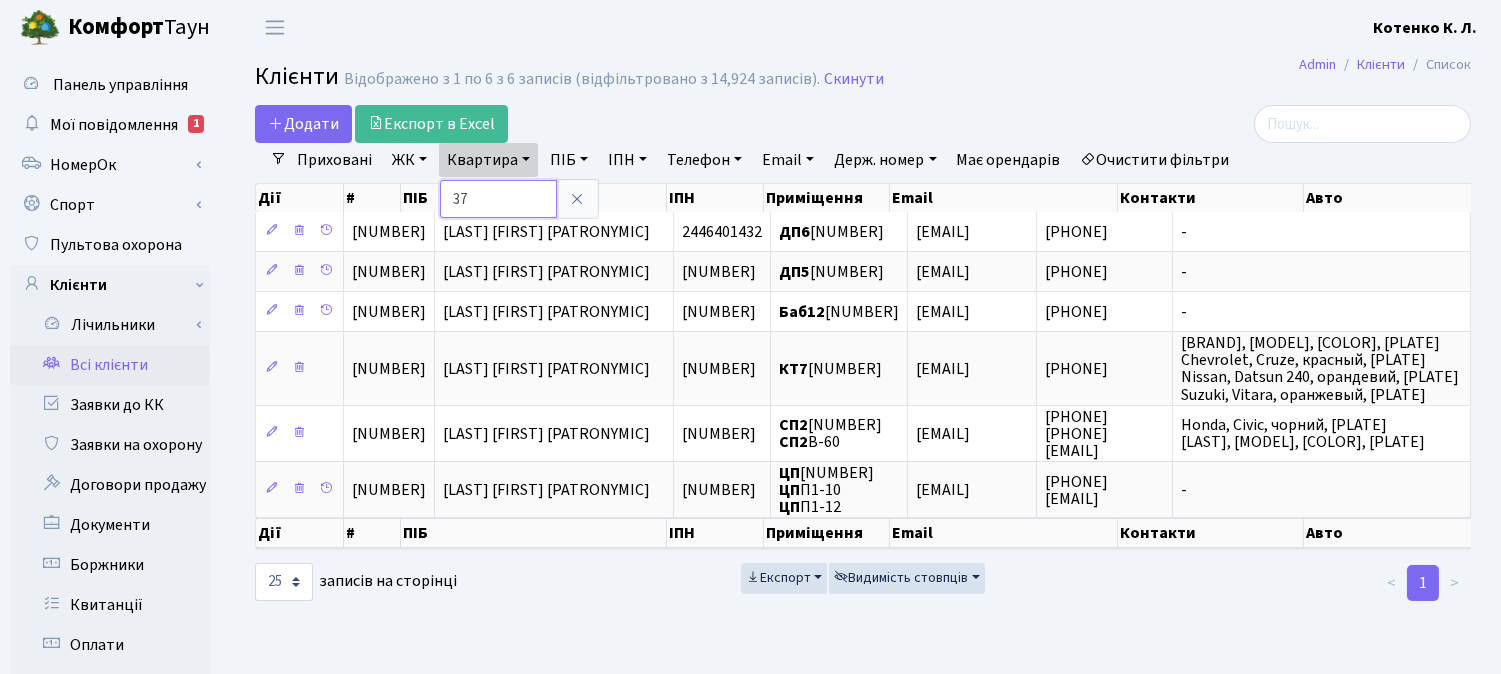 type on "3" 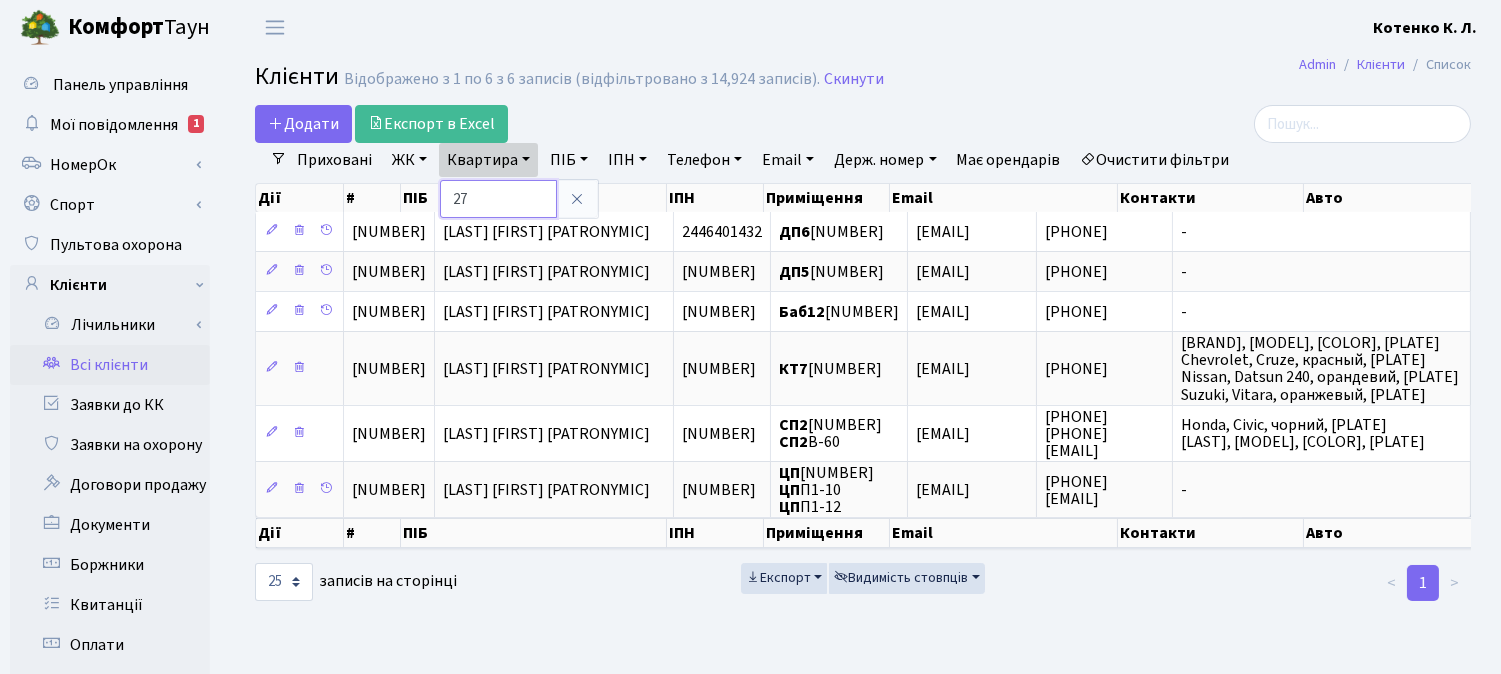 type on "27" 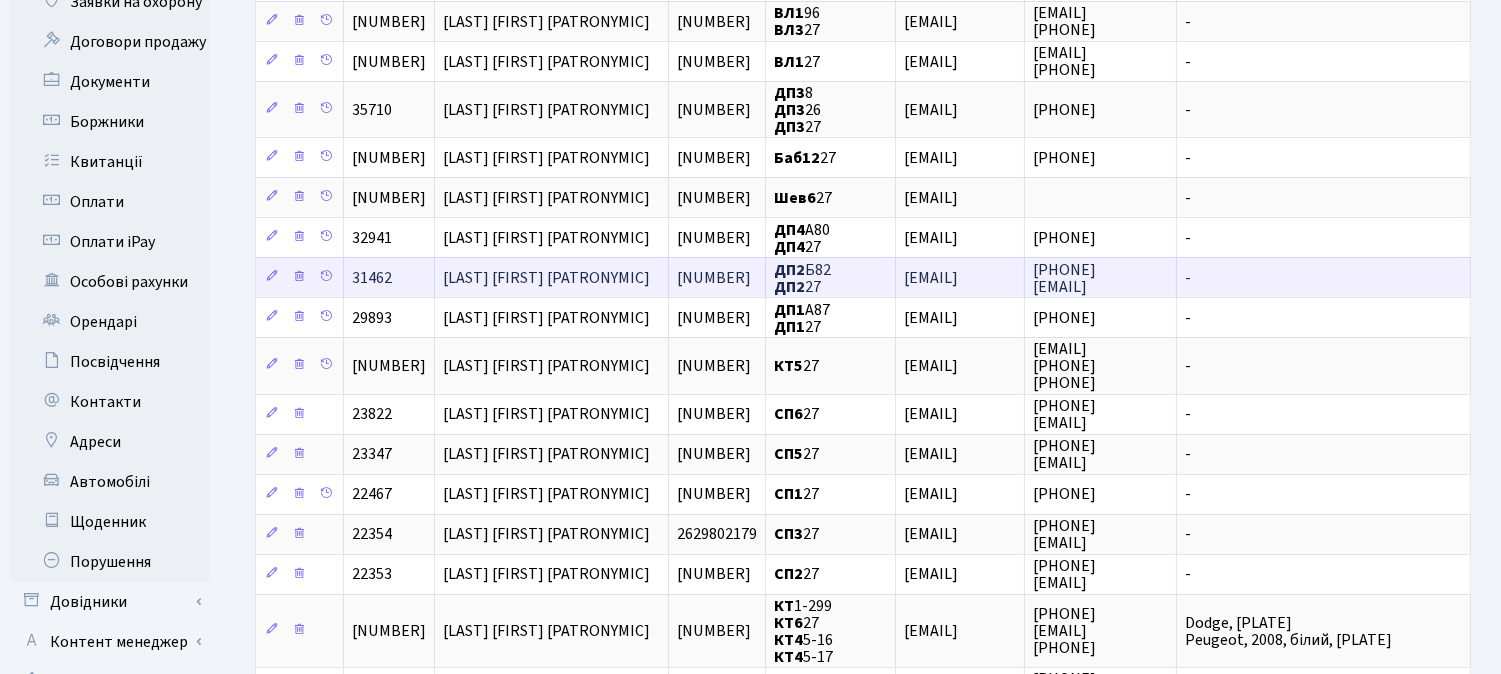 scroll, scrollTop: 444, scrollLeft: 0, axis: vertical 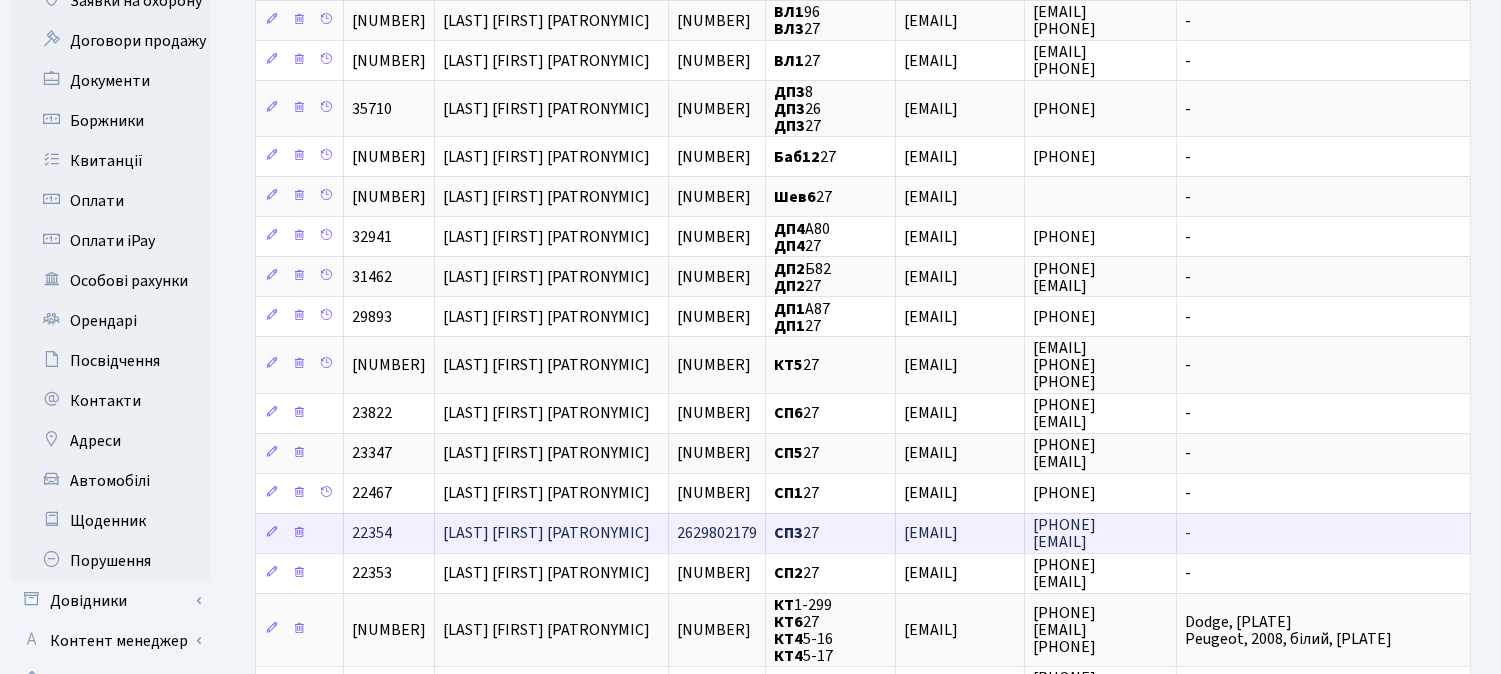 click on "[LAST] [FIRST] [PATRONYMIC]" at bounding box center [546, 534] 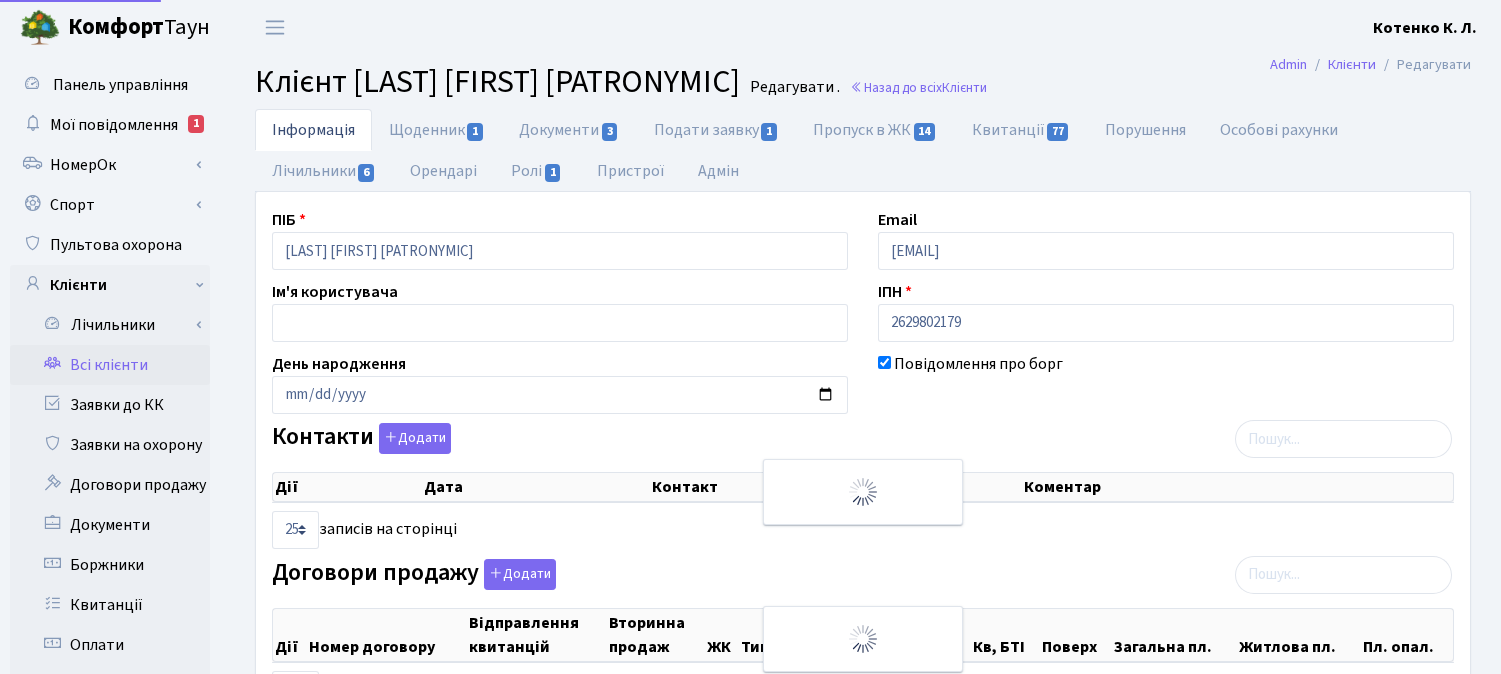 scroll, scrollTop: 0, scrollLeft: 0, axis: both 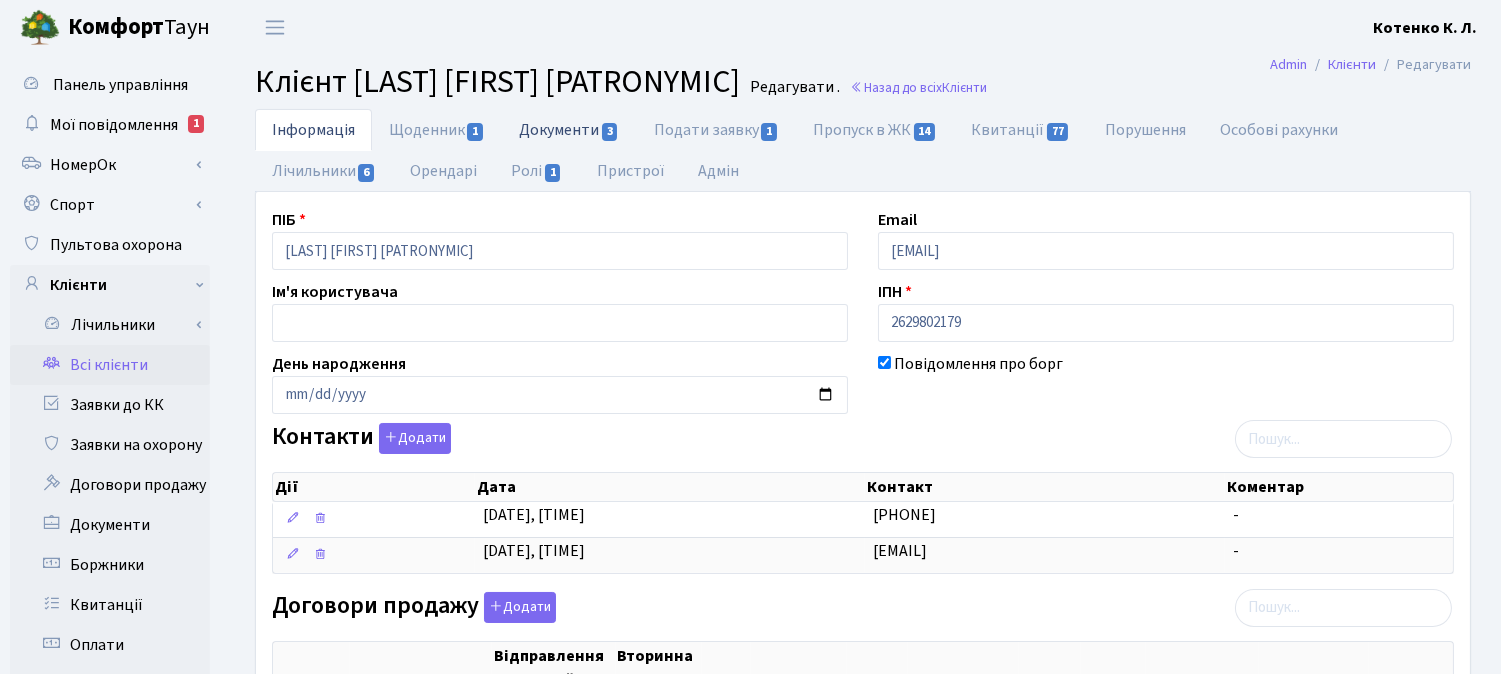 click on "Документи  3" at bounding box center [569, 129] 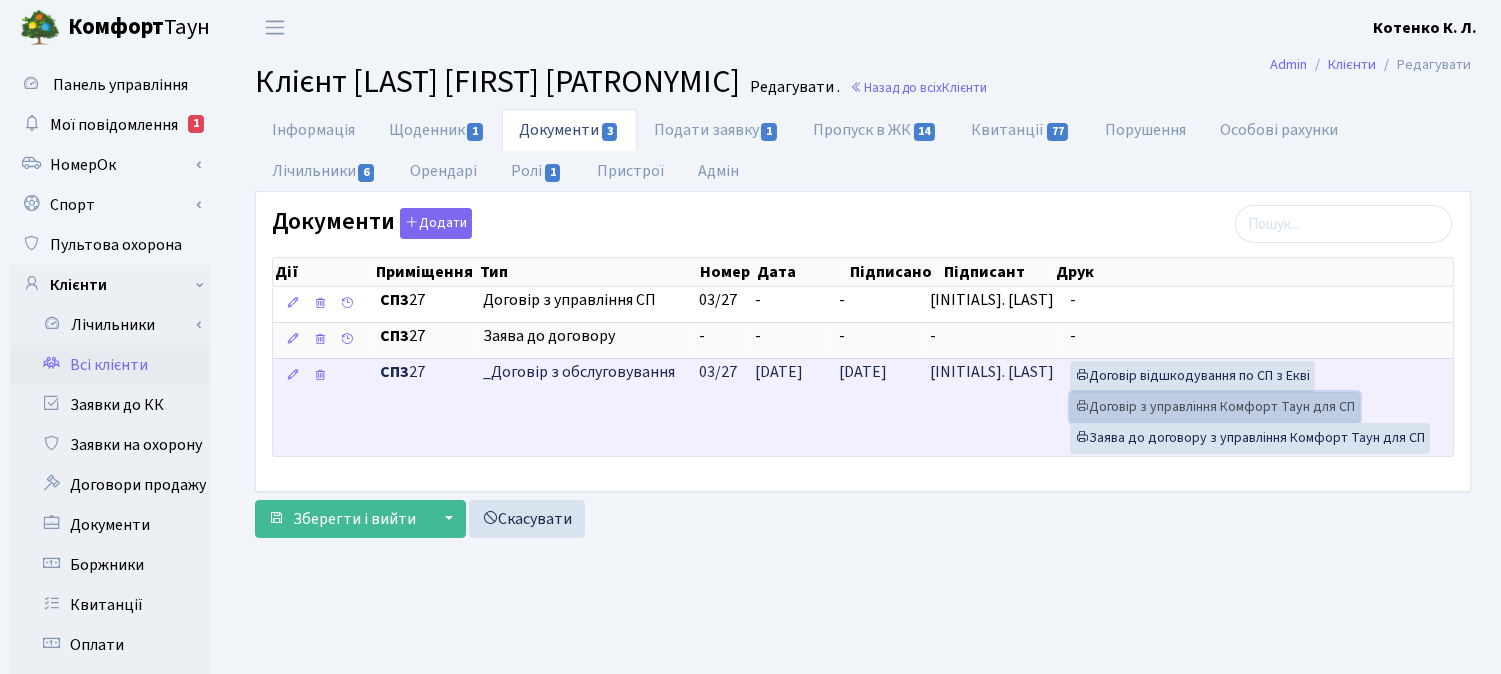 click on "Договір з управління Комфорт Таун для СП" at bounding box center [1215, 407] 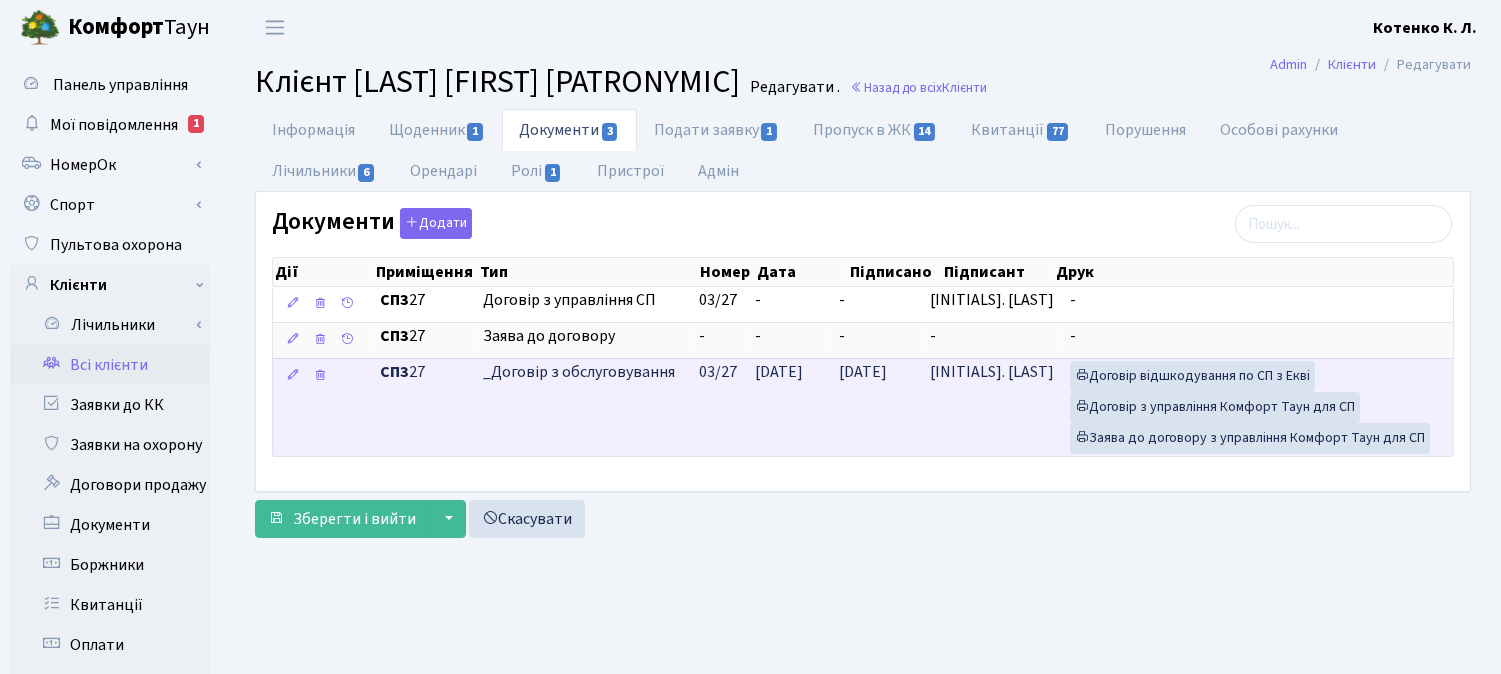 click on "09.09.2021" at bounding box center (876, 407) 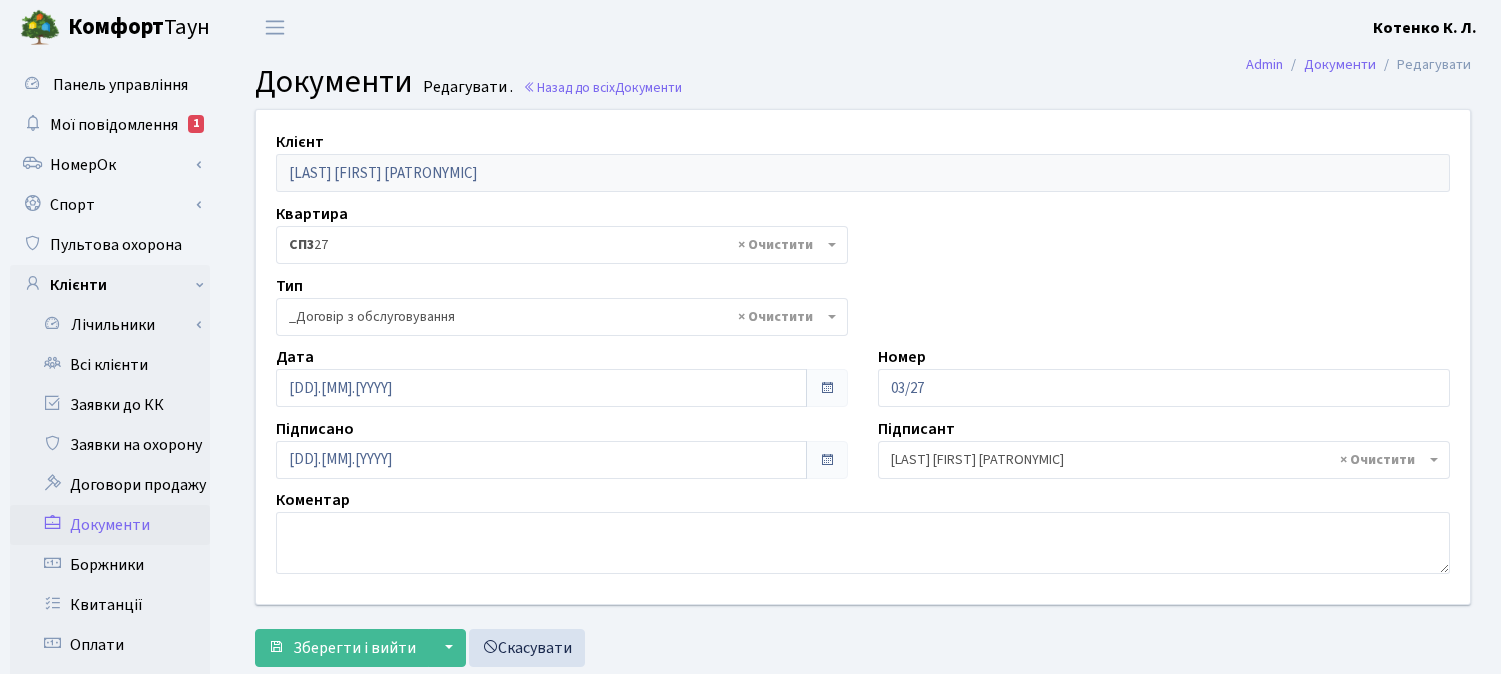 select on "289" 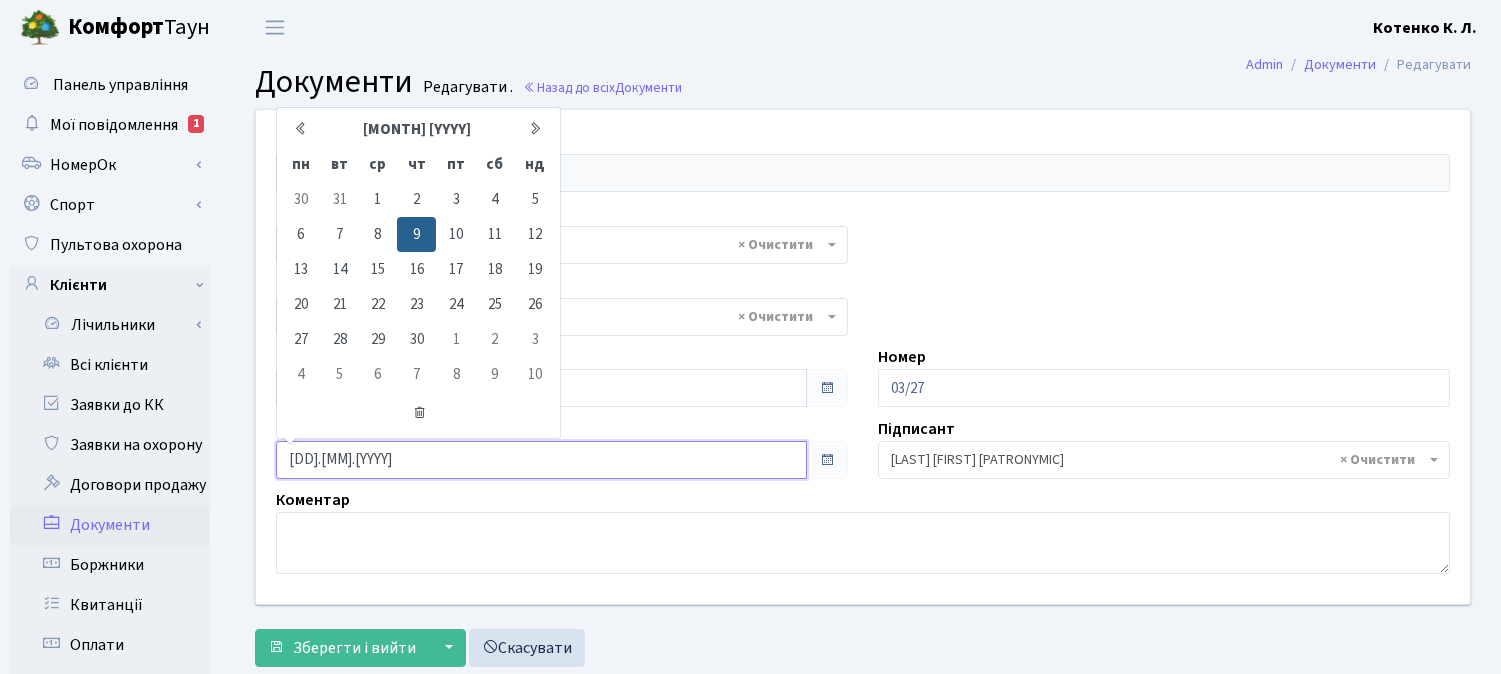 drag, startPoint x: 424, startPoint y: 446, endPoint x: 248, endPoint y: 361, distance: 195.45076 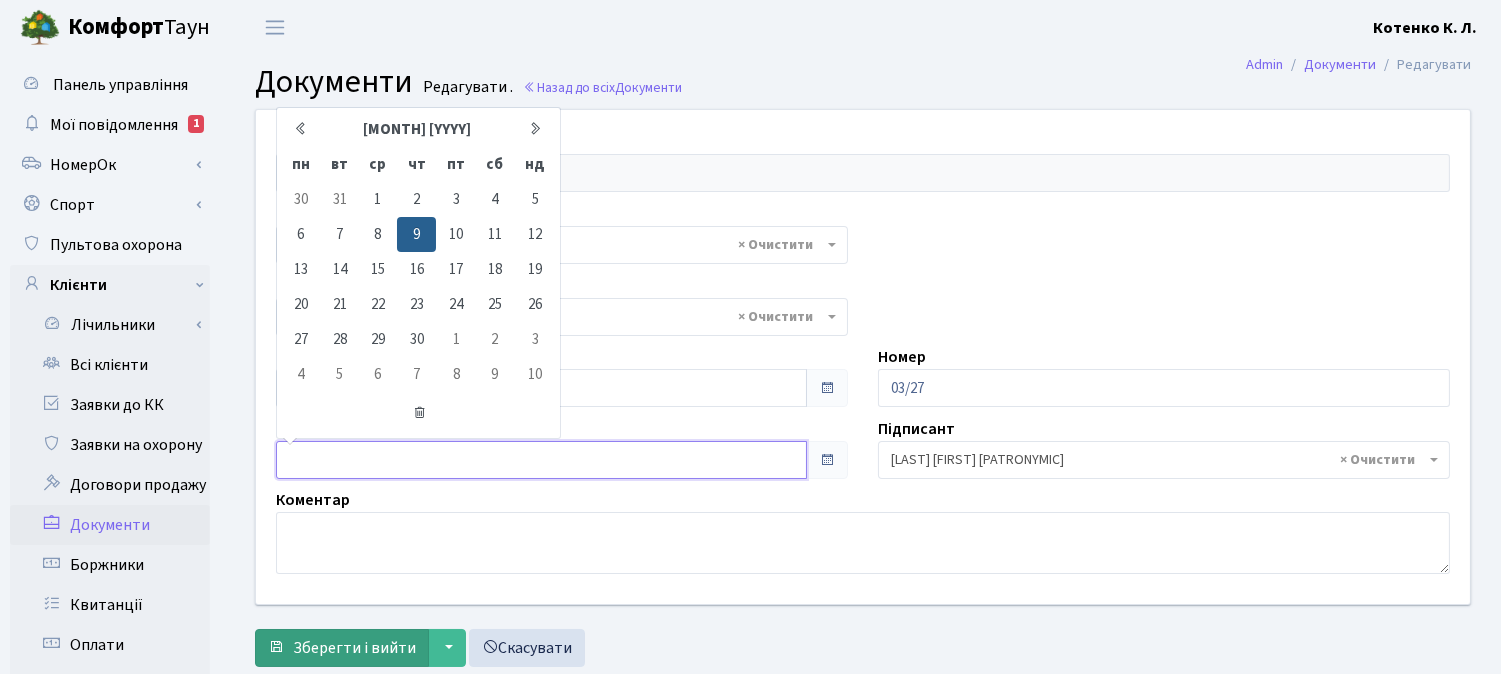type 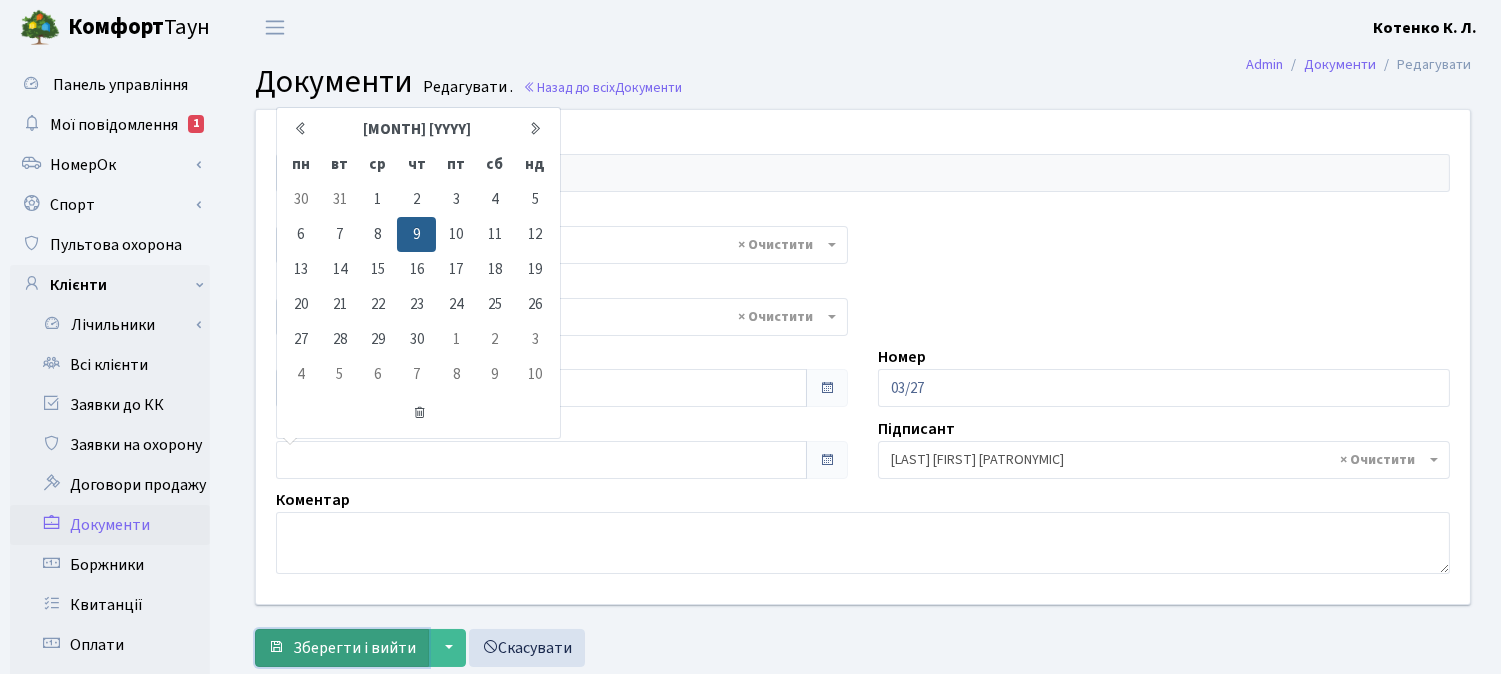 click on "Зберегти і вийти" at bounding box center [354, 648] 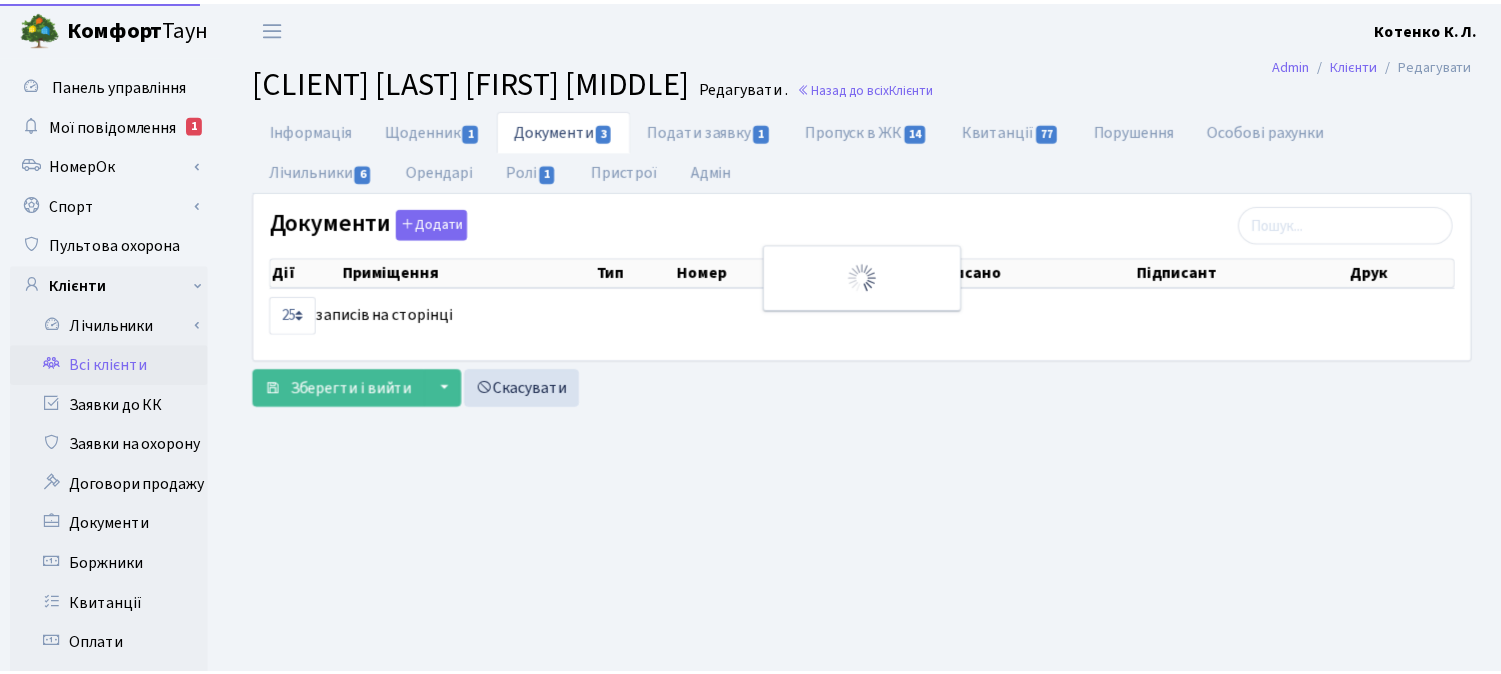scroll, scrollTop: 0, scrollLeft: 0, axis: both 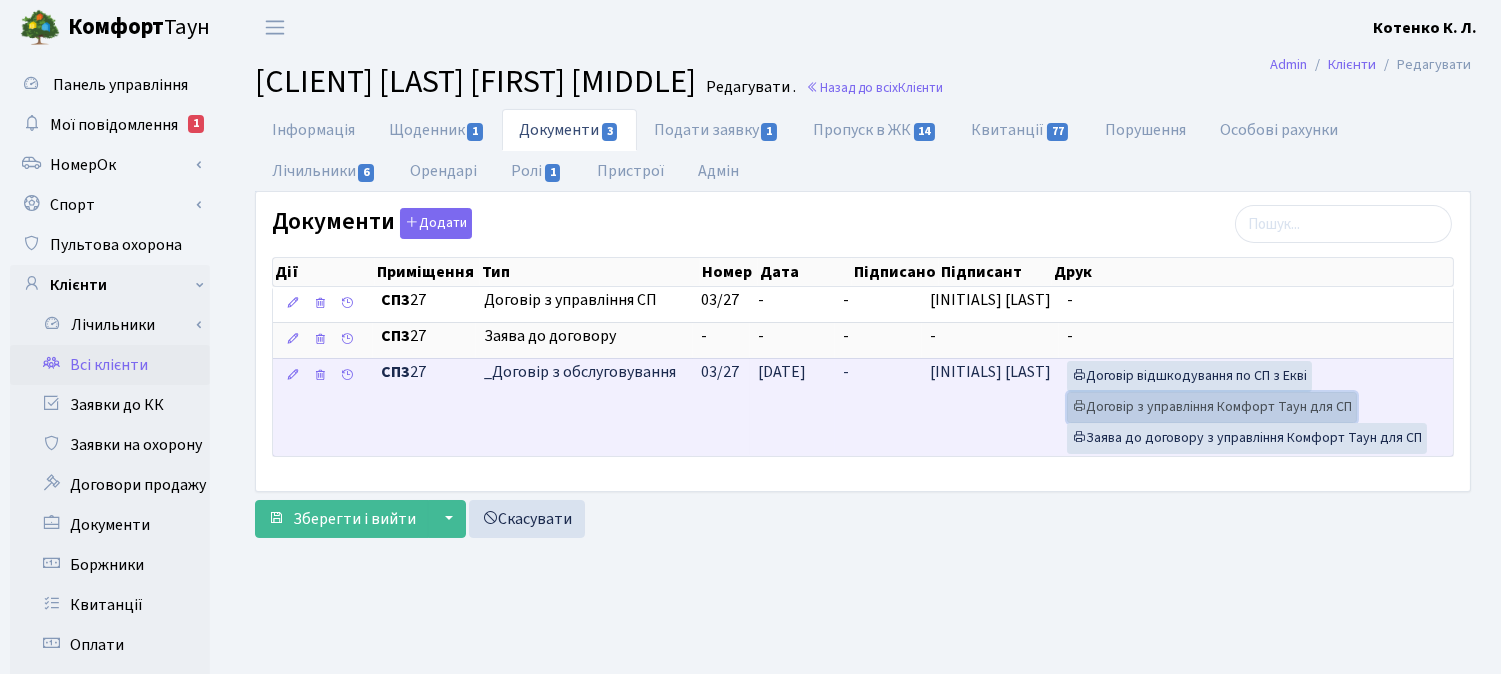 click on "Договір з управління Комфорт Таун для СП" at bounding box center [1212, 407] 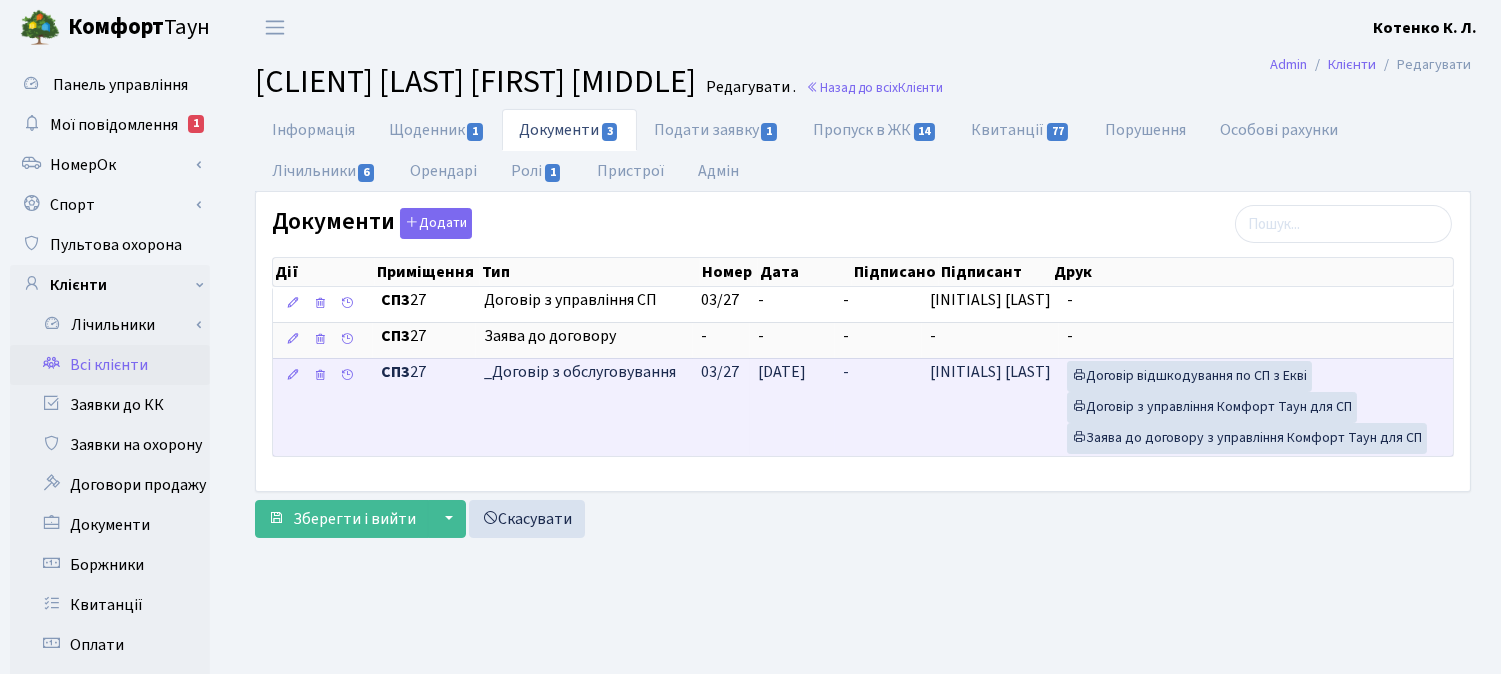 click on "09.09.2021" at bounding box center [782, 372] 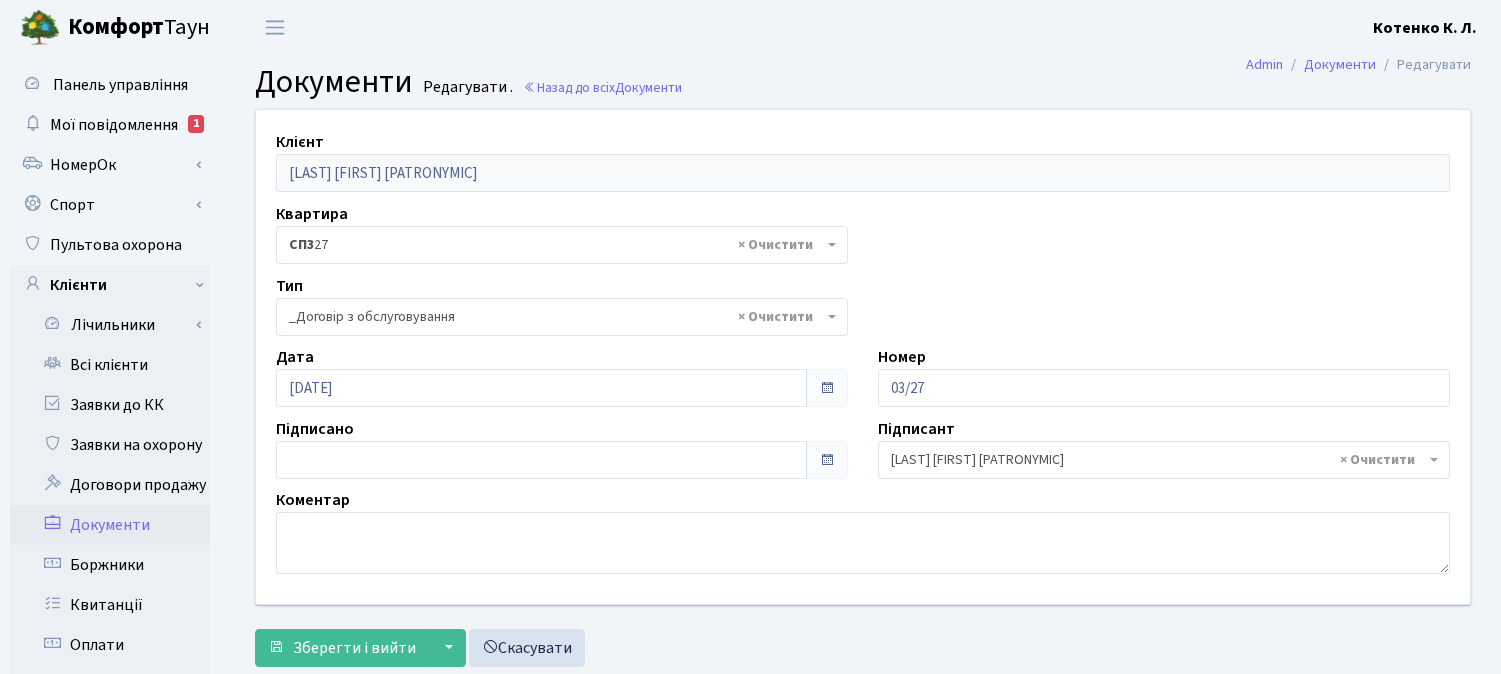 select on "289" 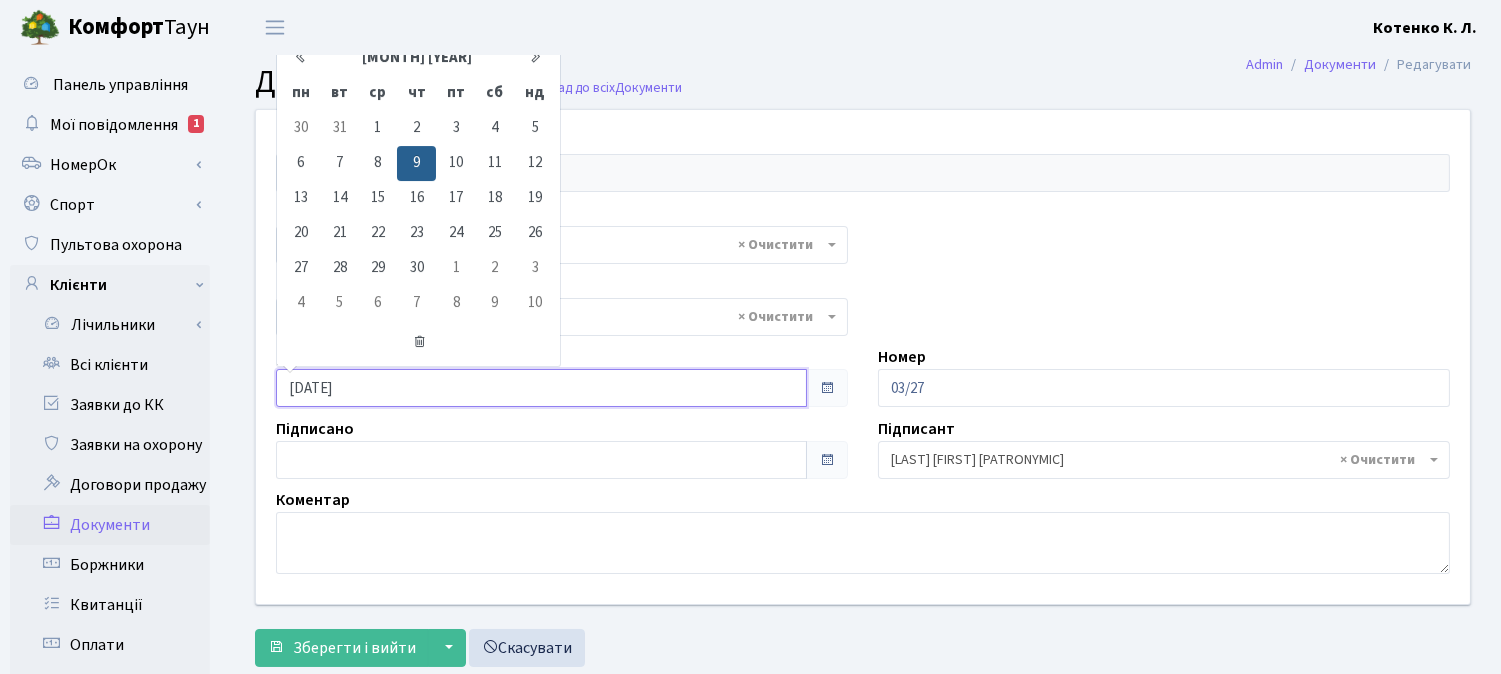 drag, startPoint x: 361, startPoint y: 386, endPoint x: 248, endPoint y: 342, distance: 121.264175 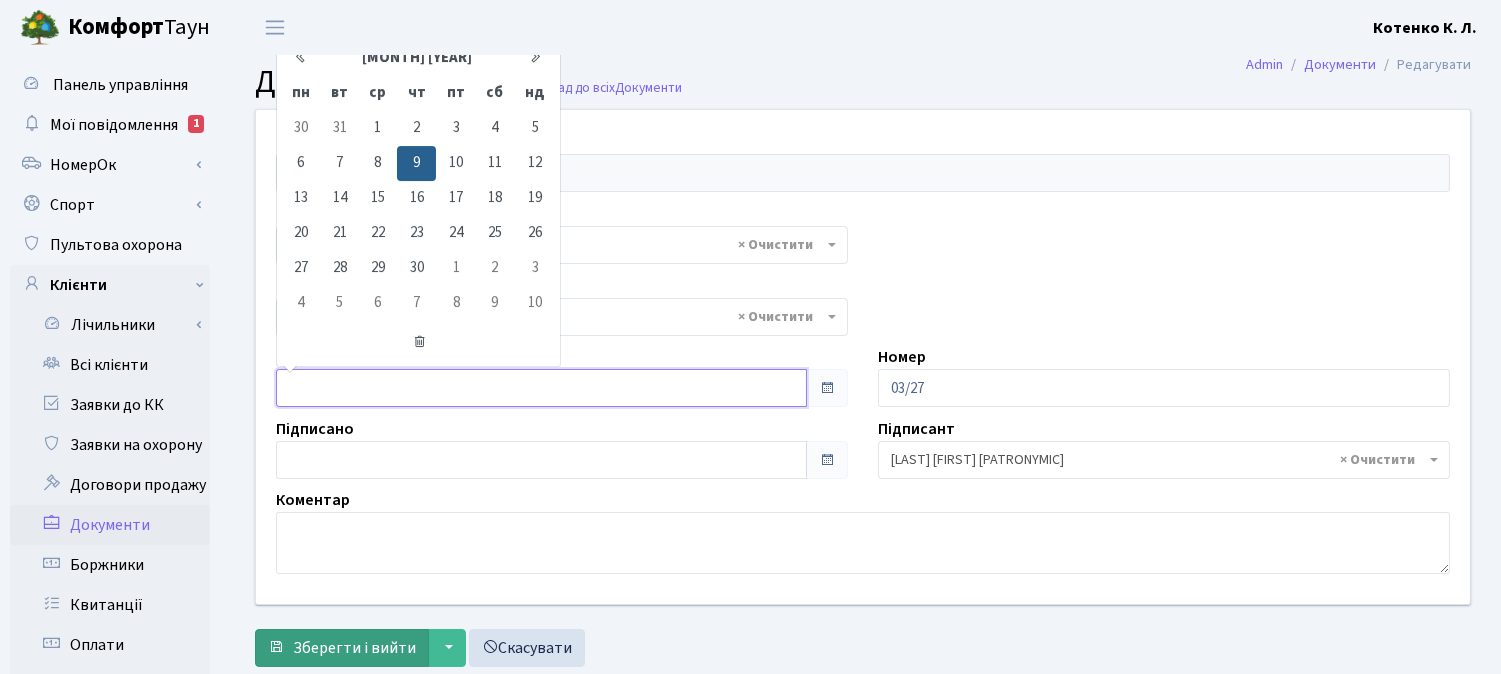 type 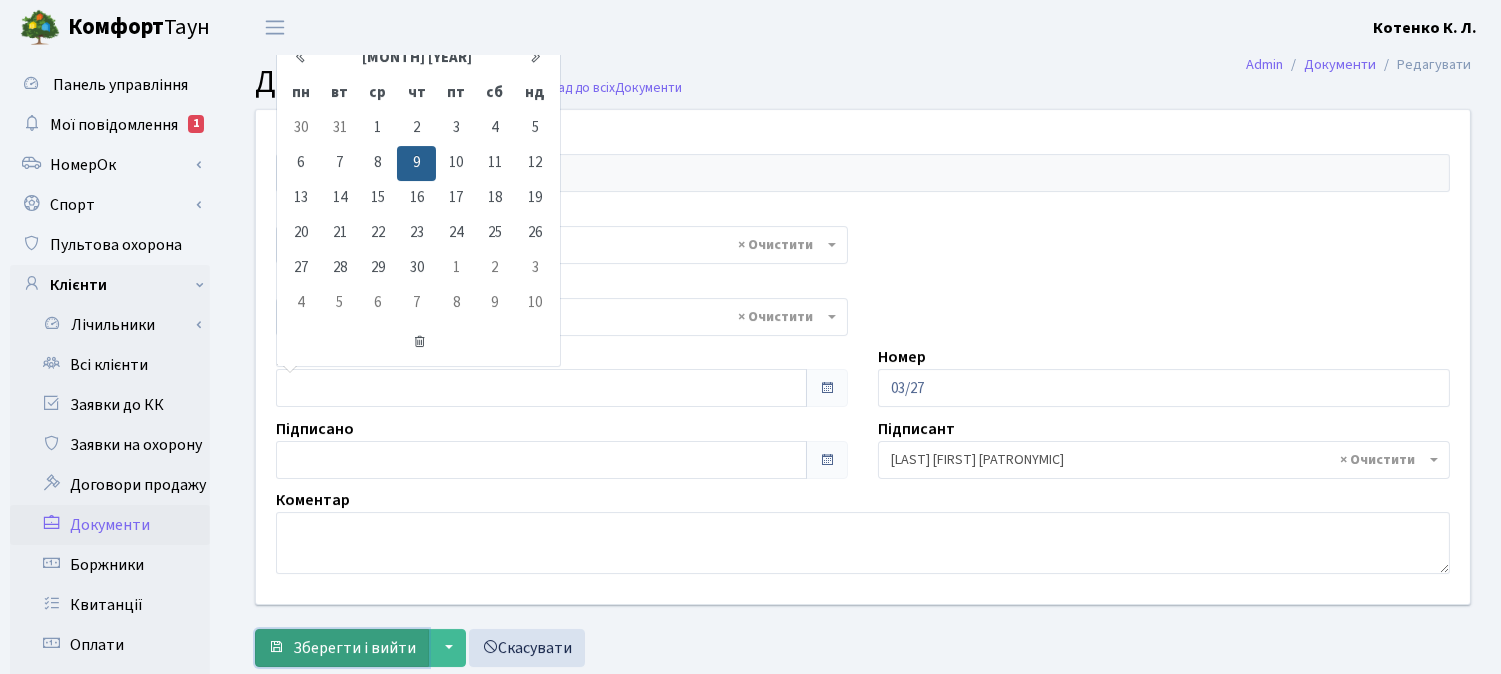 click on "Зберегти і вийти" at bounding box center [354, 648] 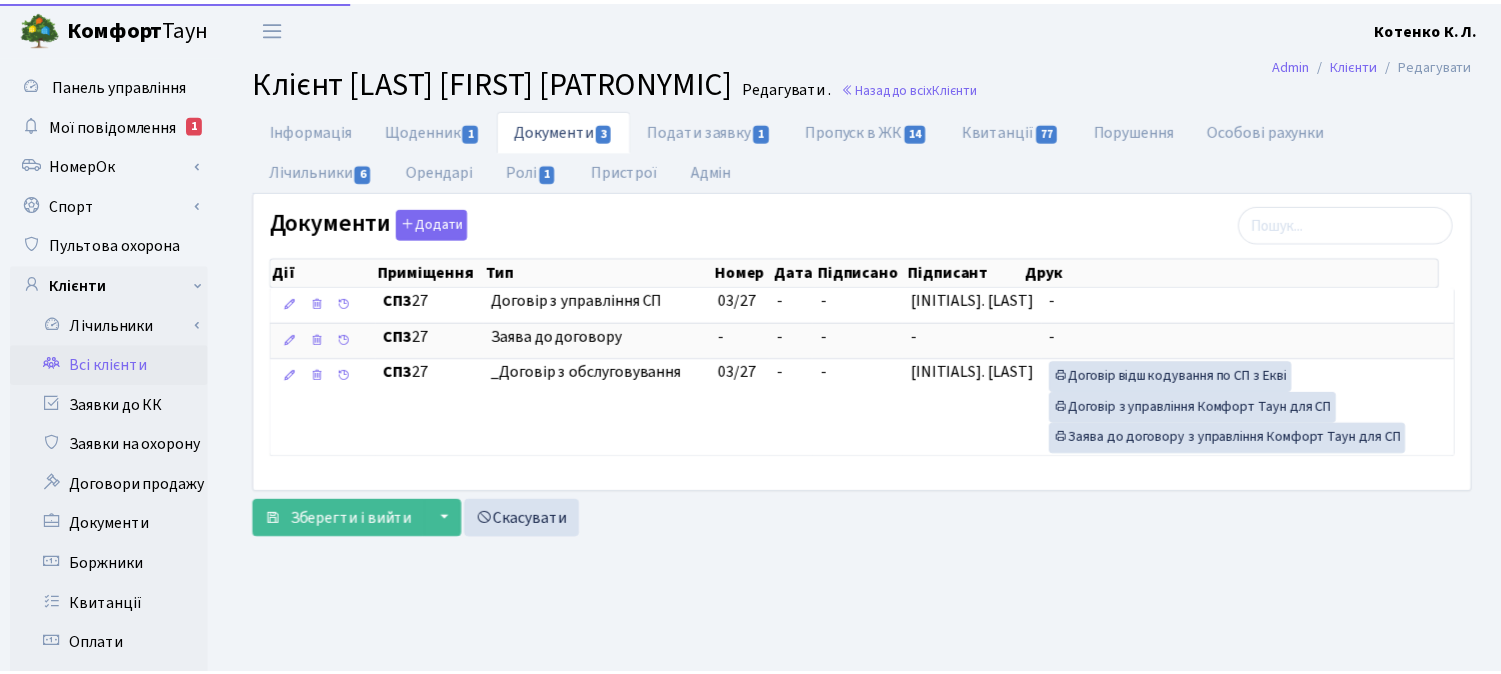 scroll, scrollTop: 0, scrollLeft: 0, axis: both 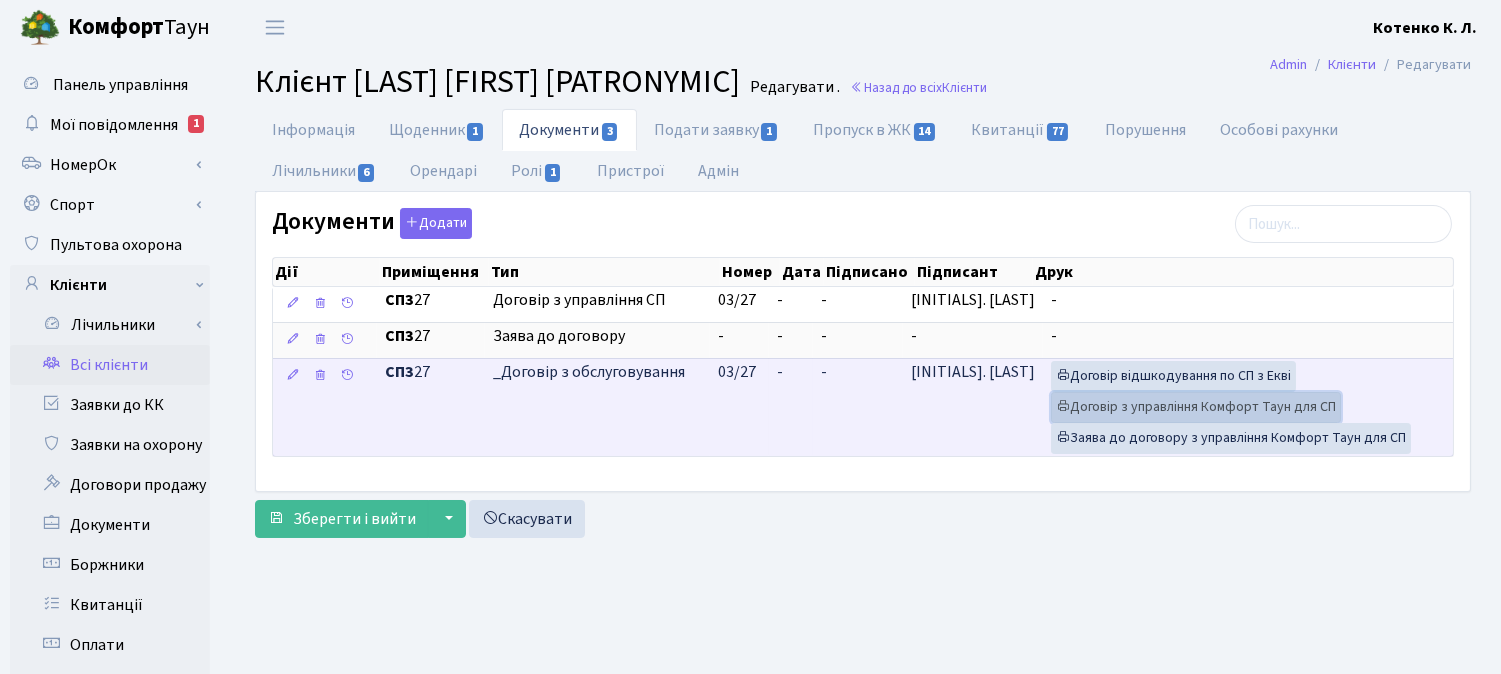 click on "Договір з управління Комфорт Таун для СП" at bounding box center (1196, 407) 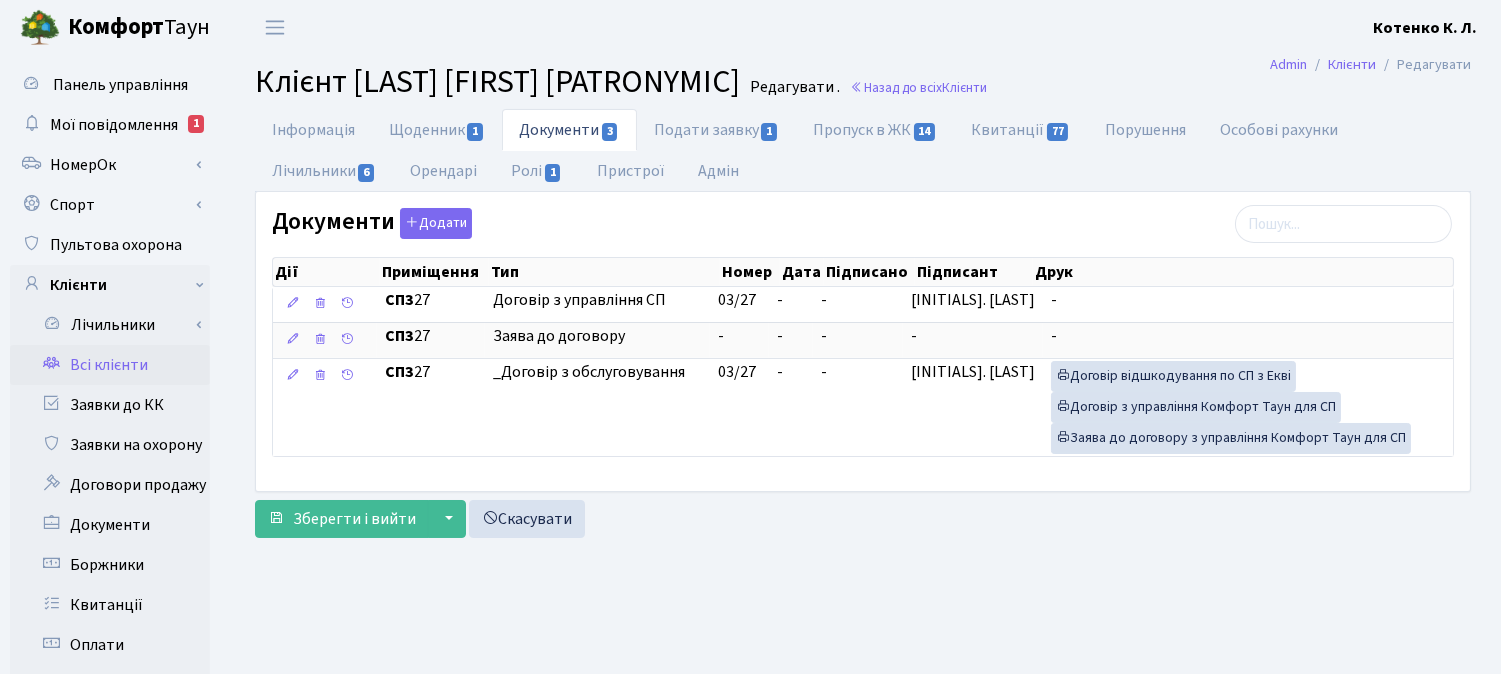click on "Всі клієнти" at bounding box center [110, 365] 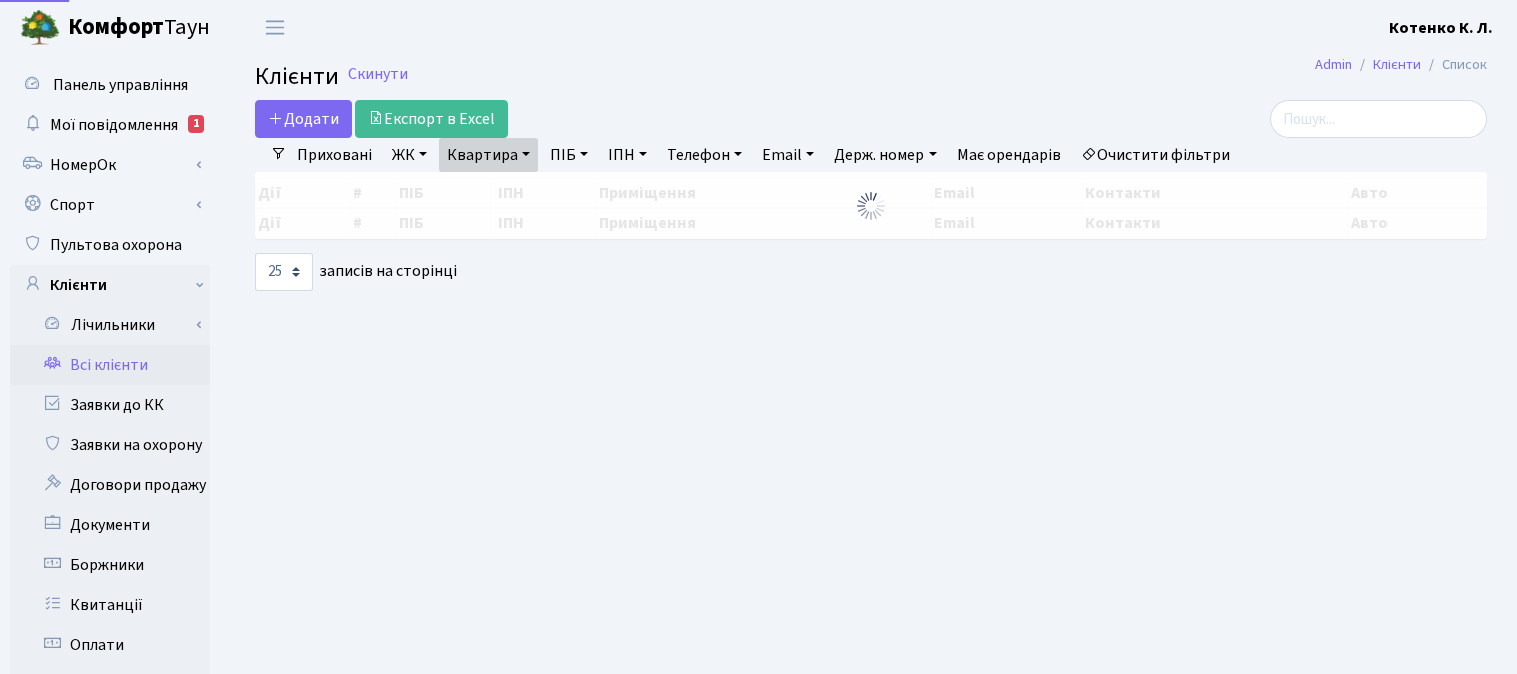 select on "25" 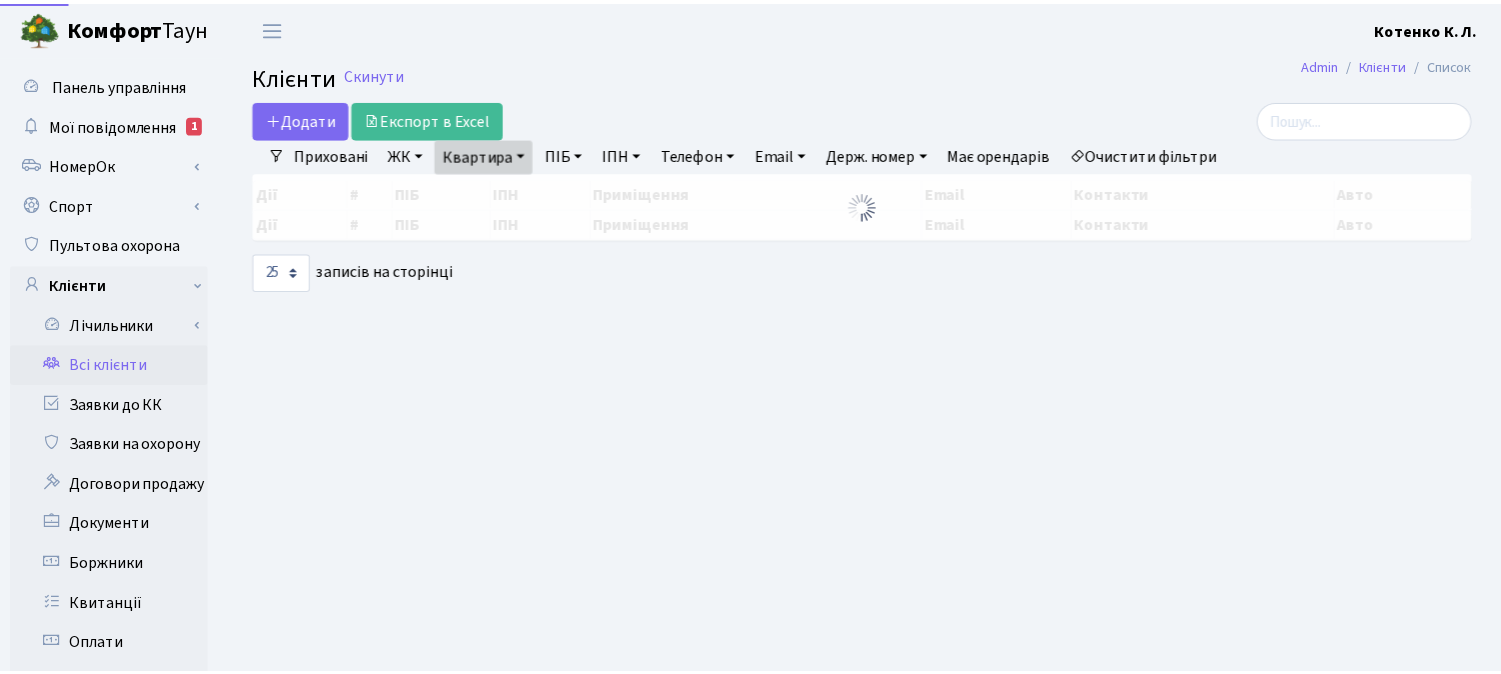 scroll, scrollTop: 0, scrollLeft: 0, axis: both 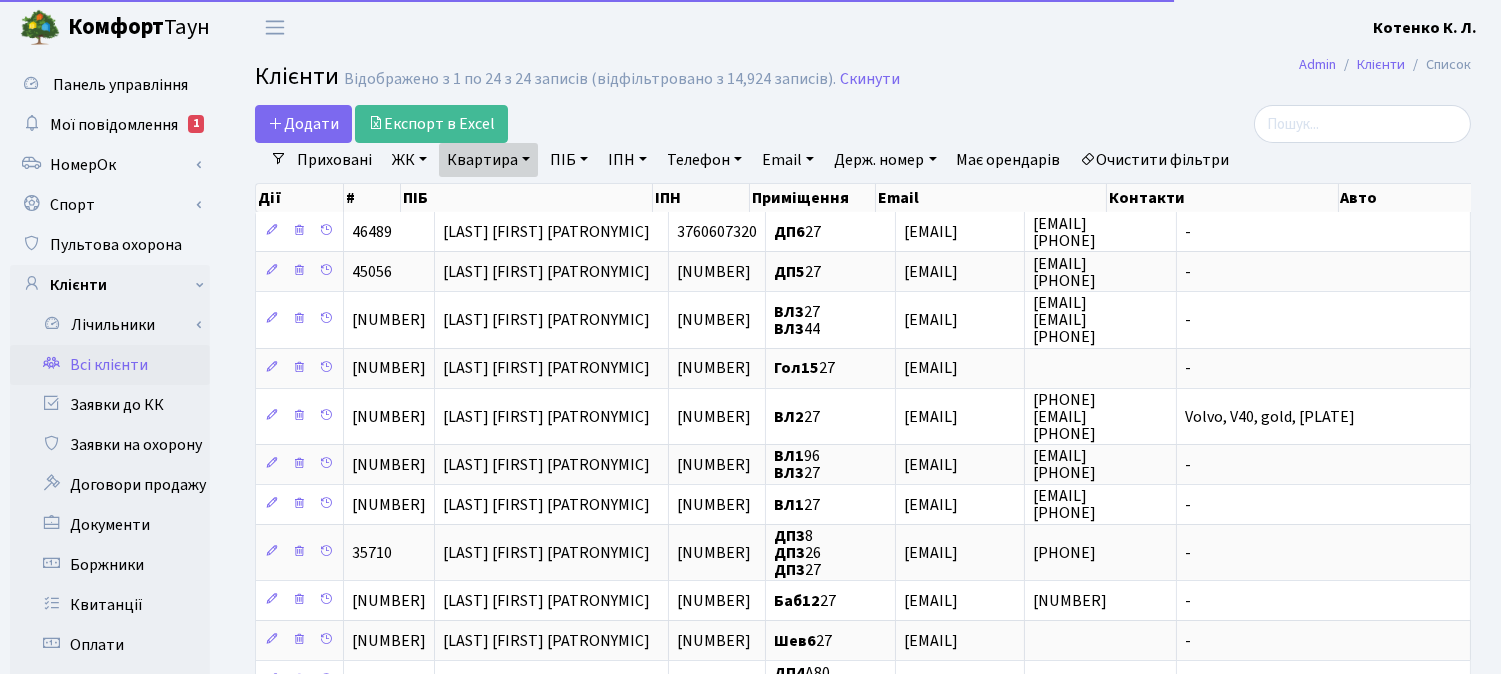 drag, startPoint x: 485, startPoint y: 160, endPoint x: 506, endPoint y: 171, distance: 23.70654 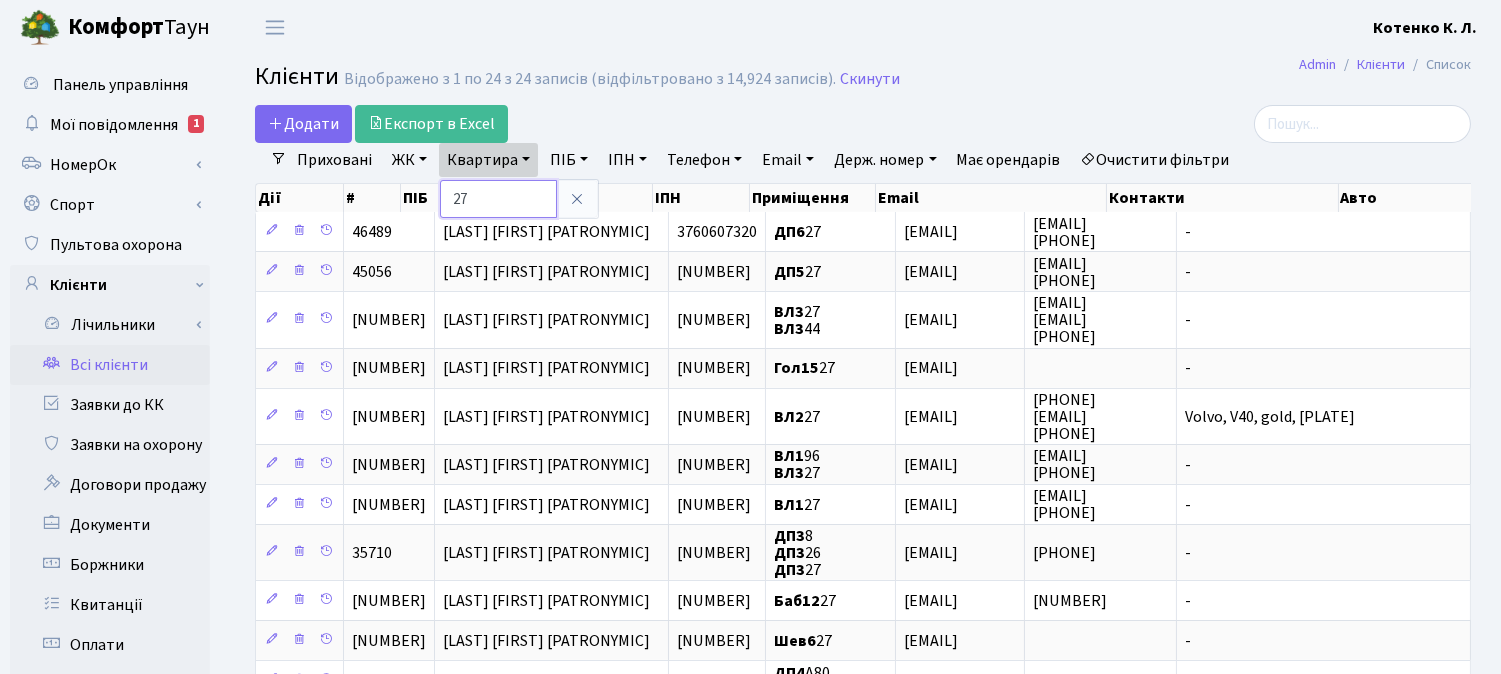click on "27" at bounding box center [498, 199] 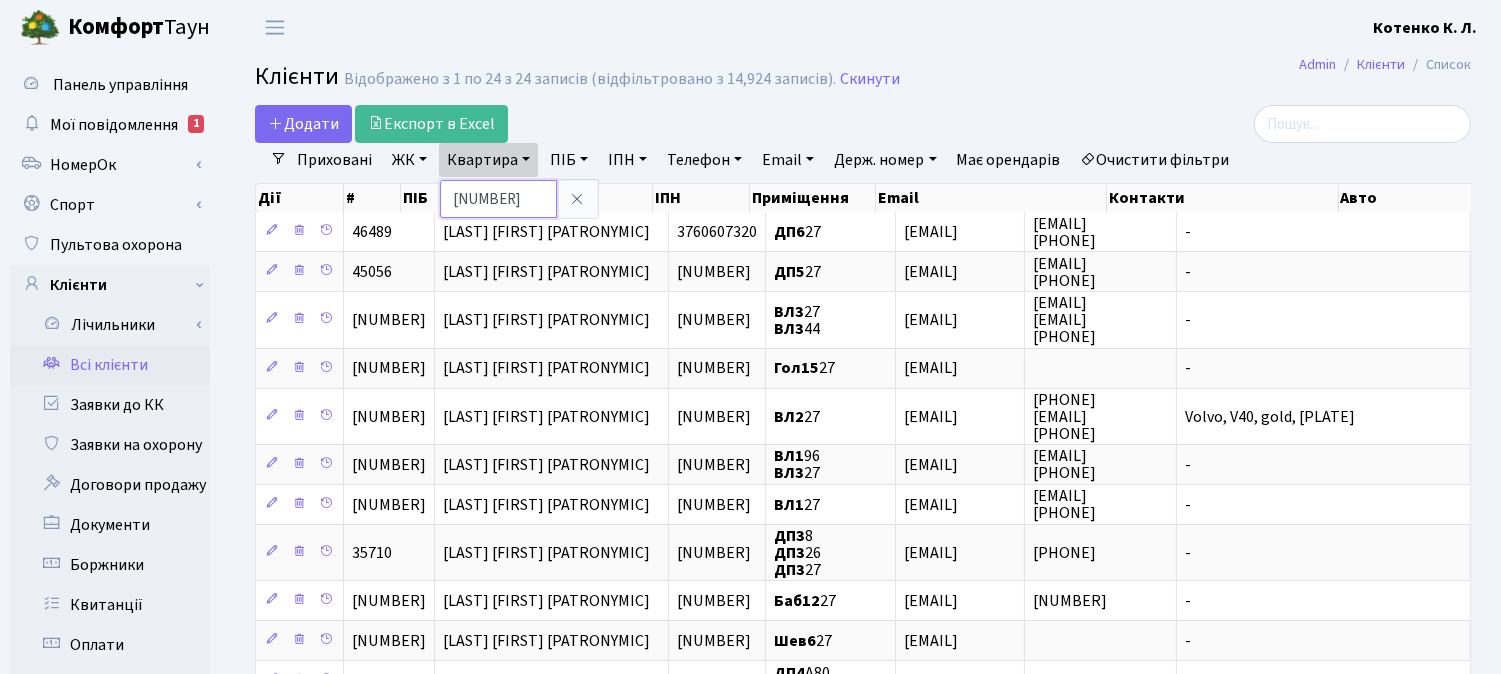 type on "379" 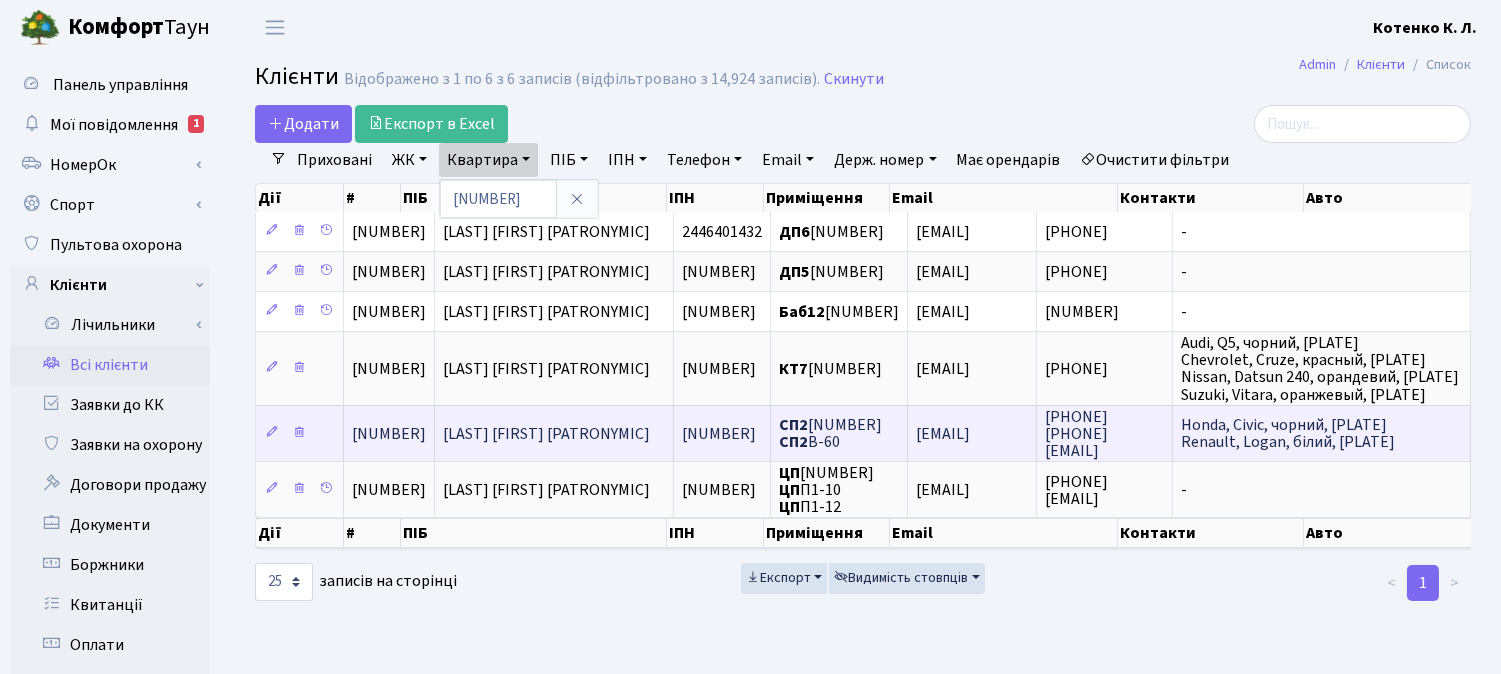 drag, startPoint x: 618, startPoint y: 444, endPoint x: 642, endPoint y: 448, distance: 24.33105 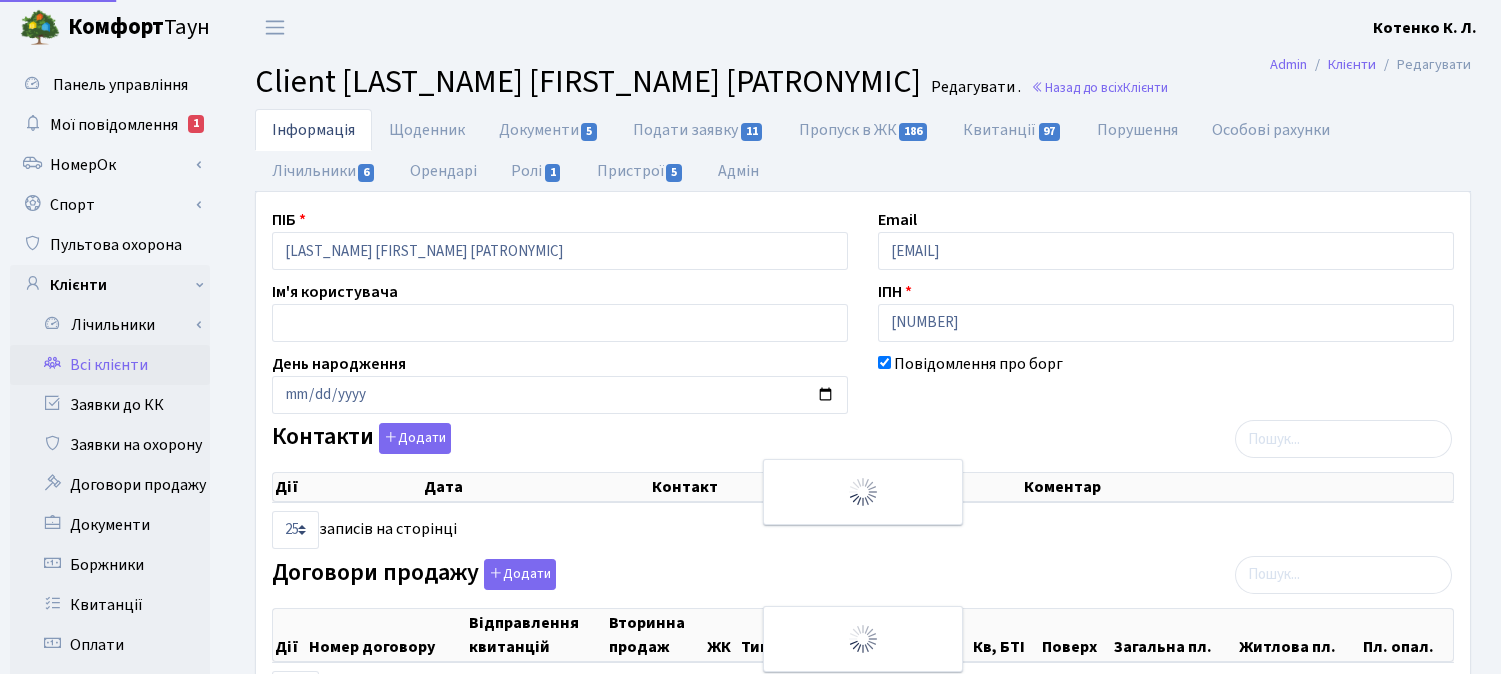 select on "25" 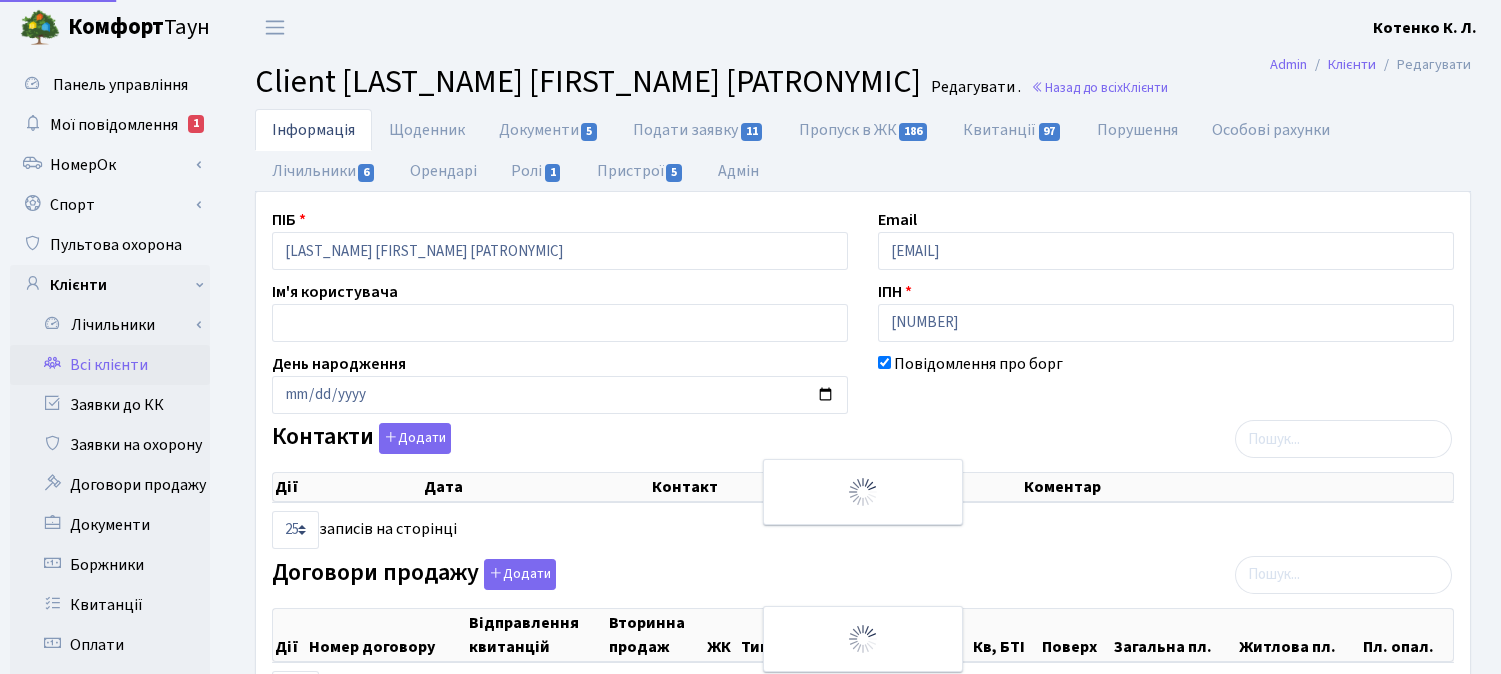 select on "25" 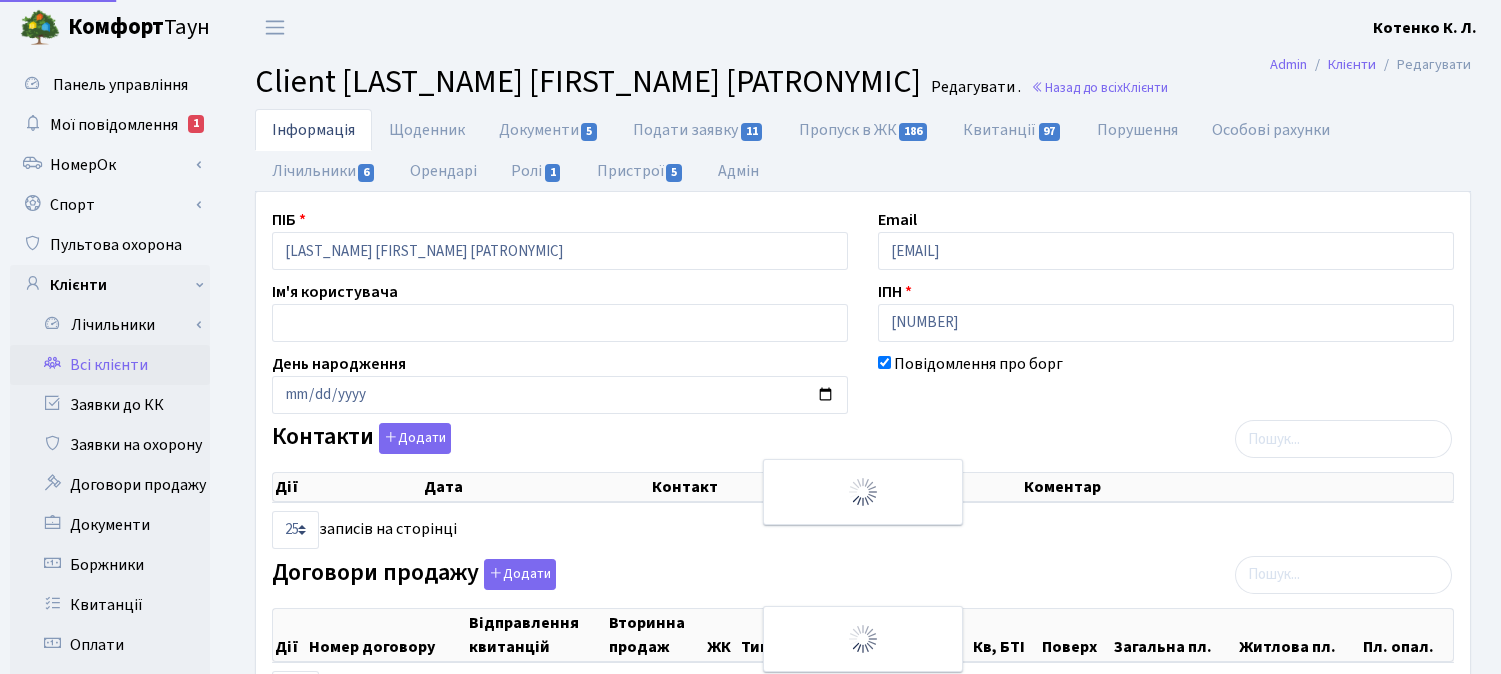 select on "25" 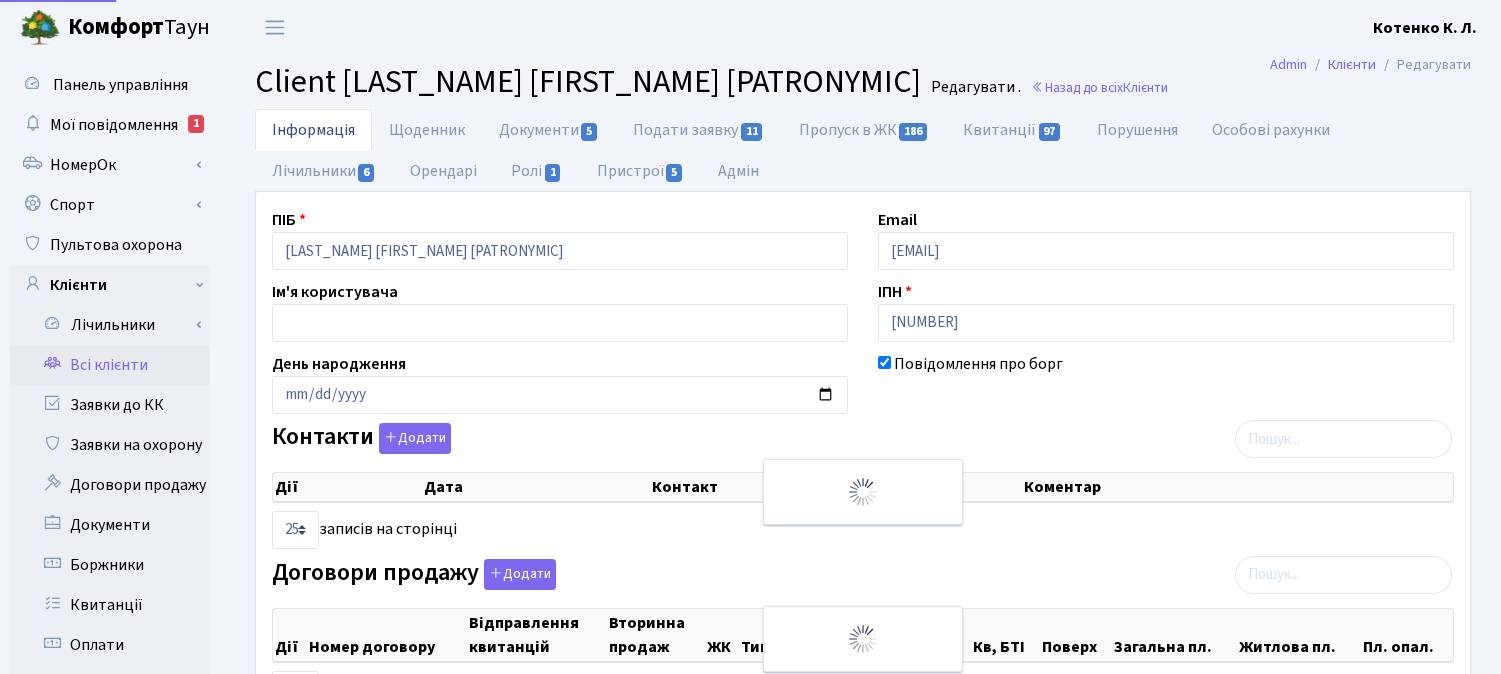 select on "25" 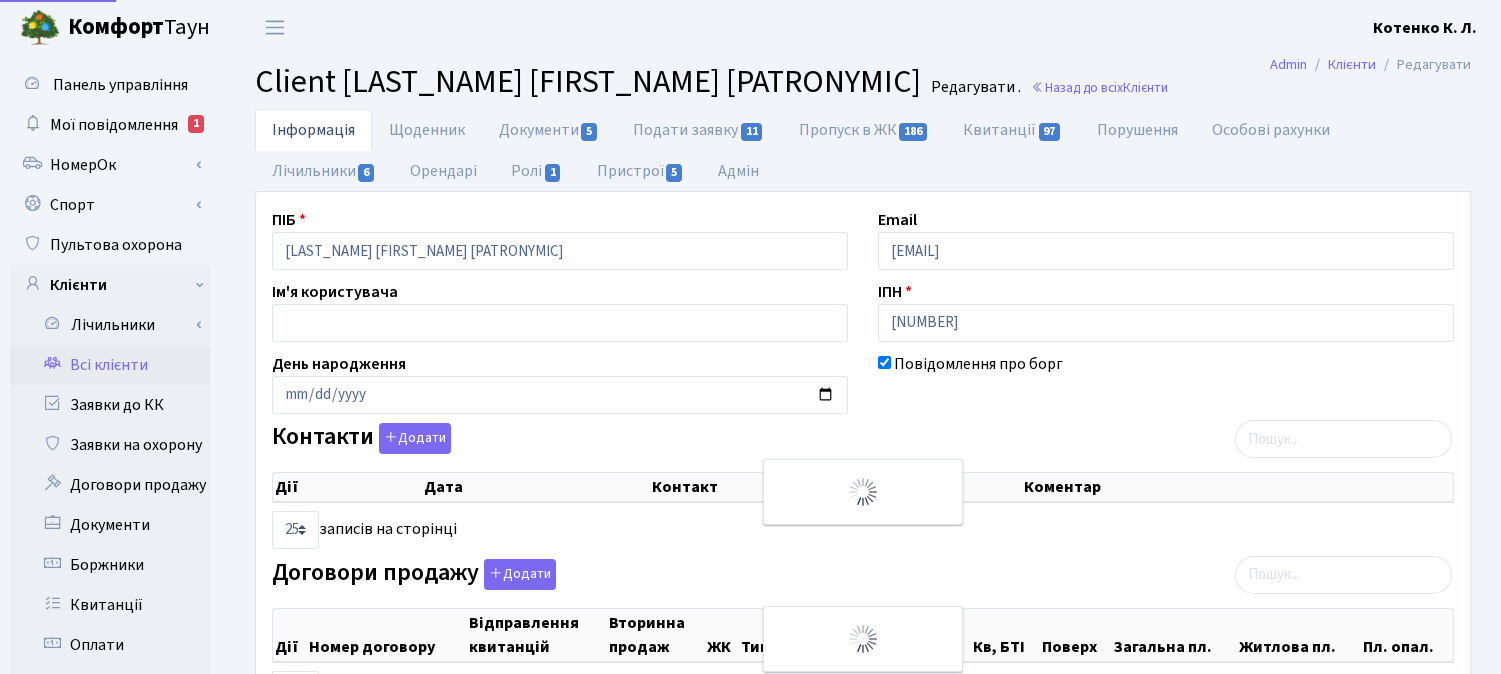 select on "25" 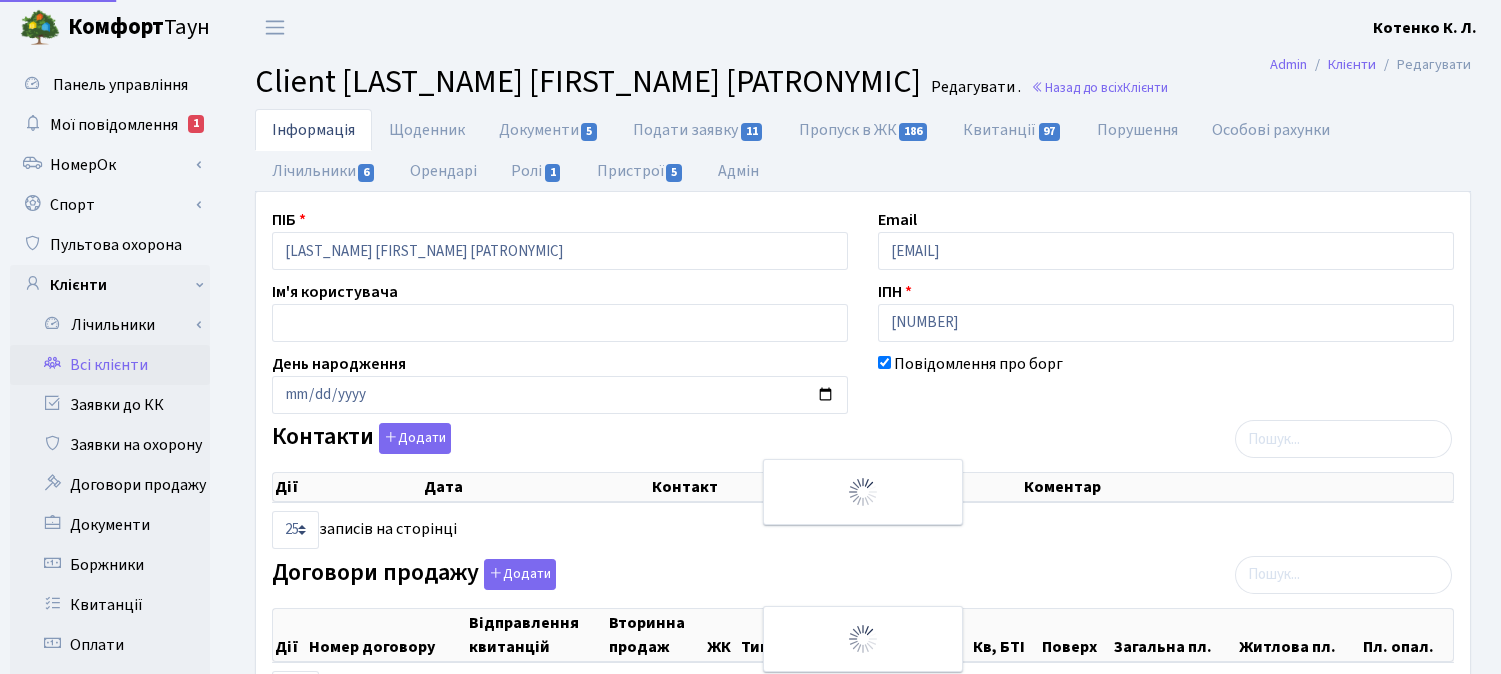 scroll, scrollTop: 0, scrollLeft: 0, axis: both 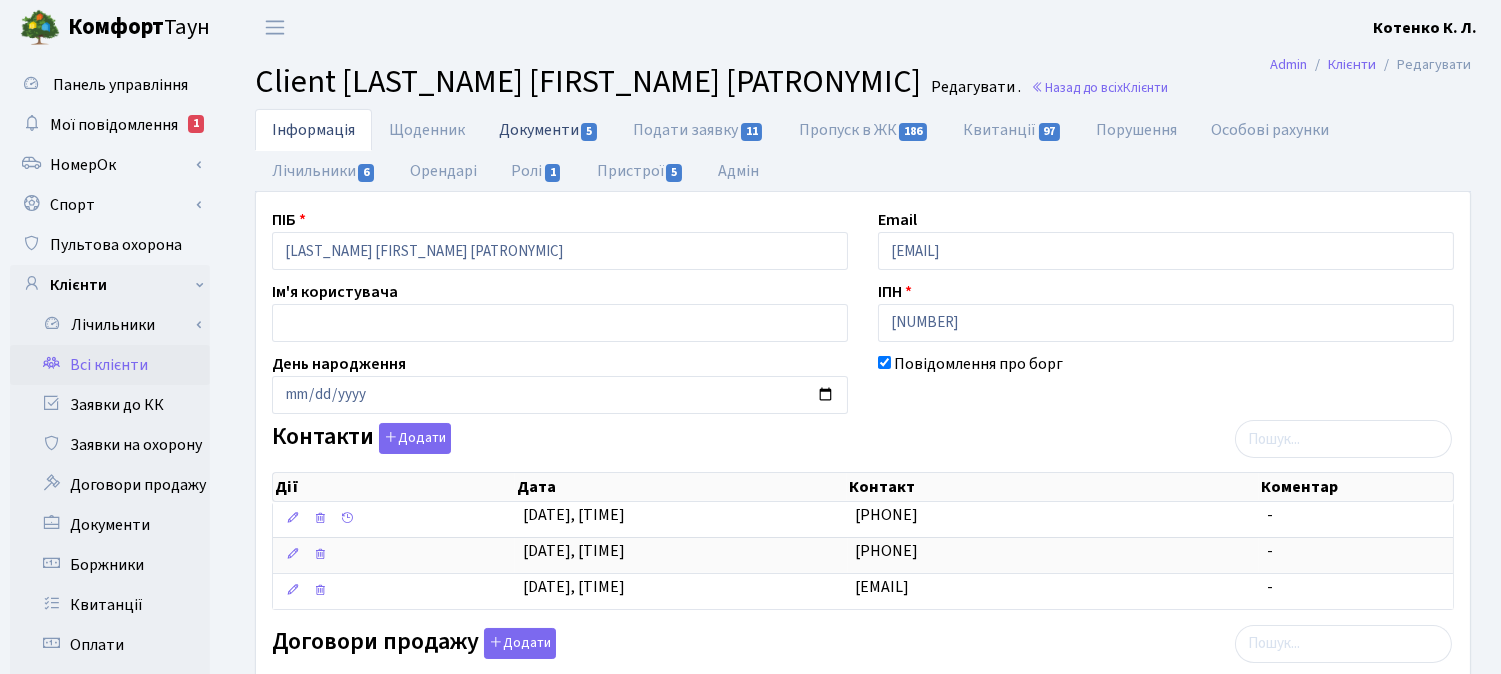 drag, startPoint x: 504, startPoint y: 130, endPoint x: 738, endPoint y: 270, distance: 272.68295 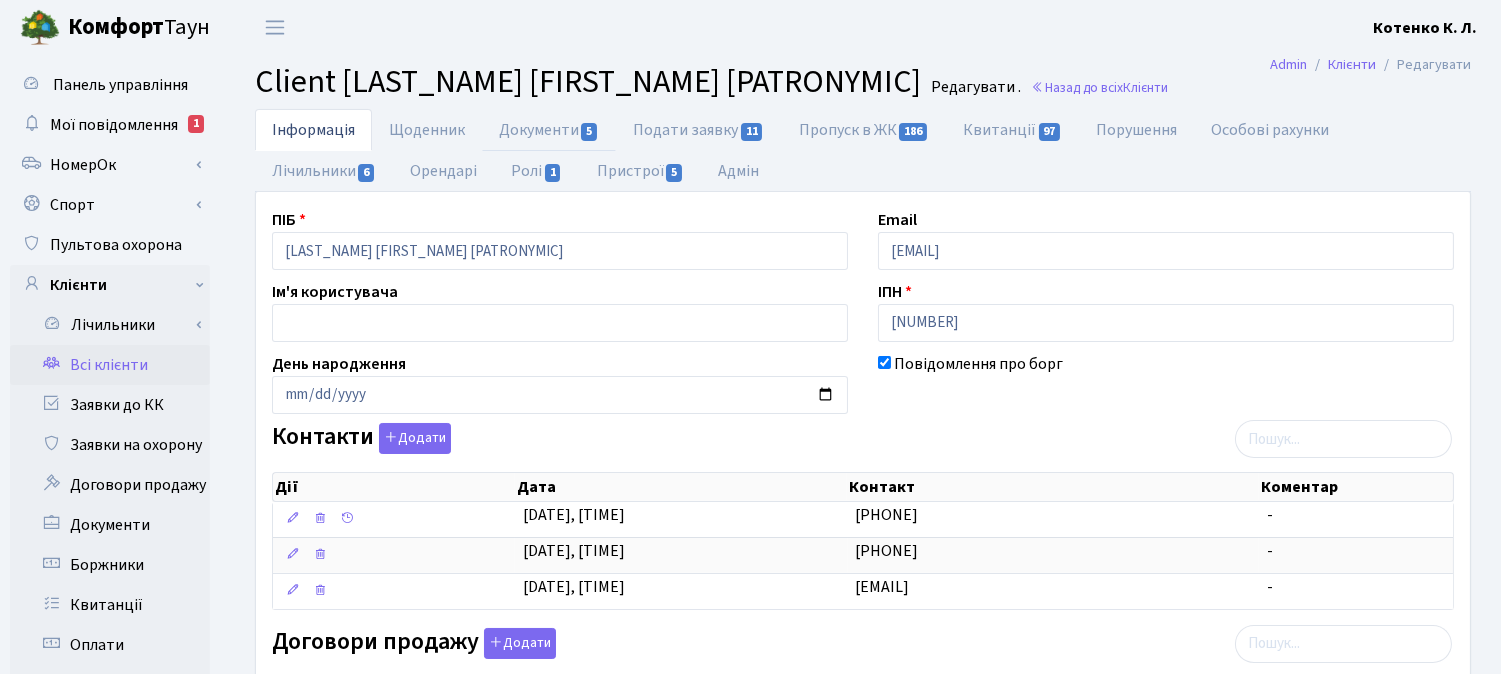 click on "Документи  5" at bounding box center [549, 130] 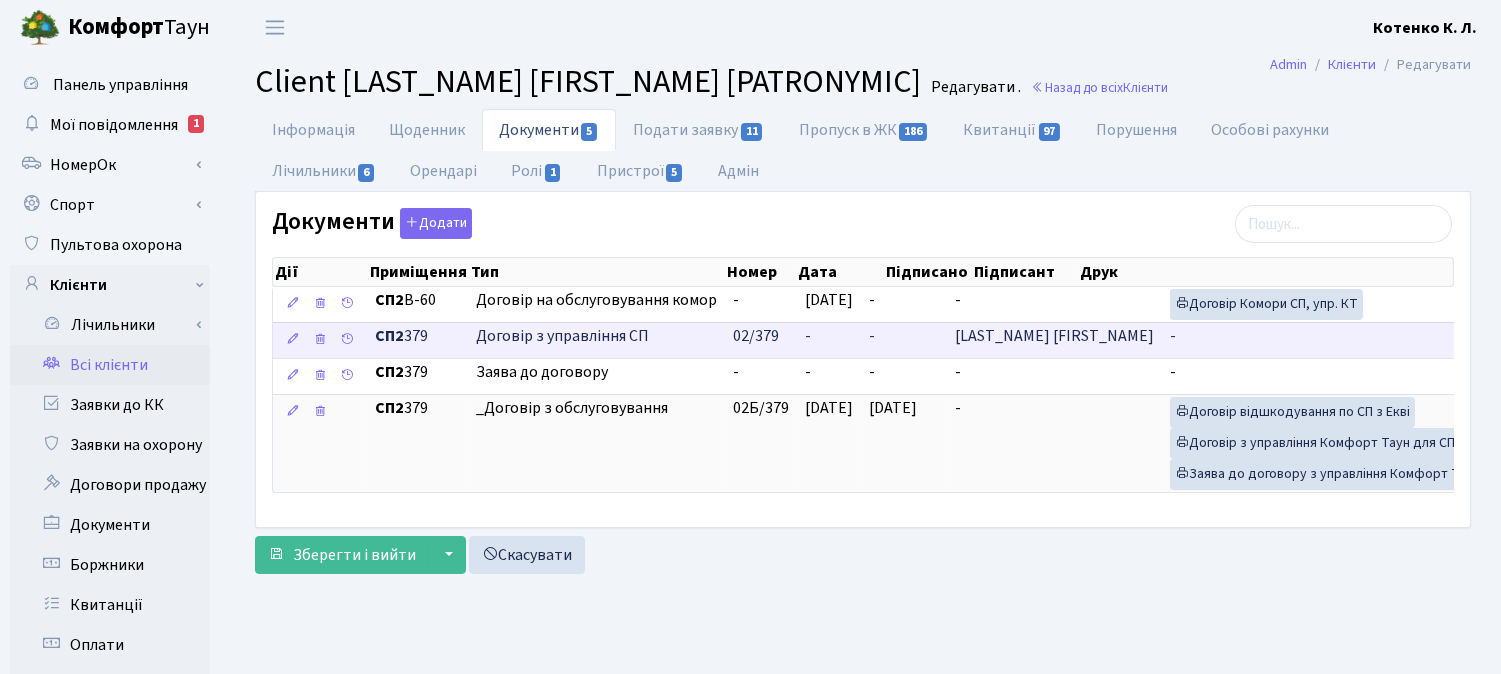 click on "-" at bounding box center [904, 340] 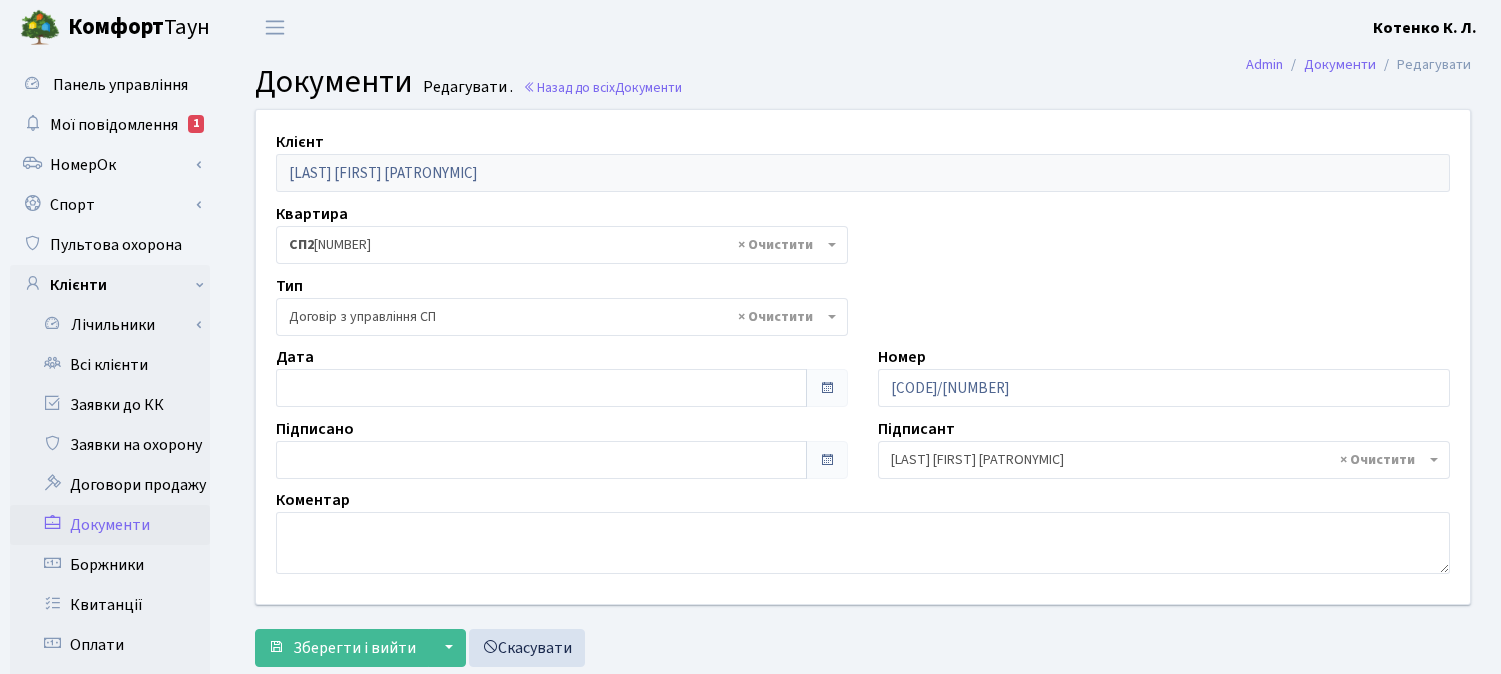 select on "316" 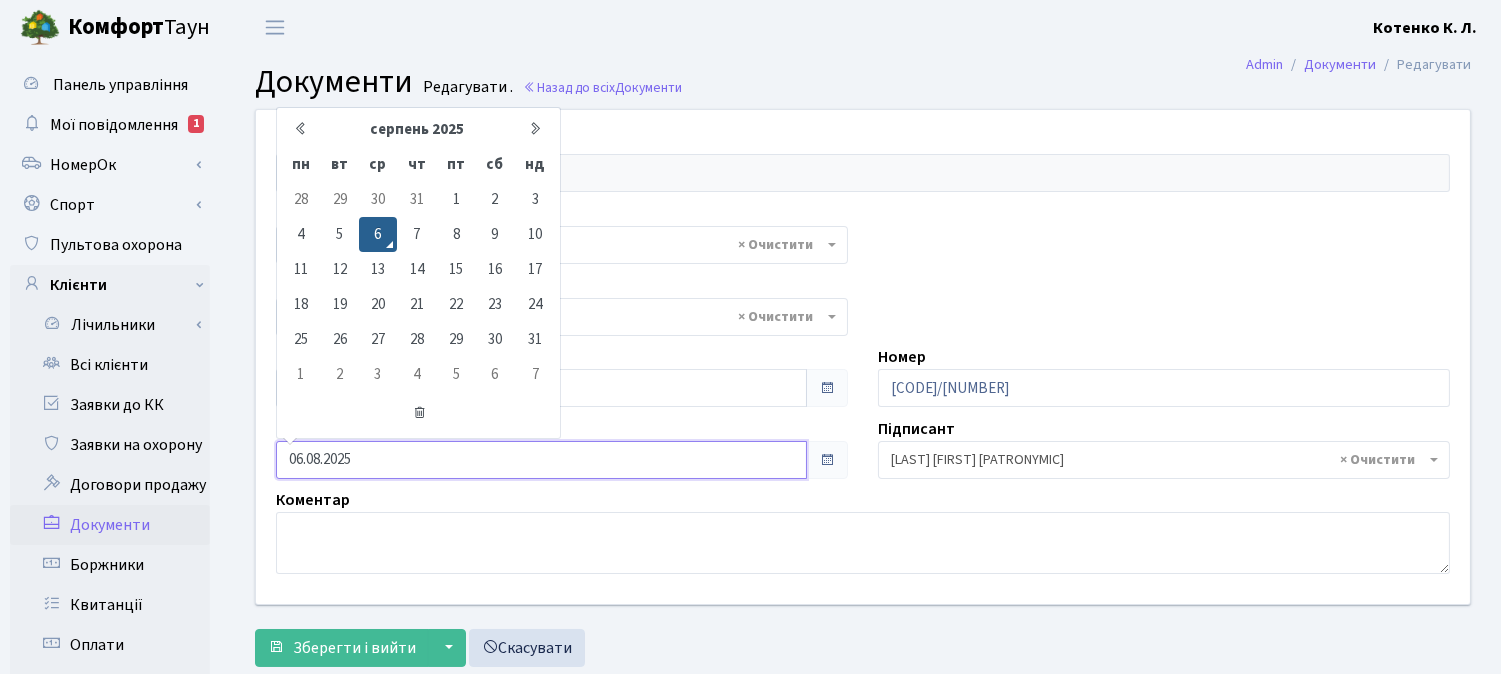 click on "06.08.2025" at bounding box center [541, 460] 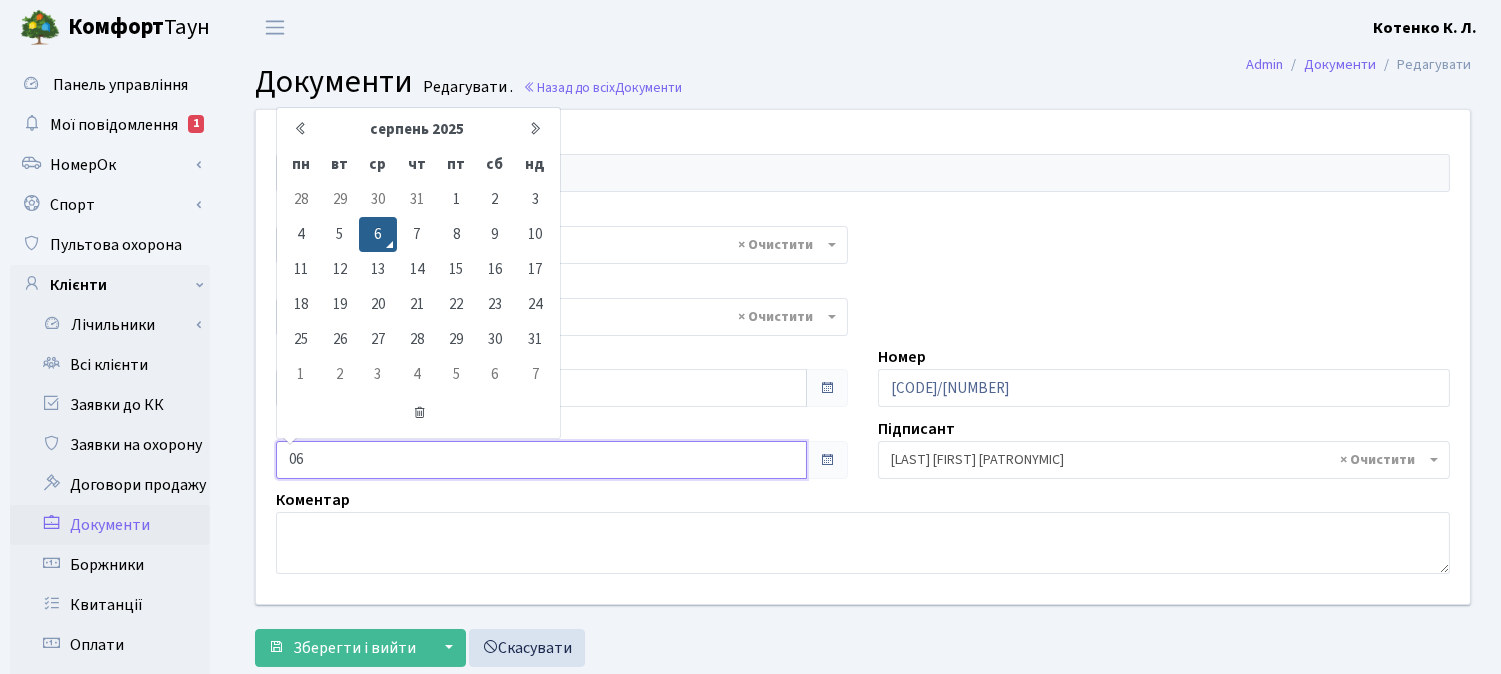 type on "0" 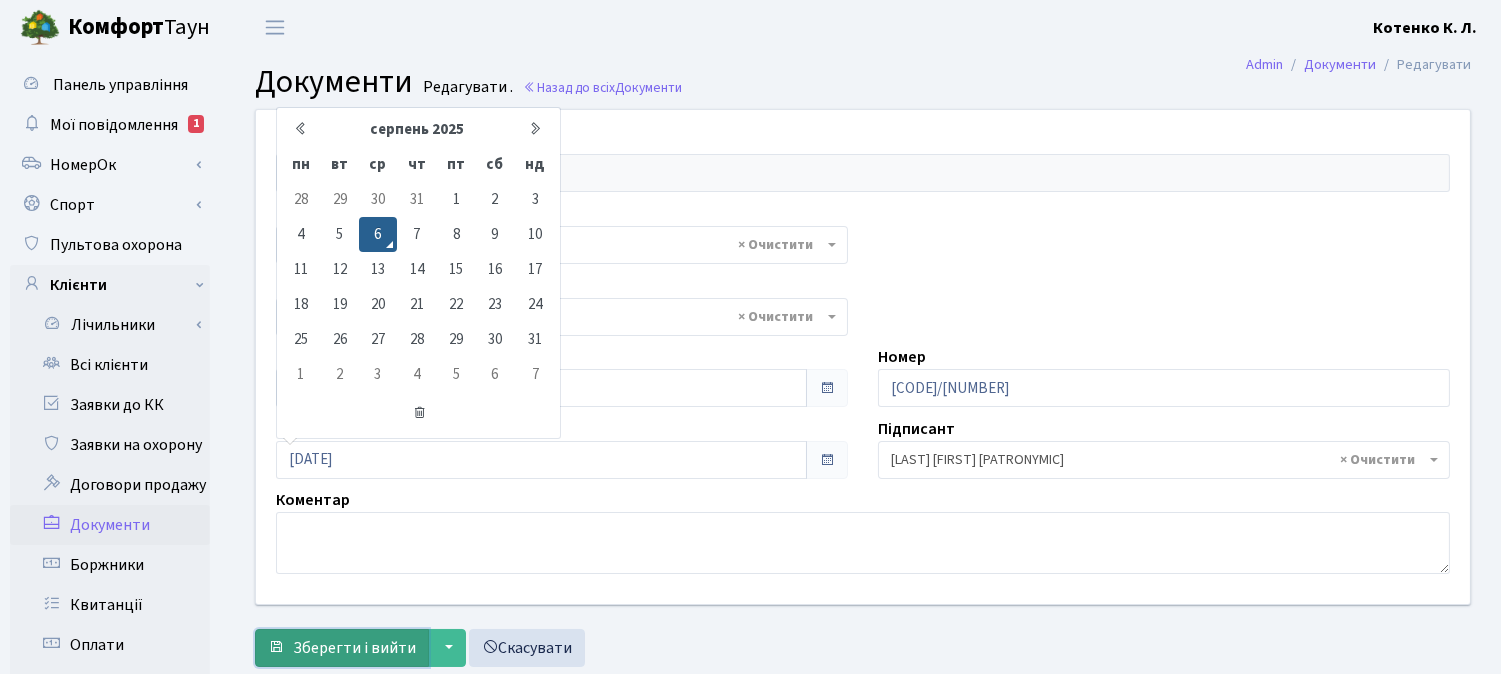 type on "[DATE]" 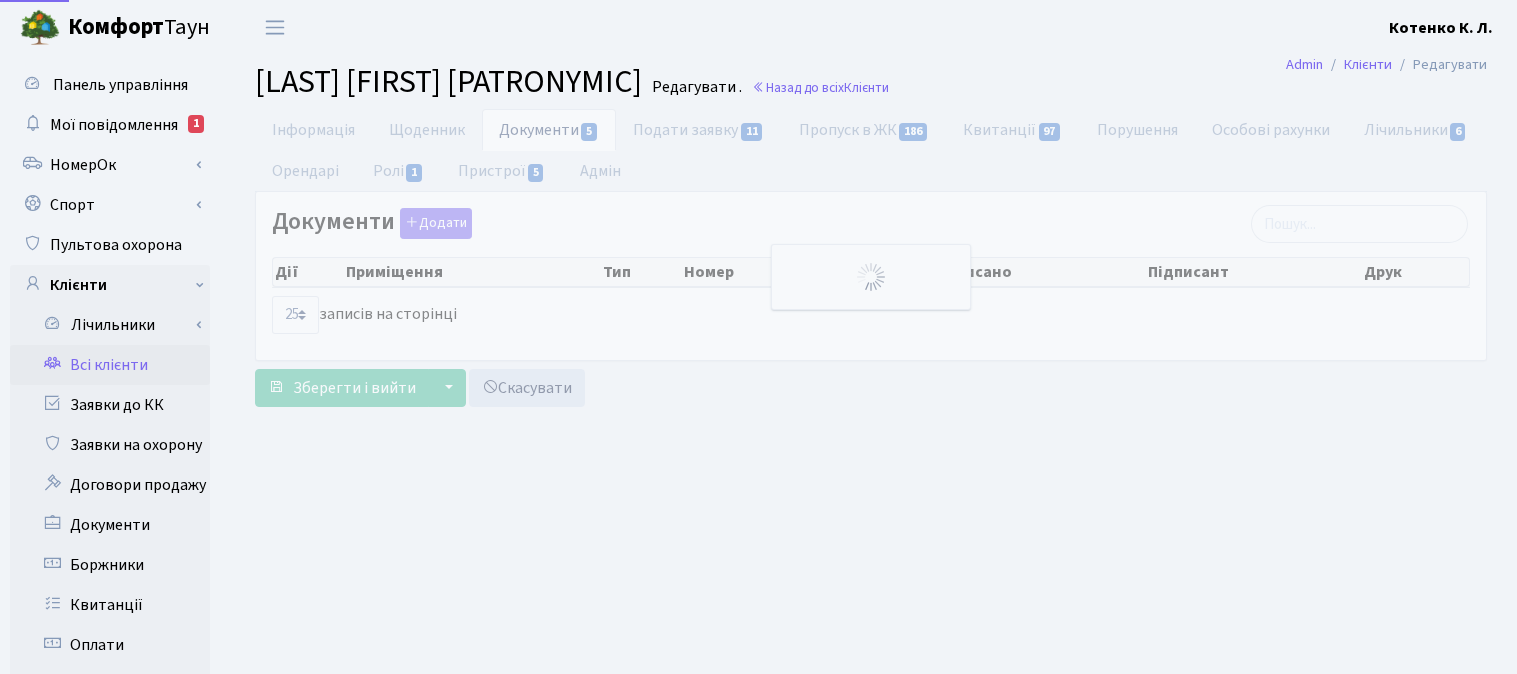select on "25" 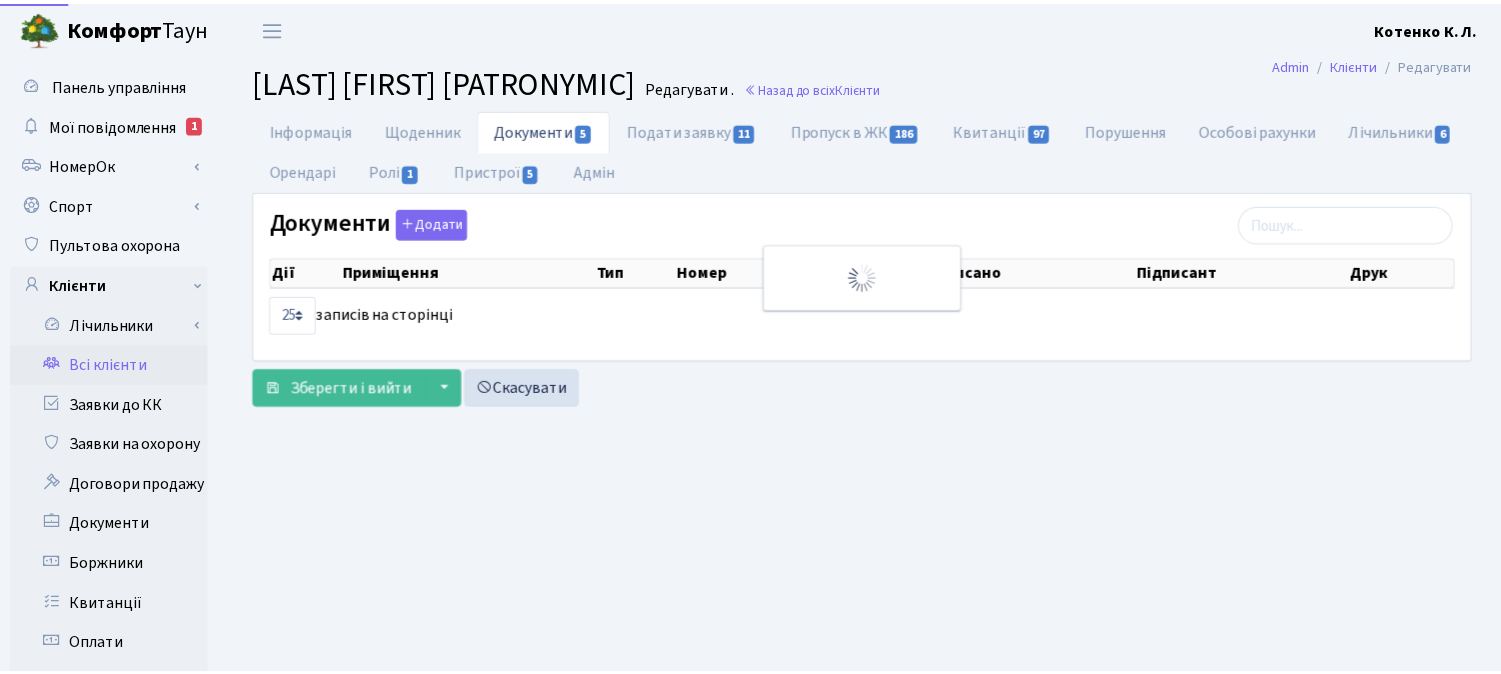 scroll, scrollTop: 0, scrollLeft: 0, axis: both 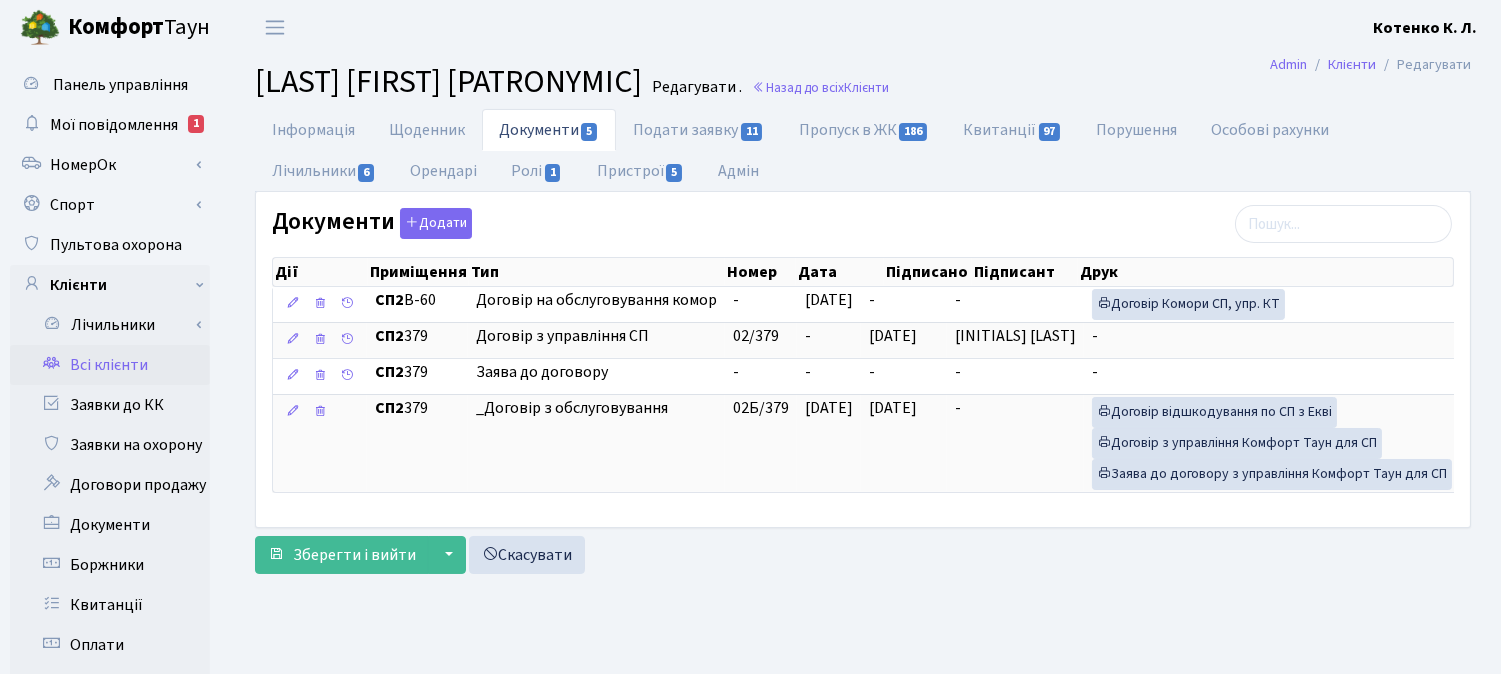 click on "Всі клієнти" at bounding box center (110, 365) 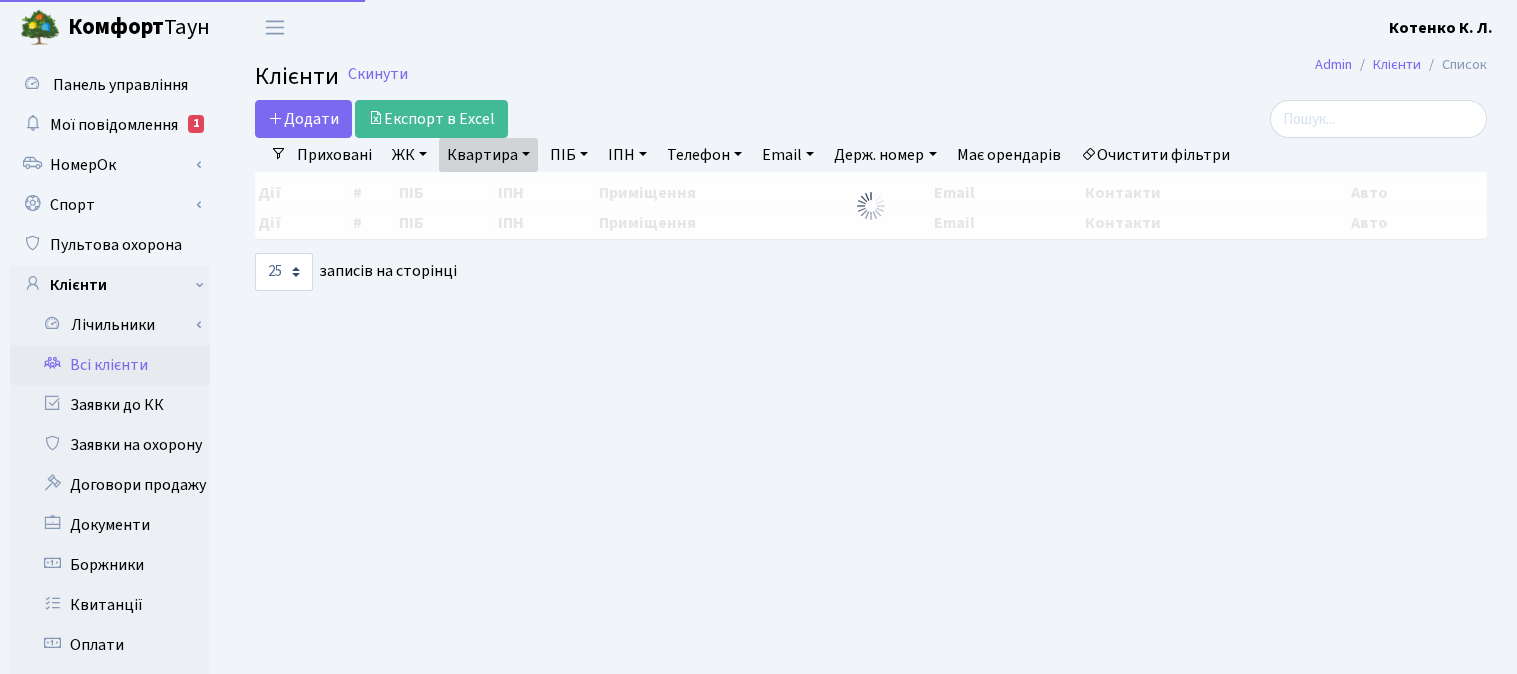 select on "25" 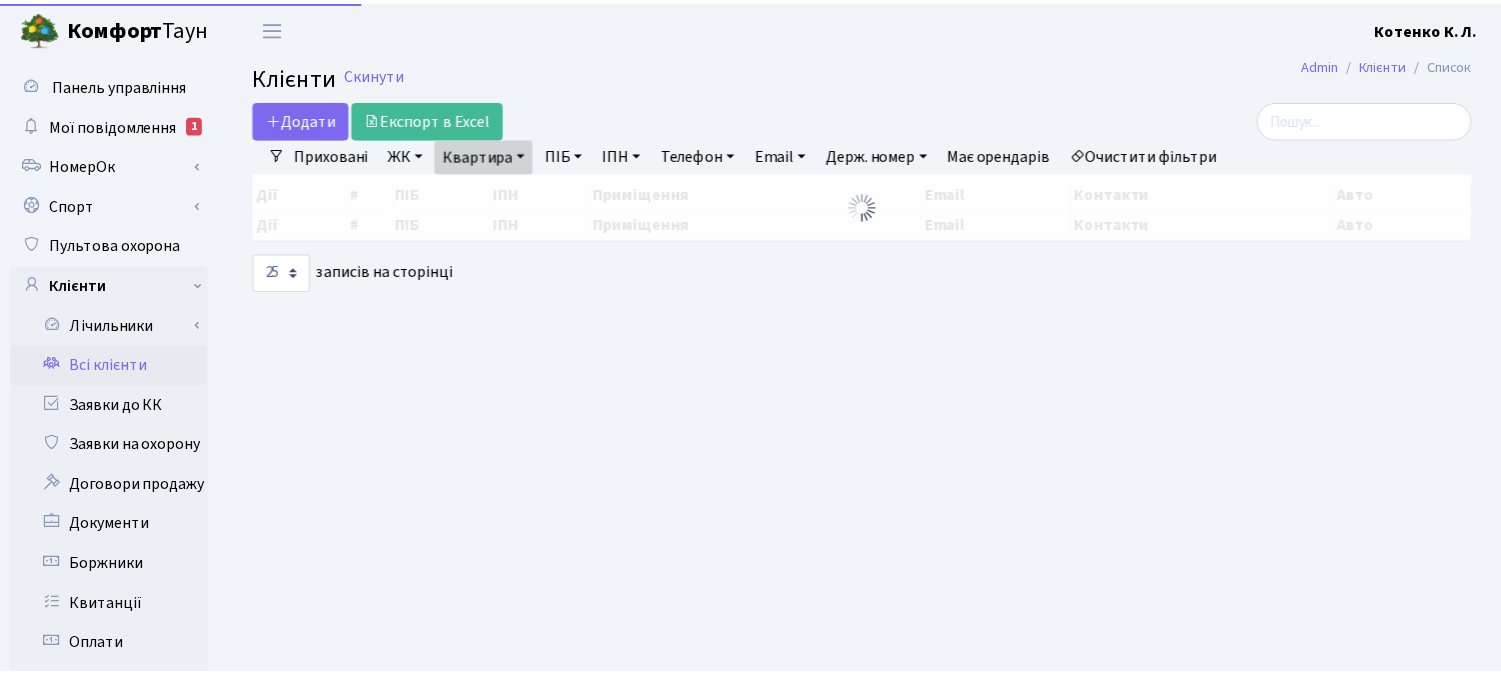 scroll, scrollTop: 0, scrollLeft: 0, axis: both 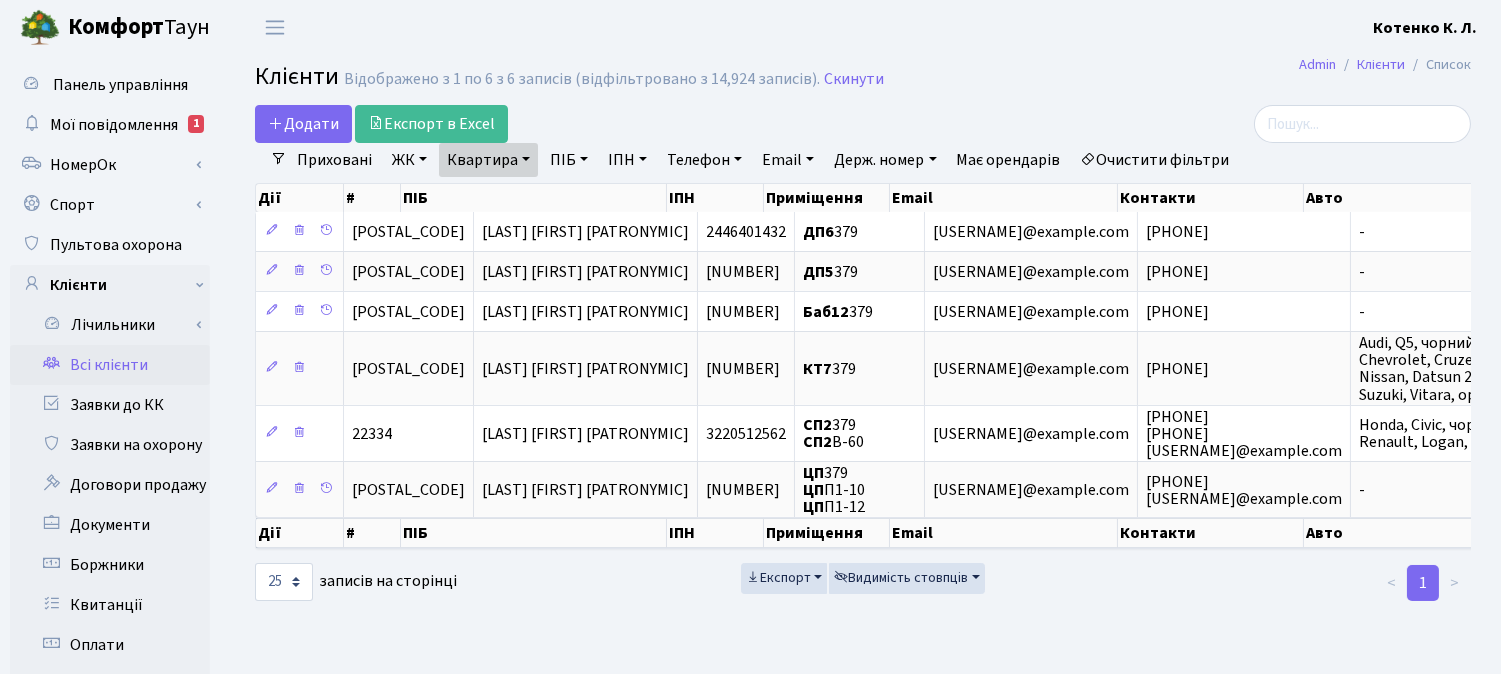 click on "Очистити фільтри" at bounding box center (1155, 160) 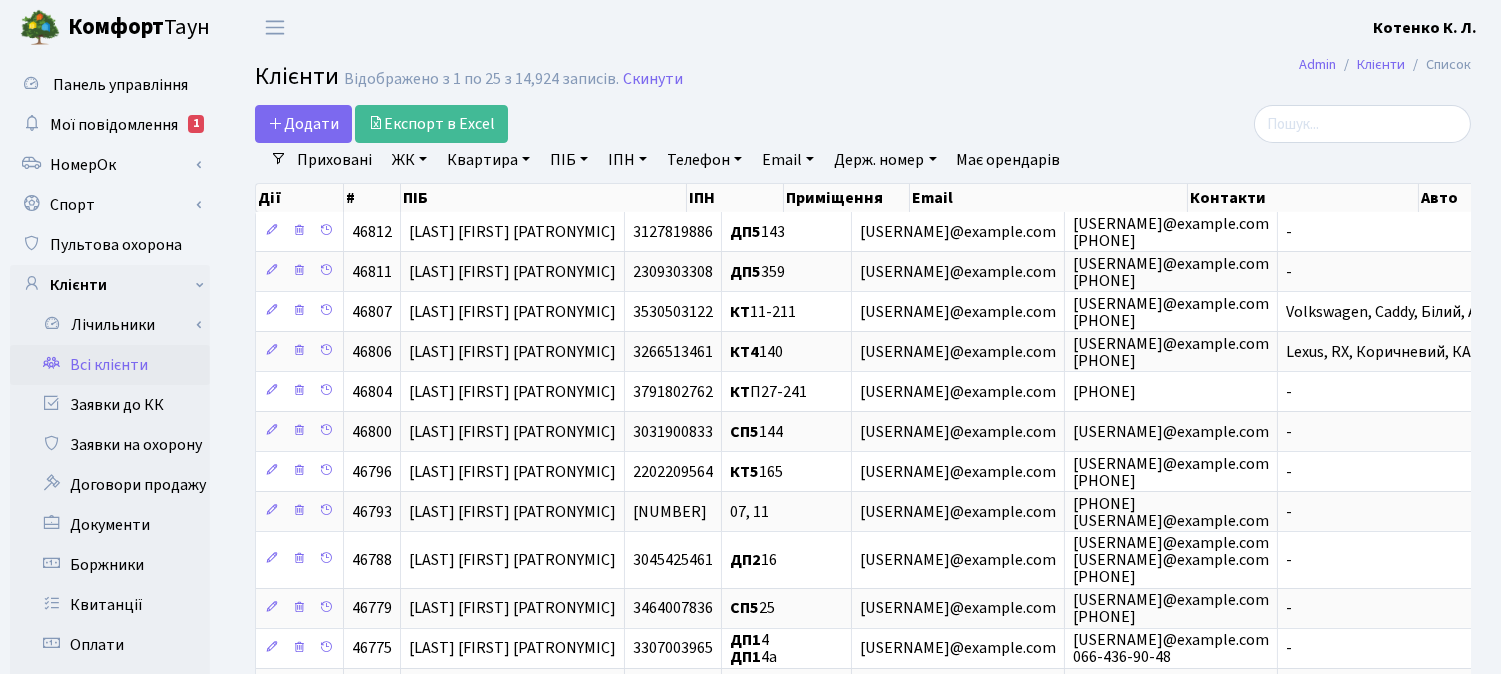 click on "Квартира" at bounding box center (488, 160) 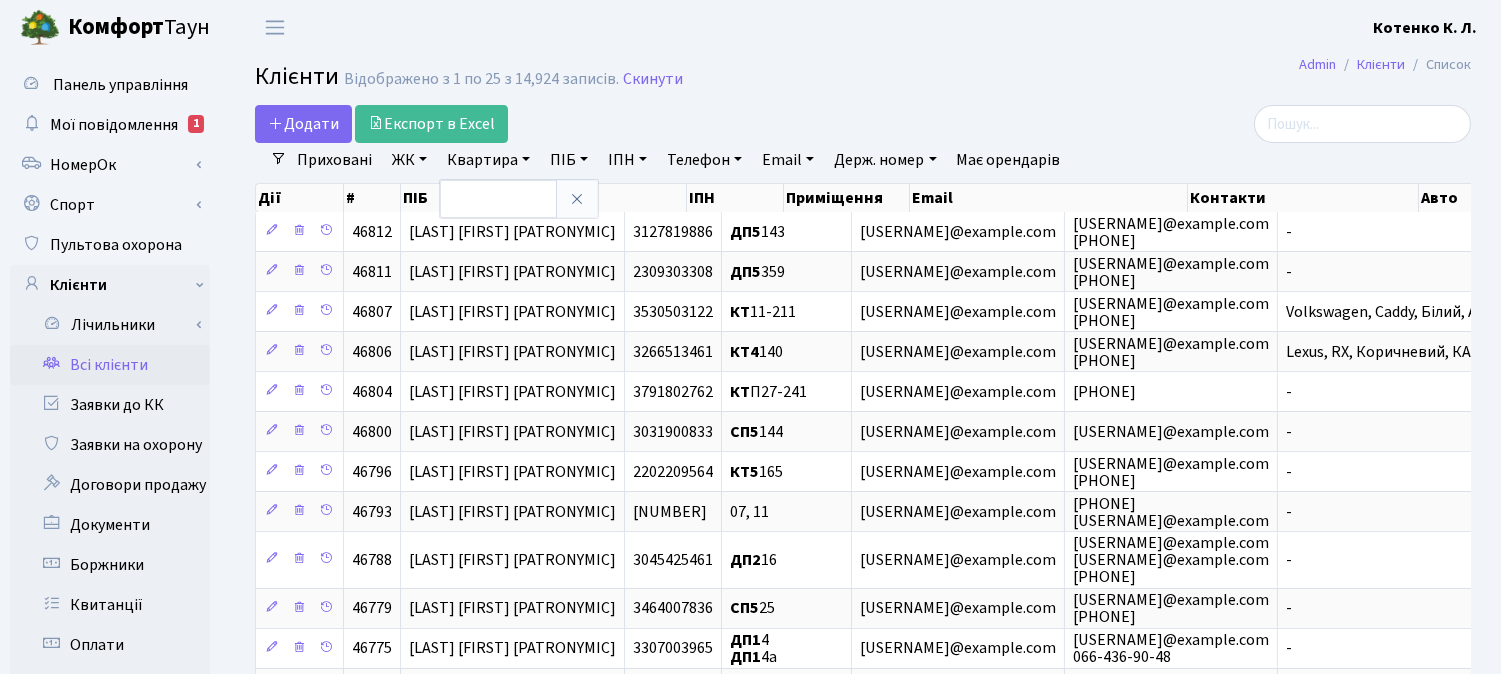 click on "ПІБ" at bounding box center [569, 160] 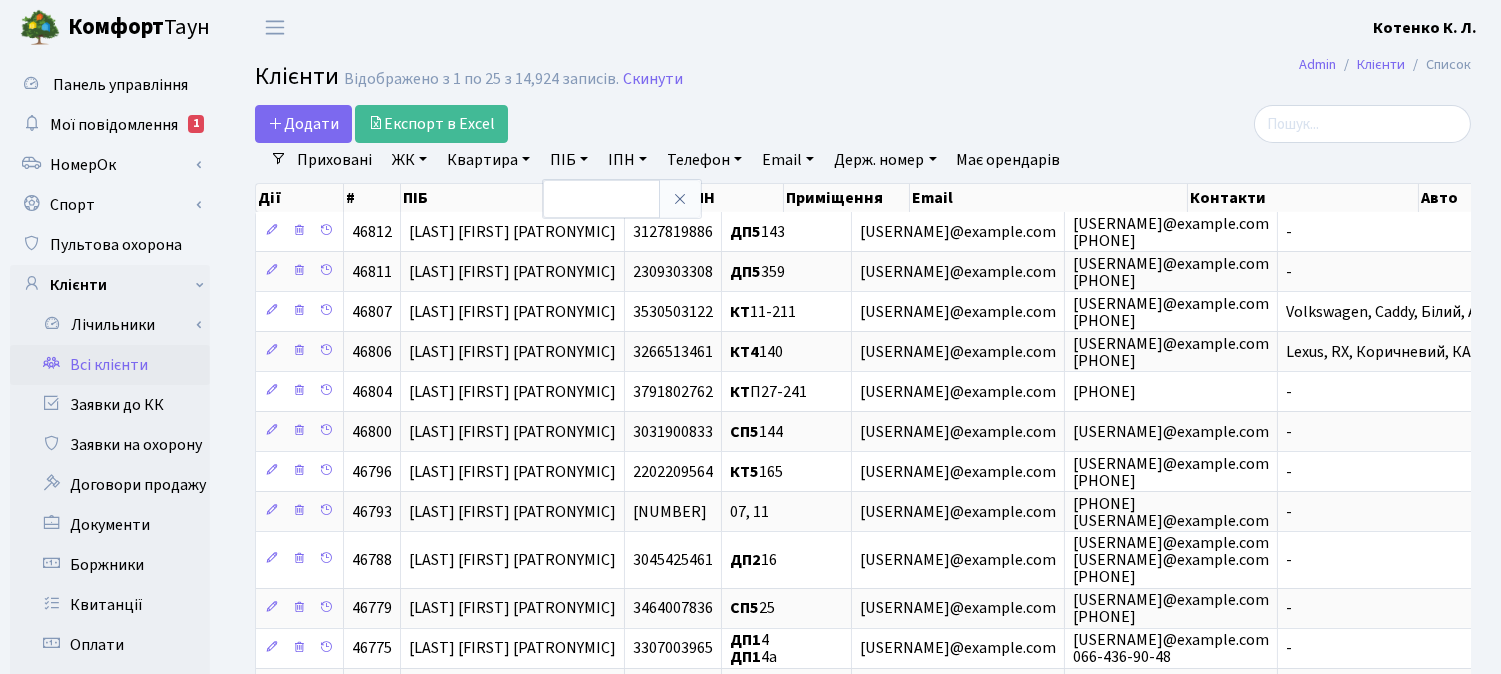 click on "ПІБ" at bounding box center (569, 160) 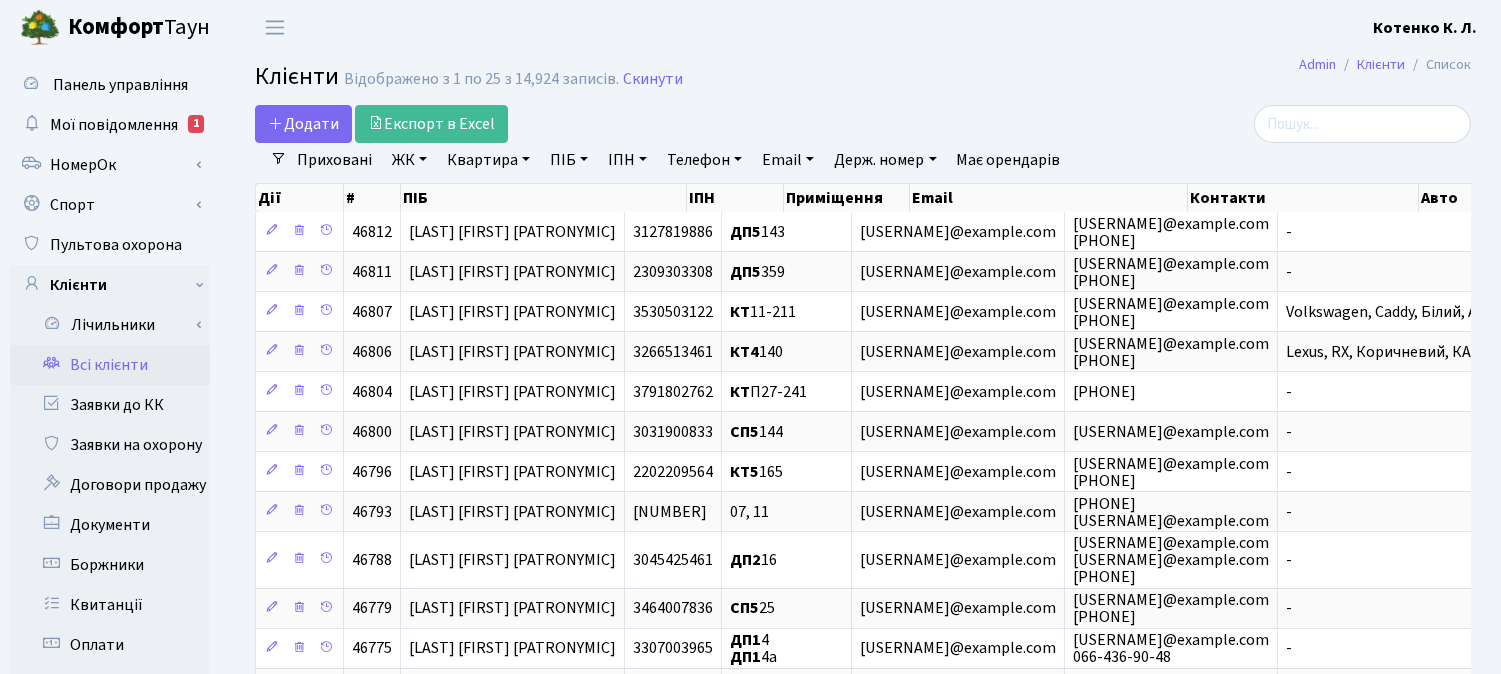 click on "ПІБ" at bounding box center (569, 160) 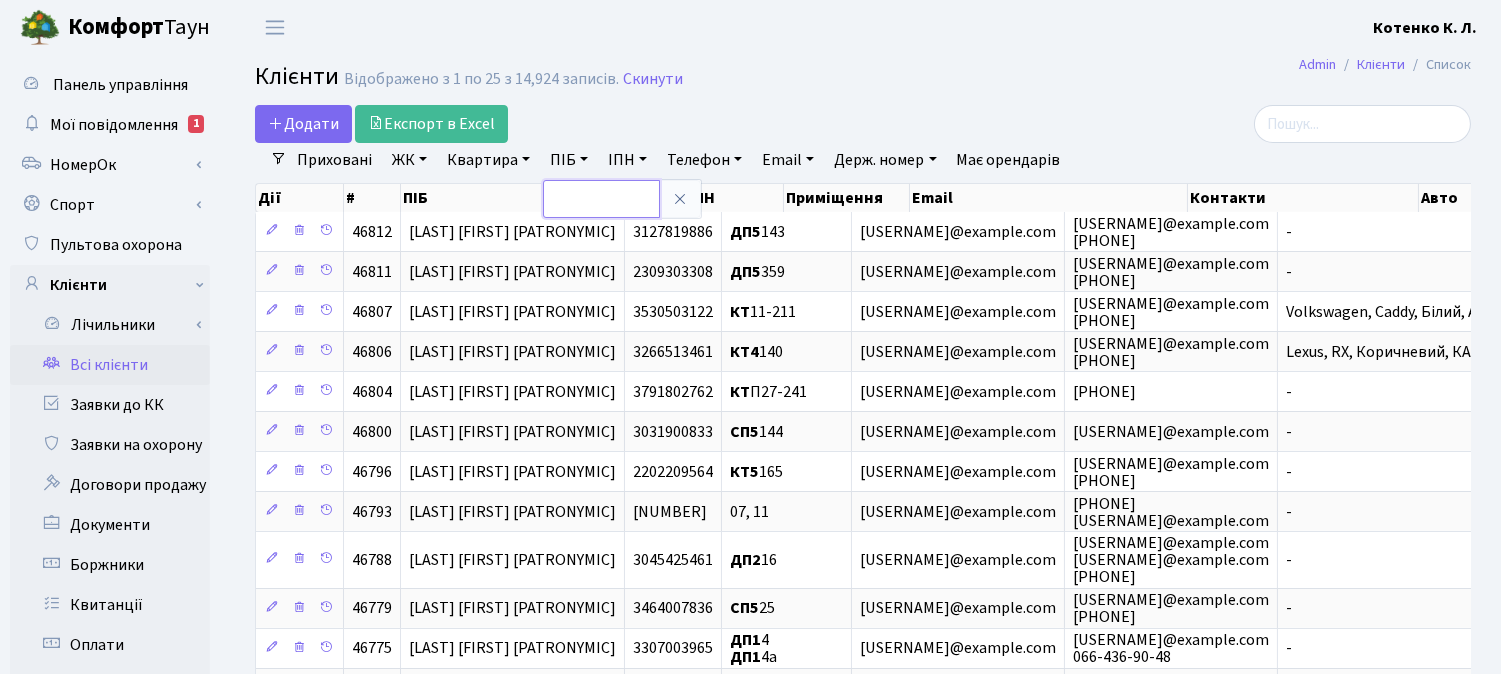 click at bounding box center (601, 199) 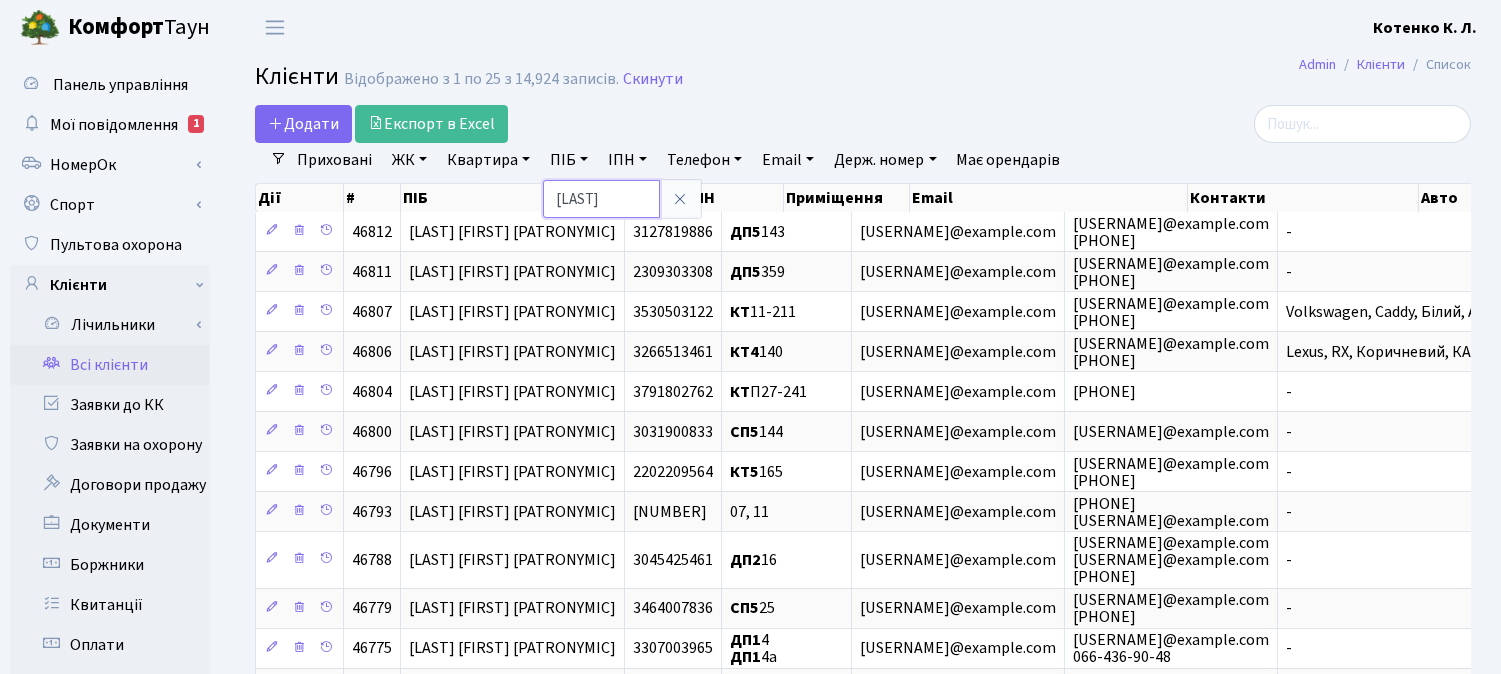 type on "харченко" 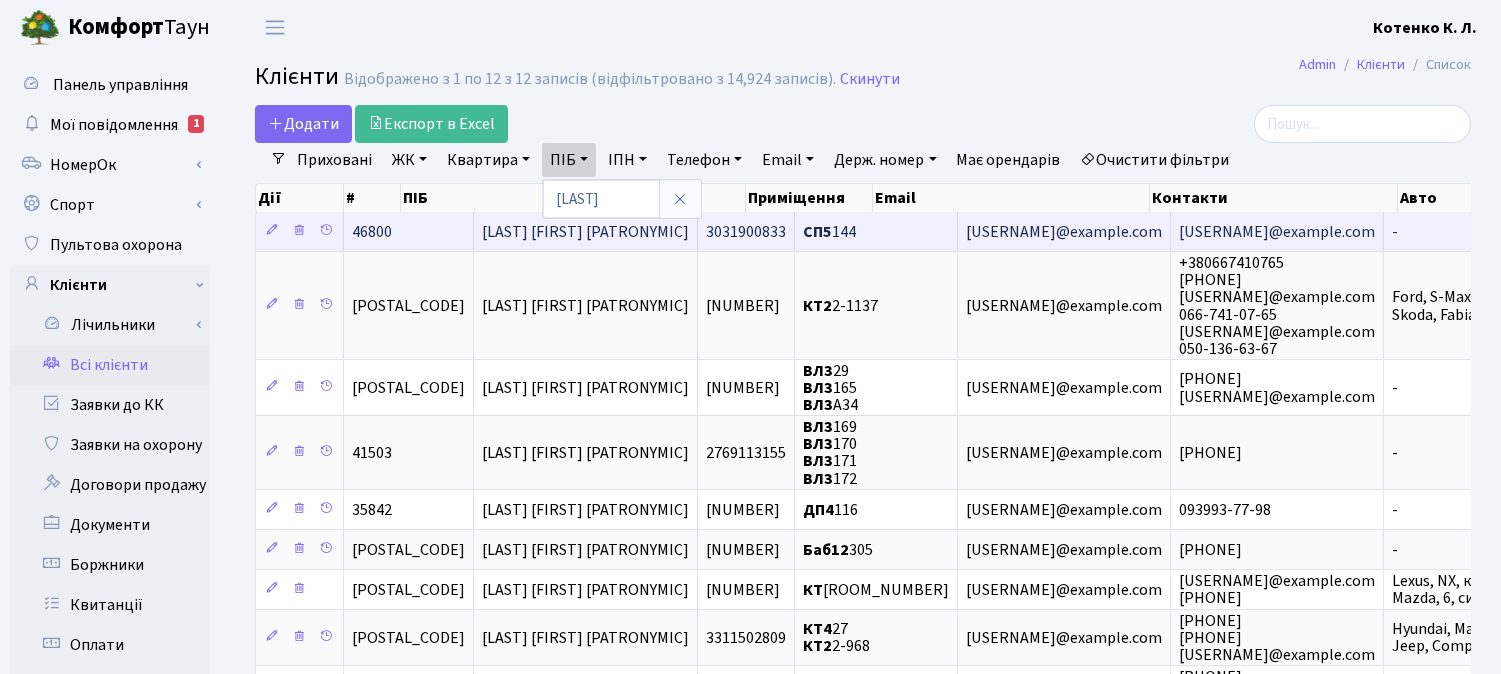 click on "[LASTNAME] [FIRSTNAME] [PATRONYMIC]" at bounding box center (585, 232) 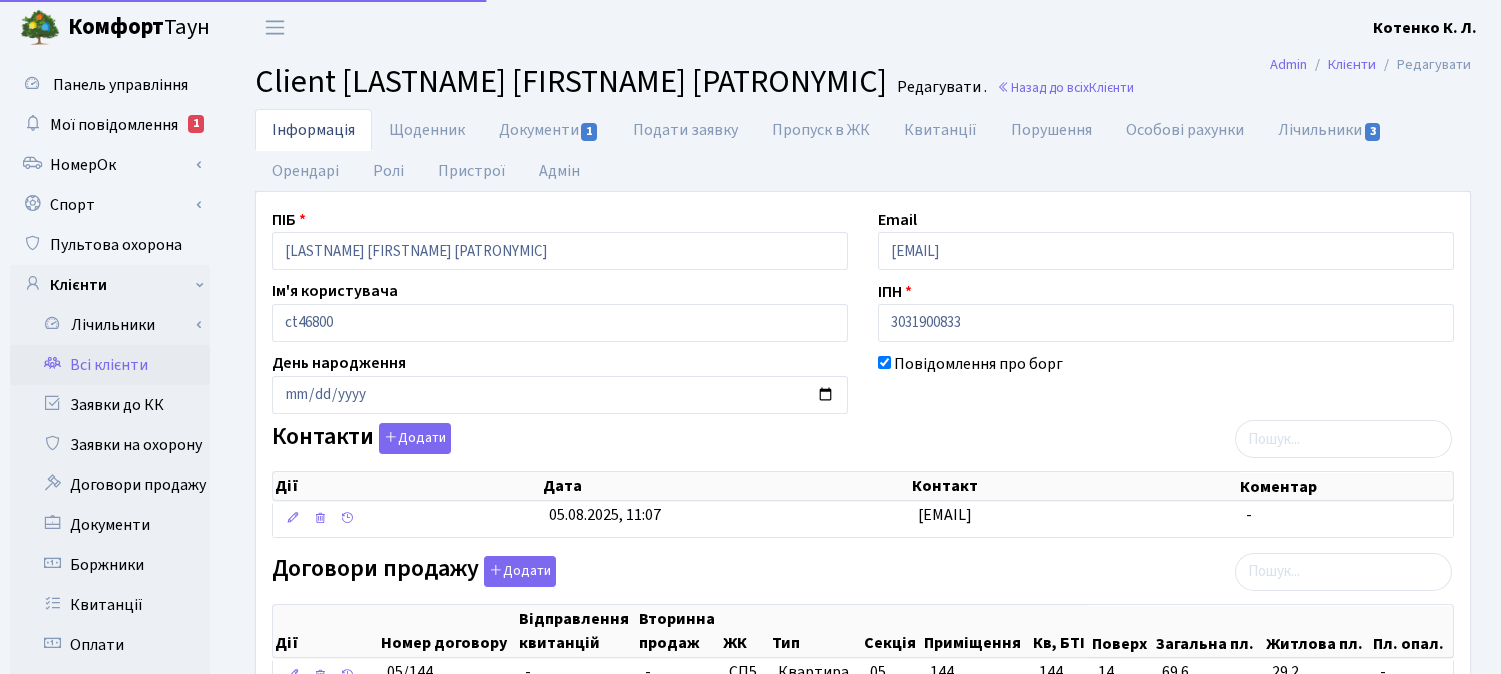 scroll, scrollTop: 0, scrollLeft: 0, axis: both 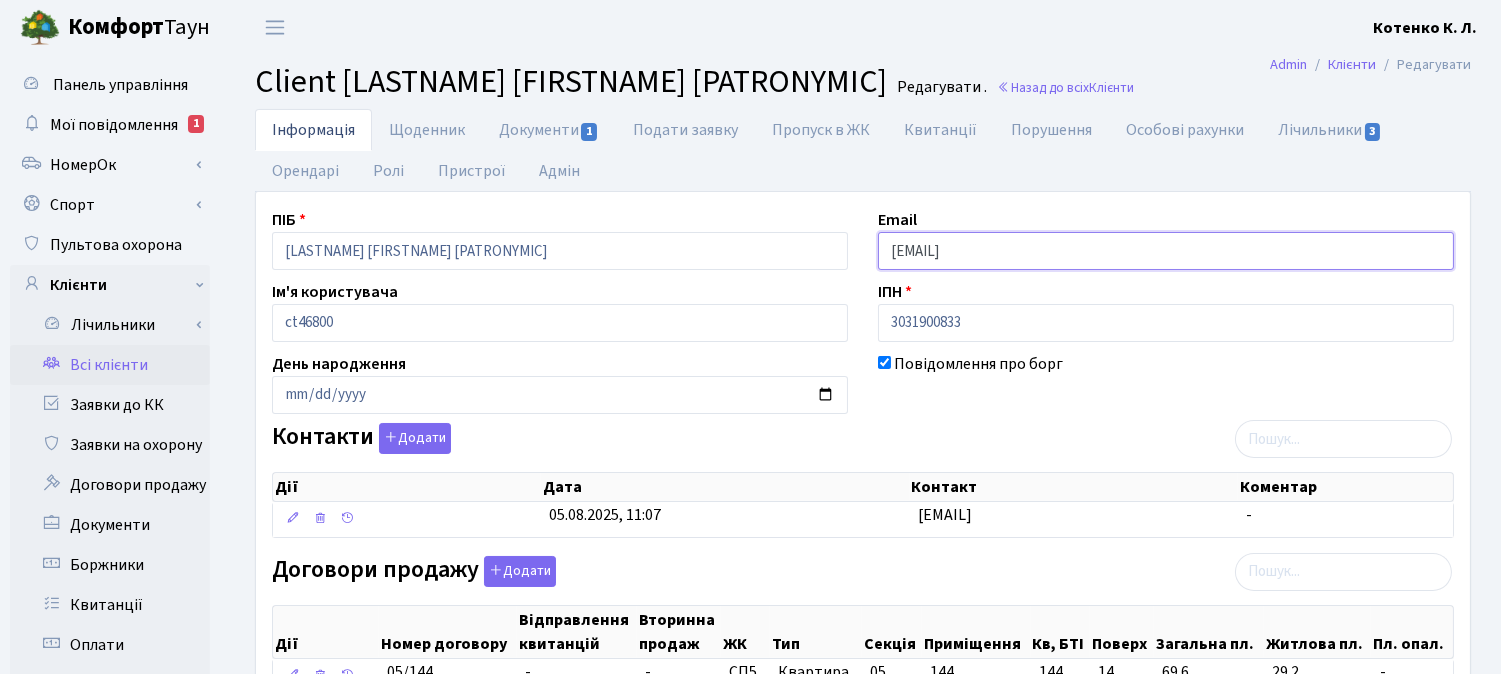 drag, startPoint x: 1004, startPoint y: 250, endPoint x: 807, endPoint y: 231, distance: 197.91412 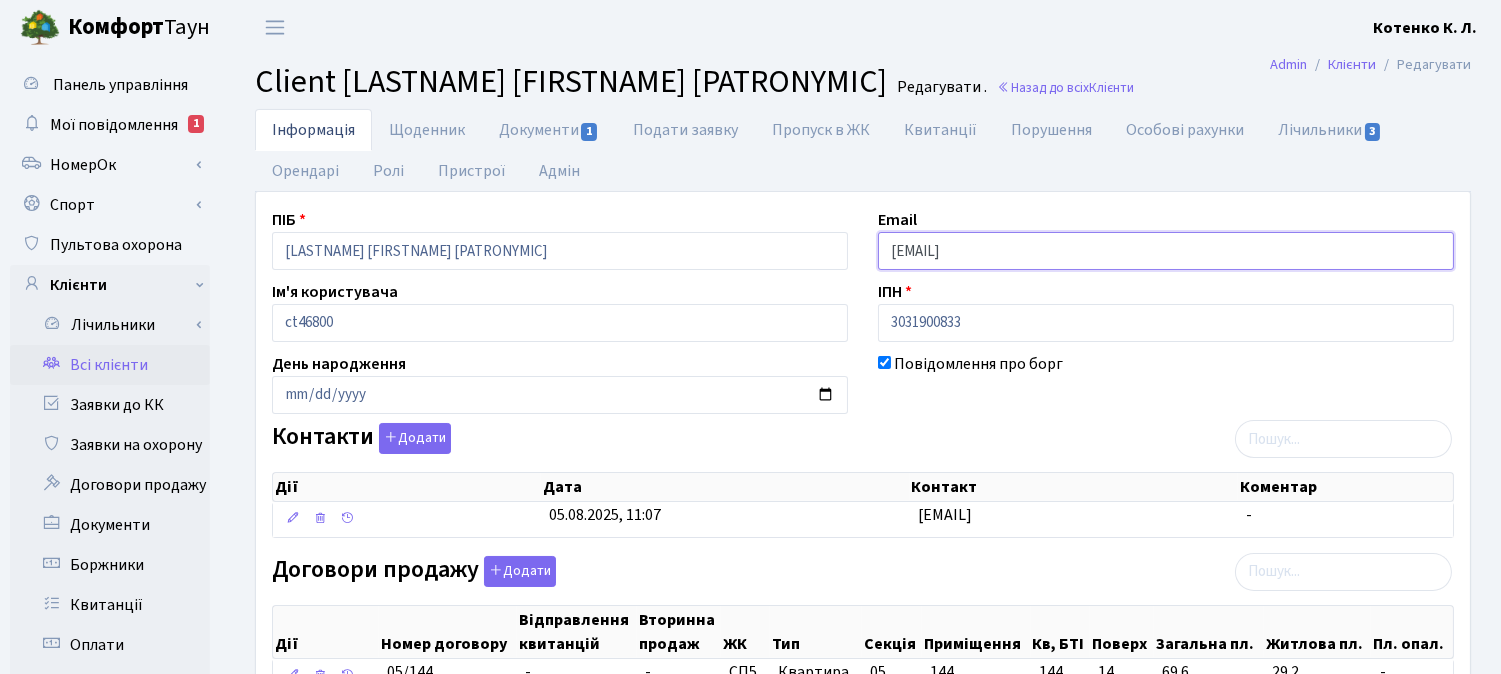 click on "ПІБ
Харченко Леонід Олександрович
Email
21212@ukr.net
Ім'я користувача
ct46800
ІПН
3031900833
День народження
Повідомлення про борг
Контакти
Додати
Дії
Дата
Дії" at bounding box center (863, 654) 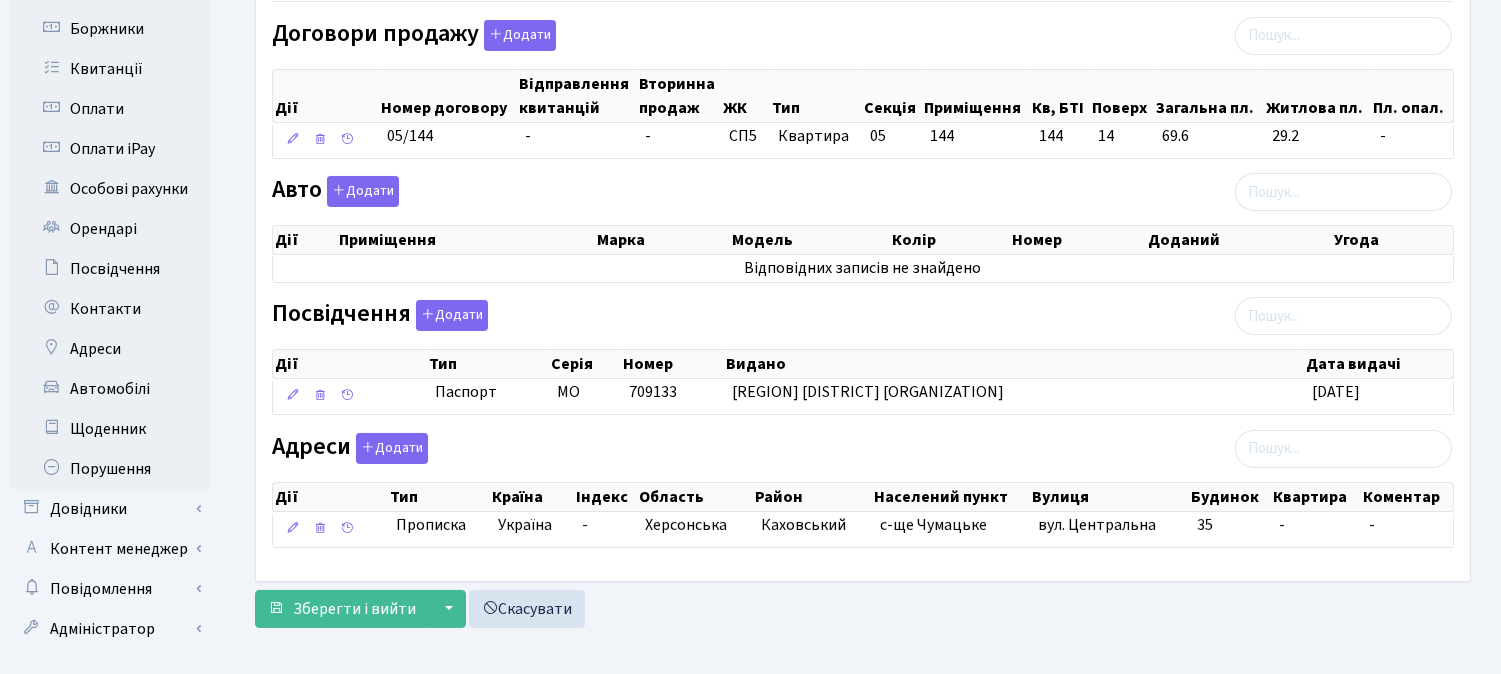 scroll, scrollTop: 570, scrollLeft: 0, axis: vertical 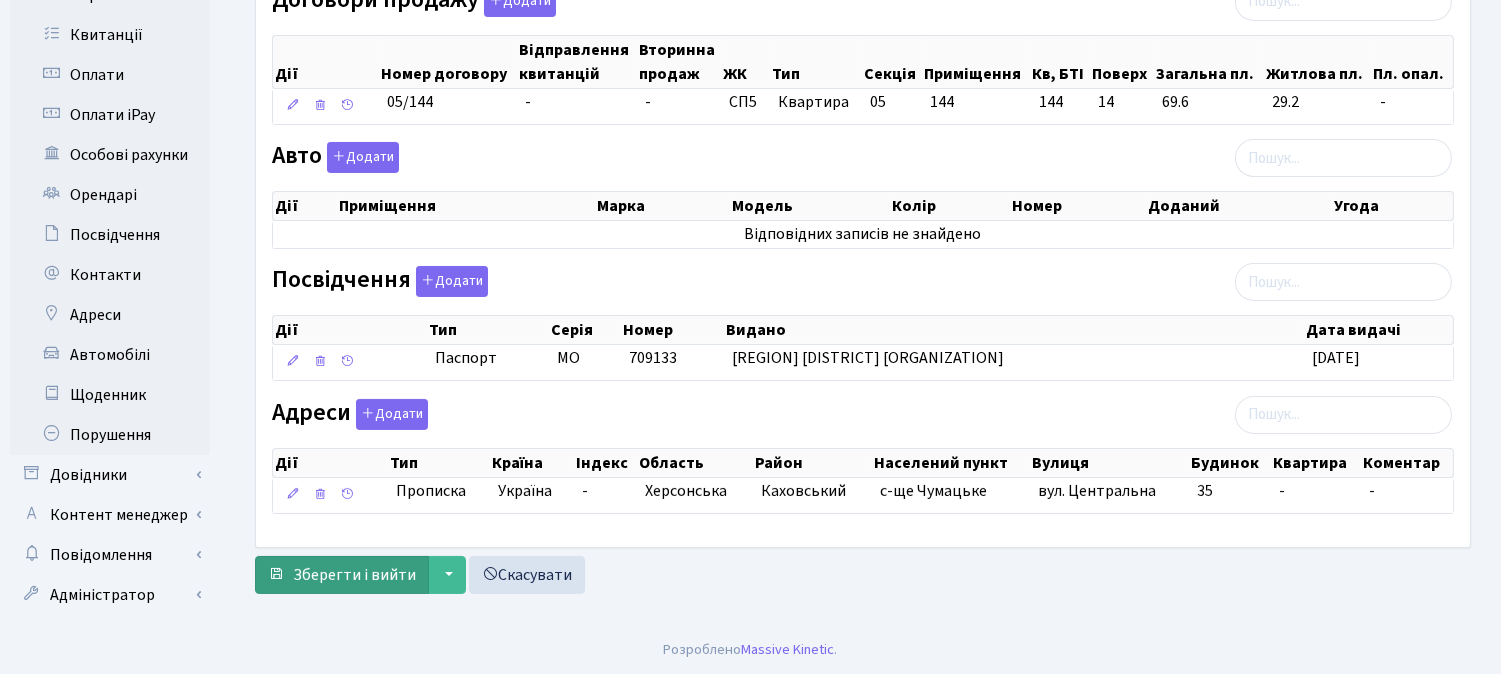 type on "[EMAIL]" 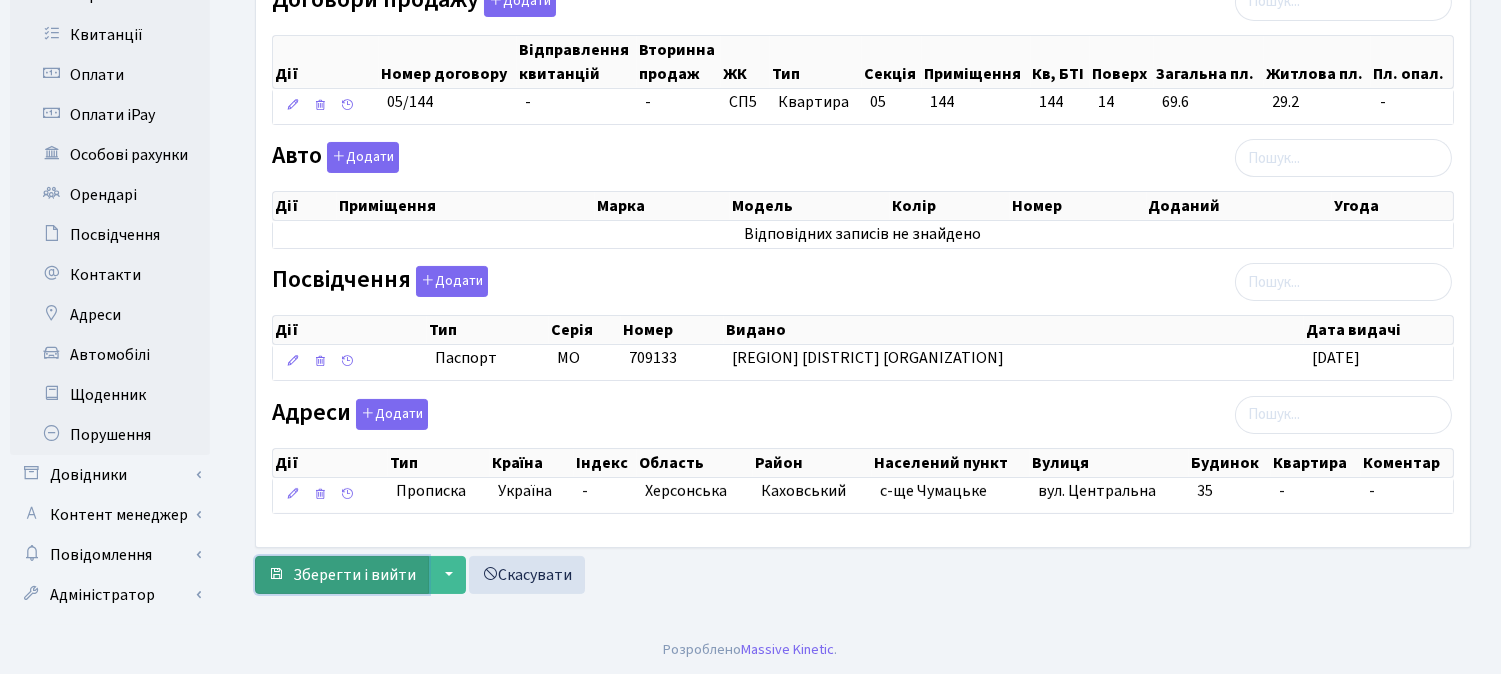 click on "Зберегти і вийти" at bounding box center [354, 575] 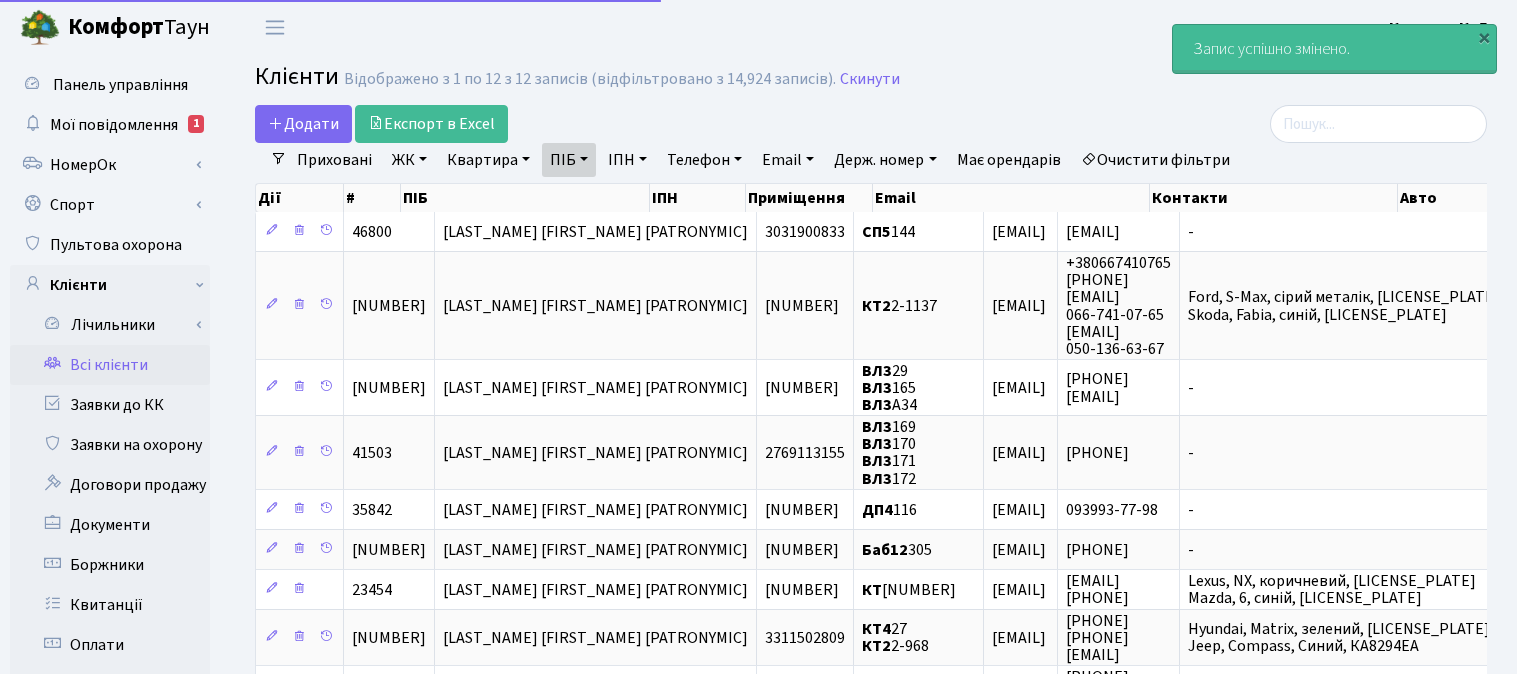 select on "25" 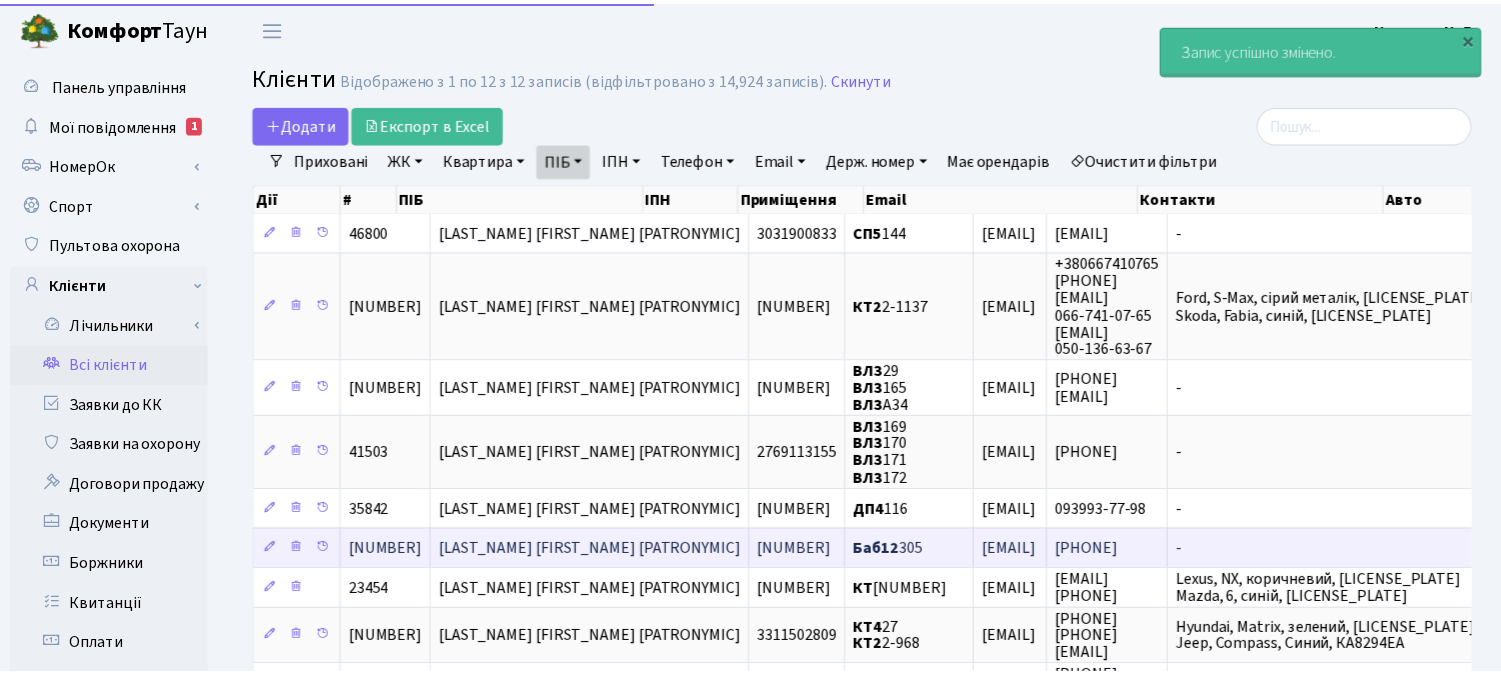 scroll, scrollTop: 0, scrollLeft: 0, axis: both 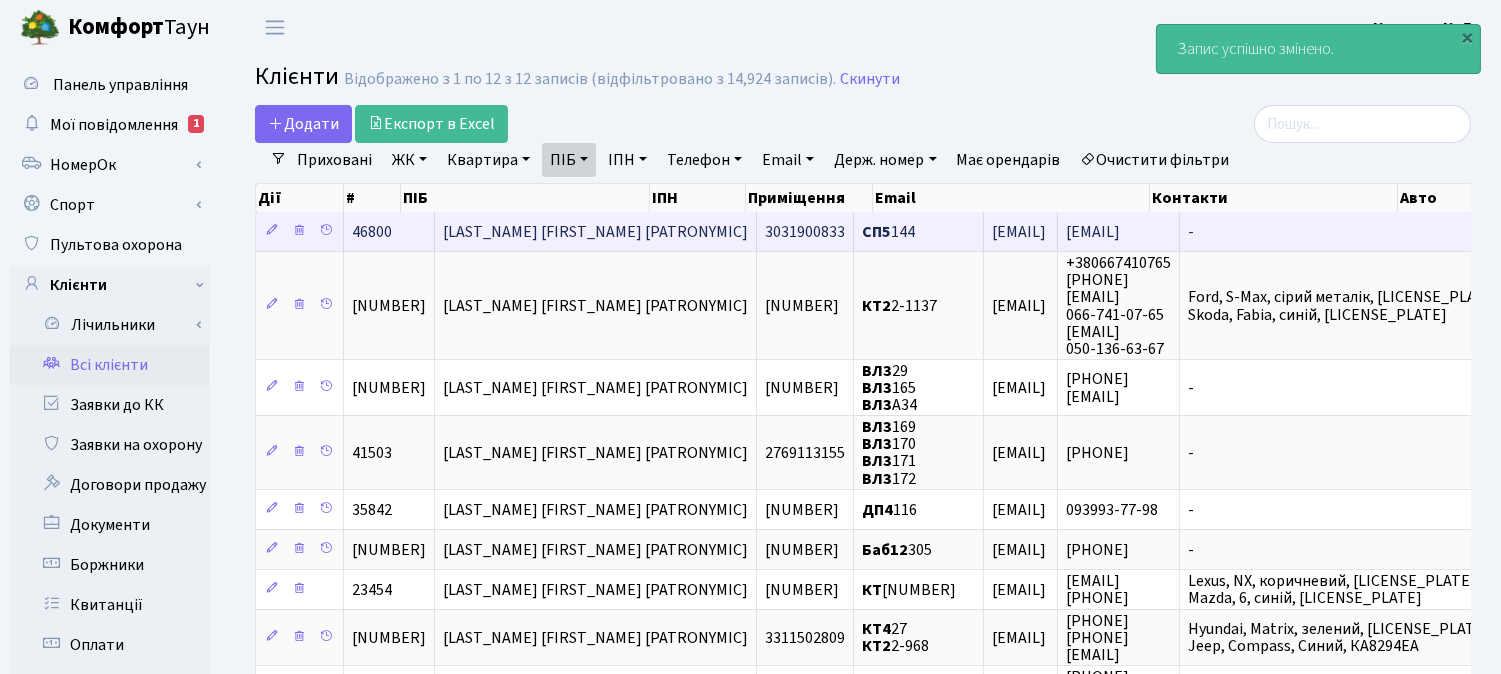 click on "[LAST_NAME] [FIRST_NAME] [PATRONYMIC]" at bounding box center (595, 232) 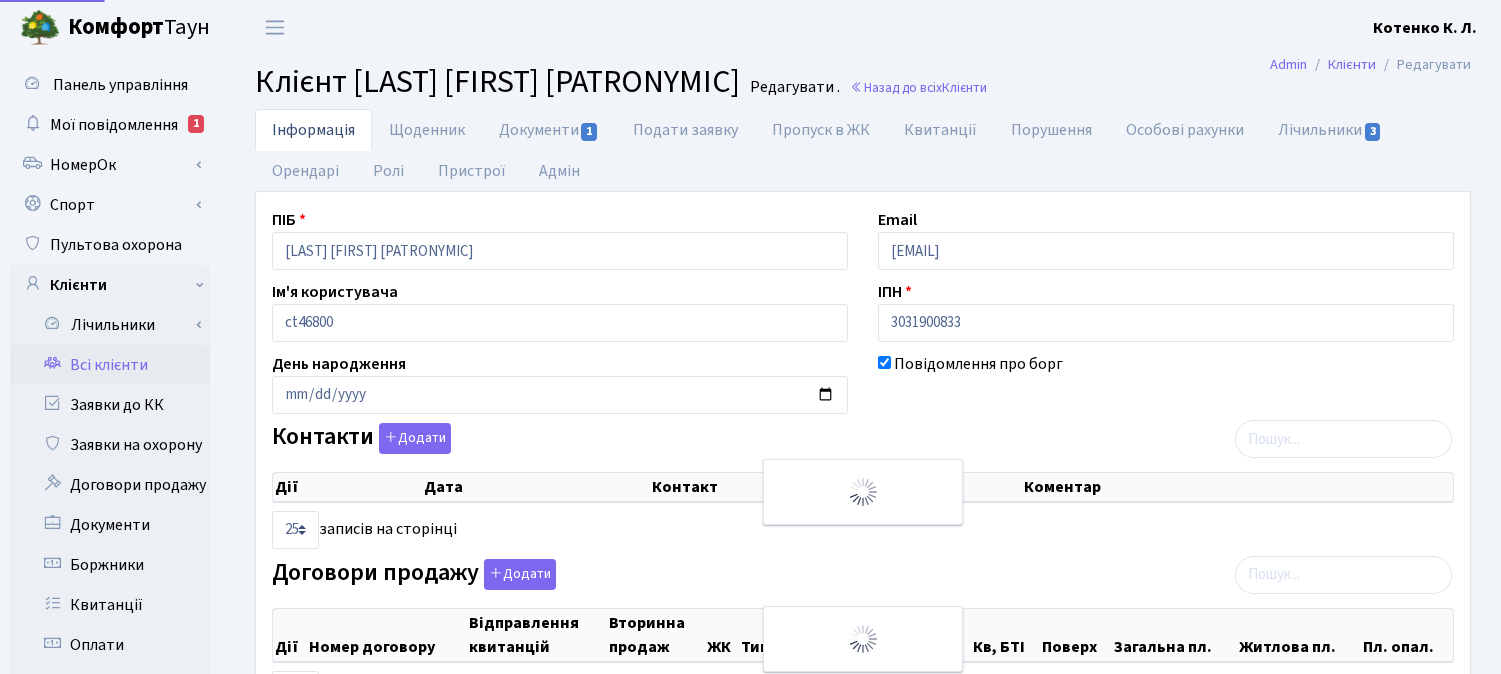 select on "25" 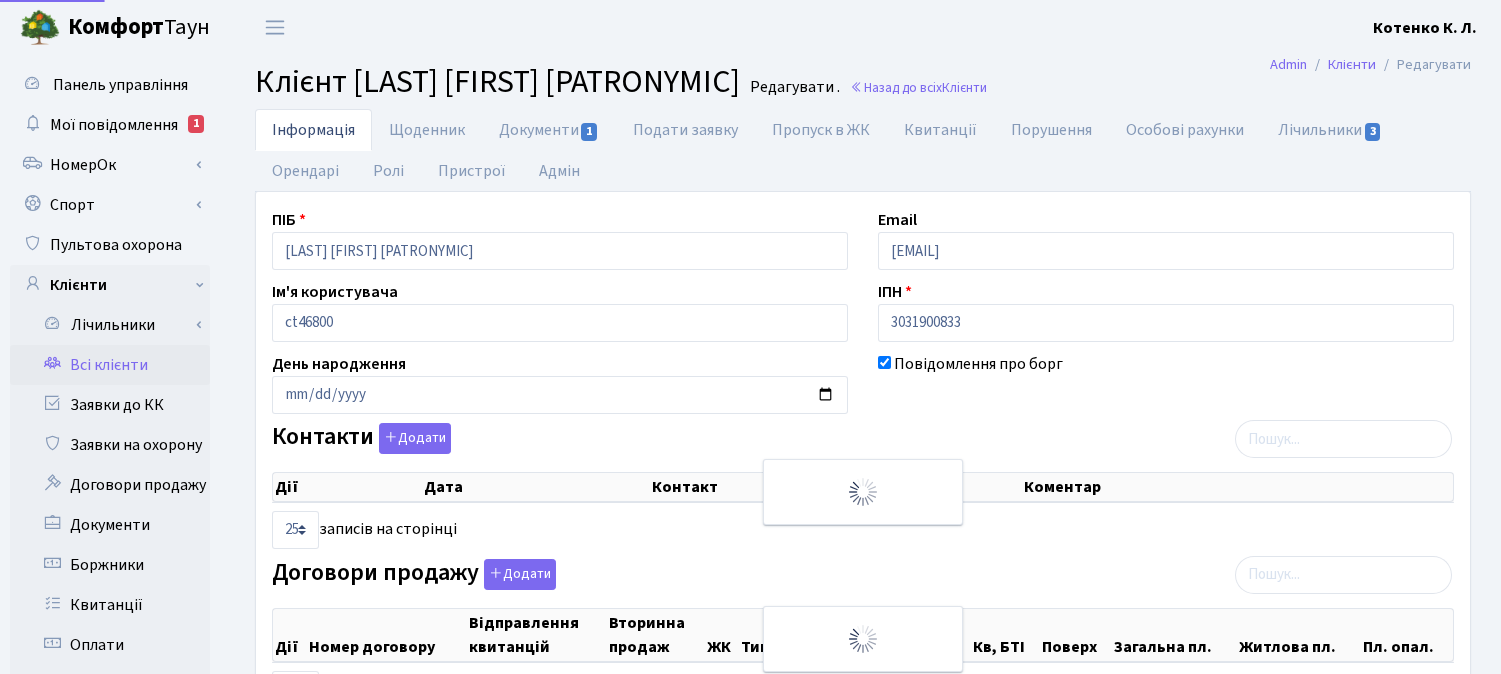 select on "25" 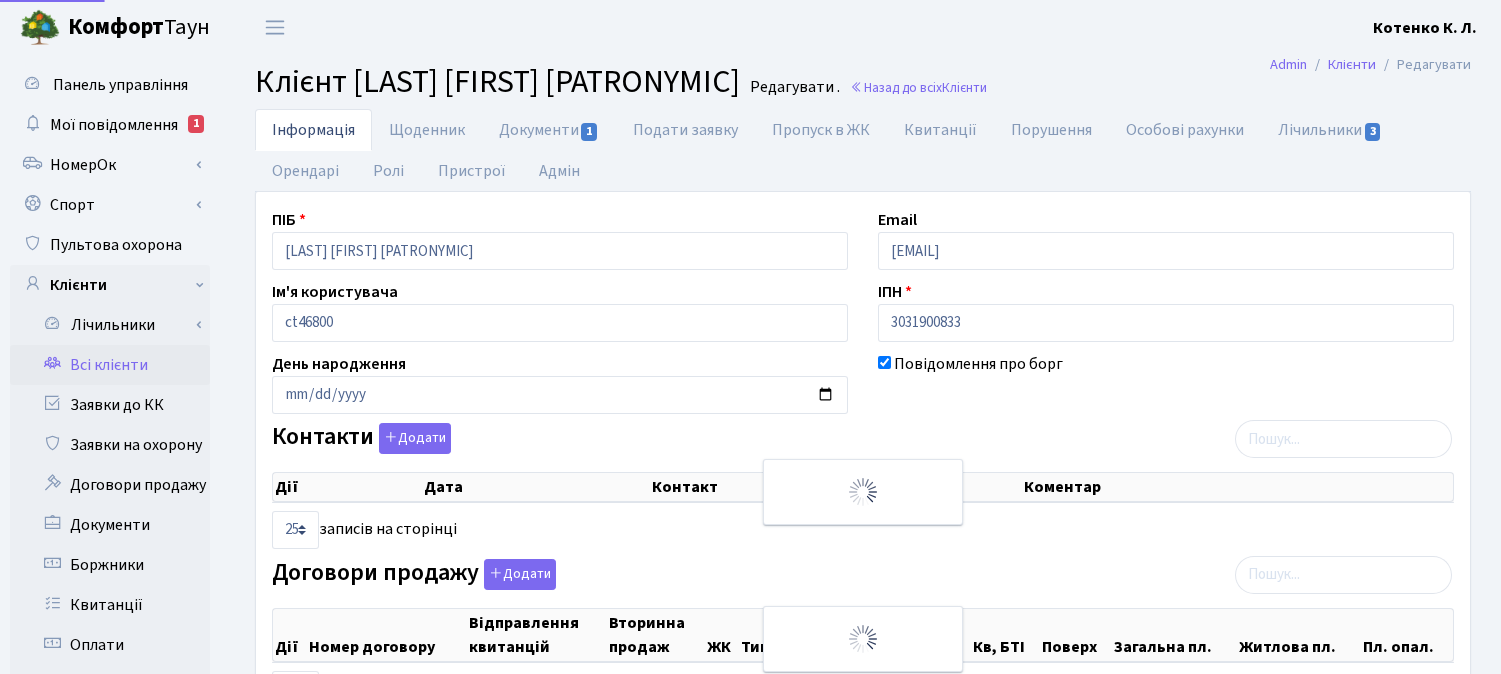 select on "25" 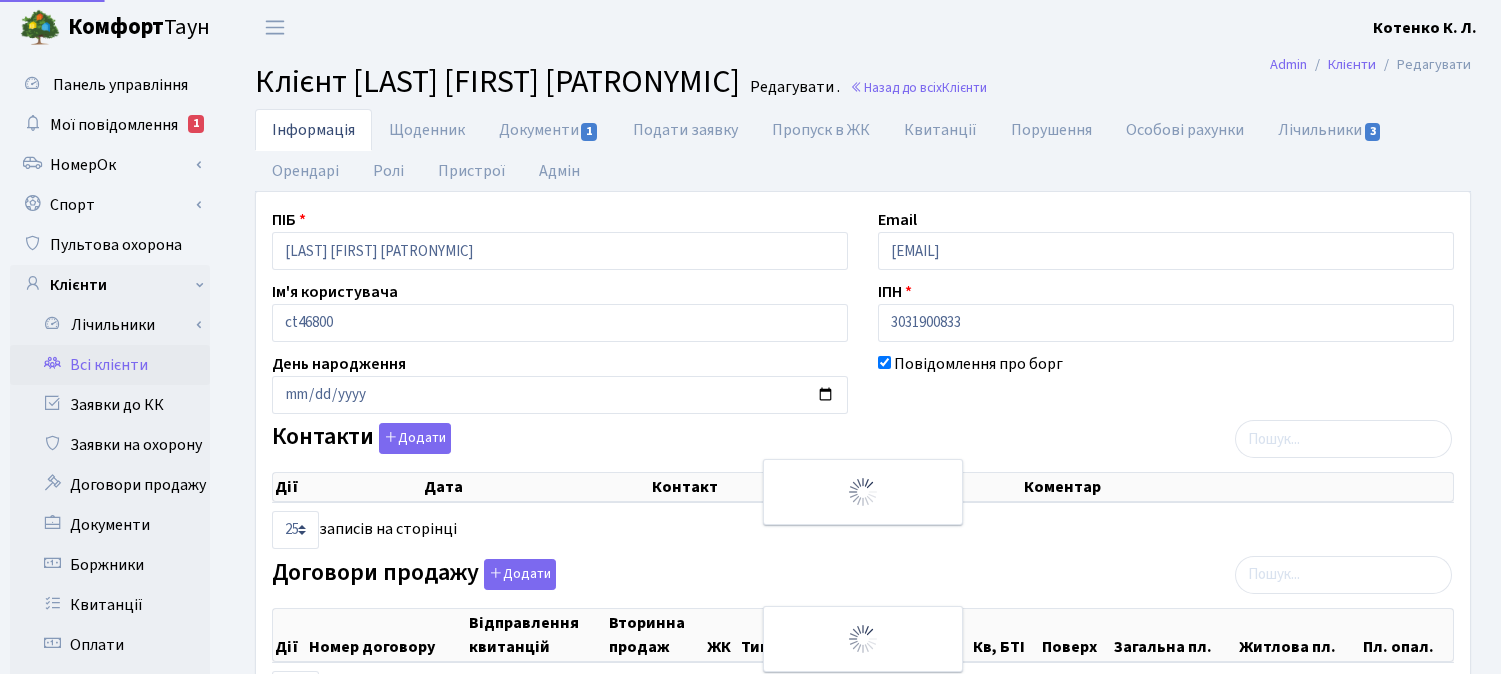 select on "25" 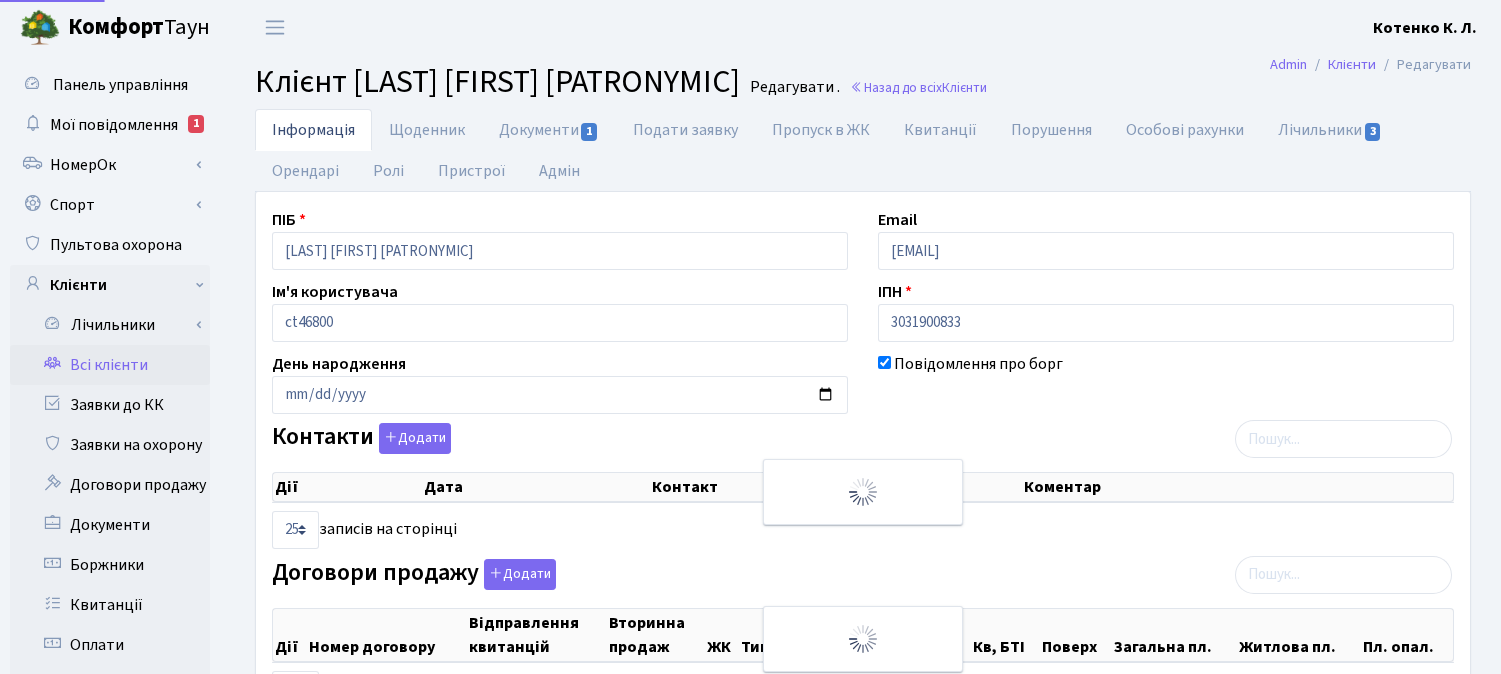 scroll, scrollTop: 0, scrollLeft: 0, axis: both 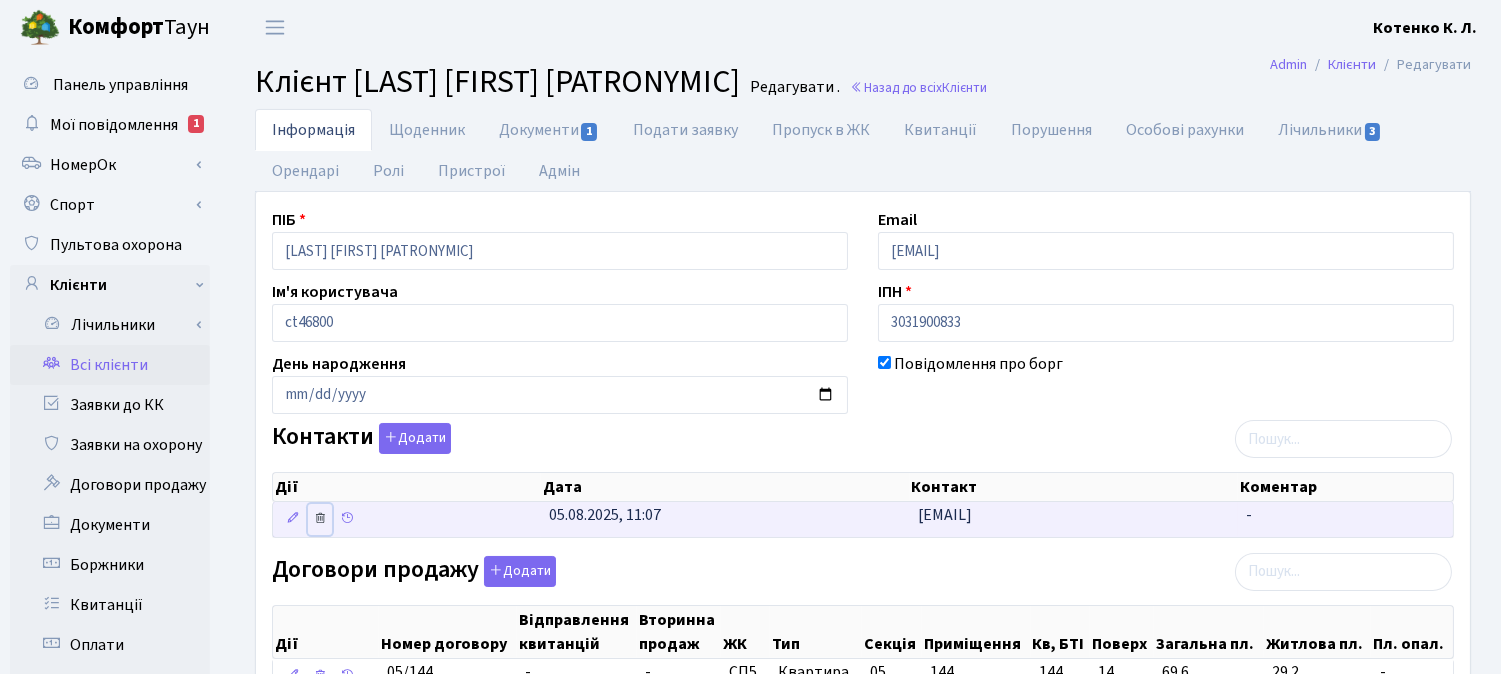 click at bounding box center (320, 518) 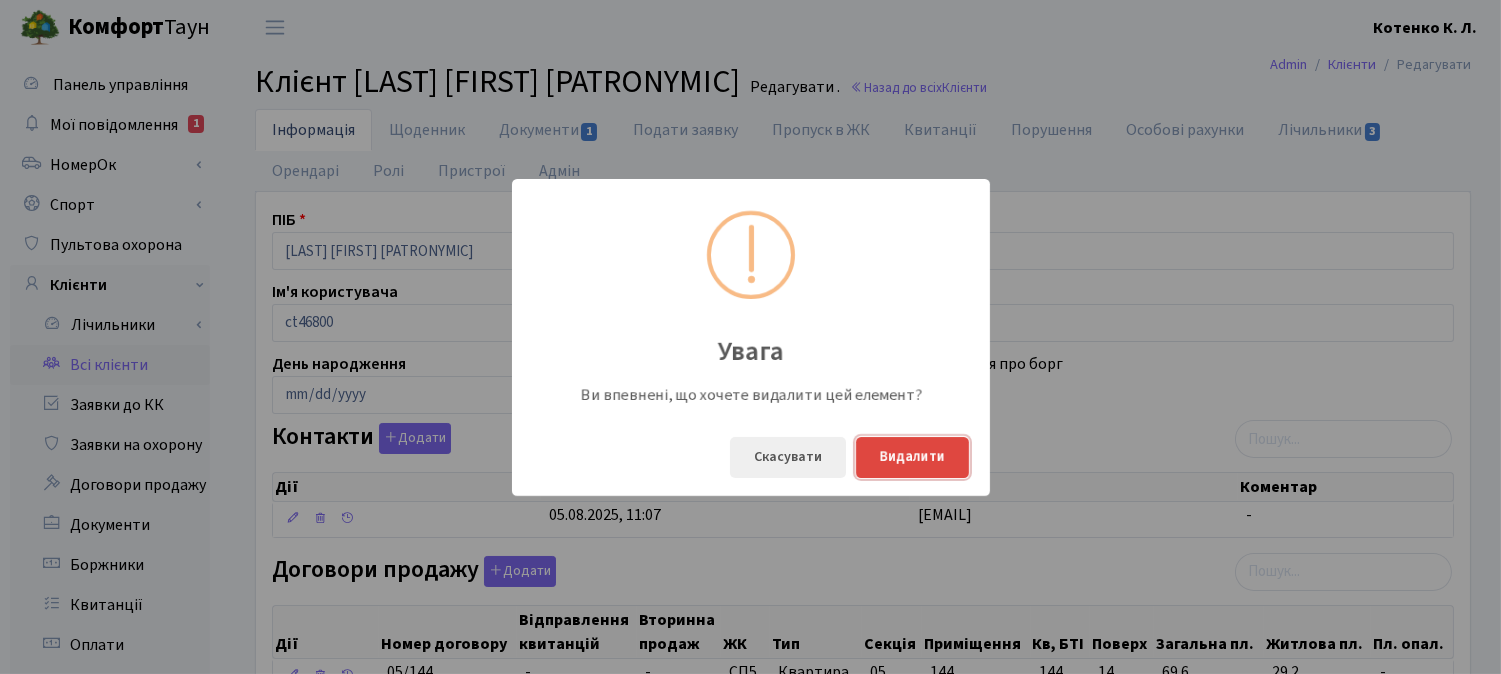 drag, startPoint x: 905, startPoint y: 445, endPoint x: 718, endPoint y: 437, distance: 187.17105 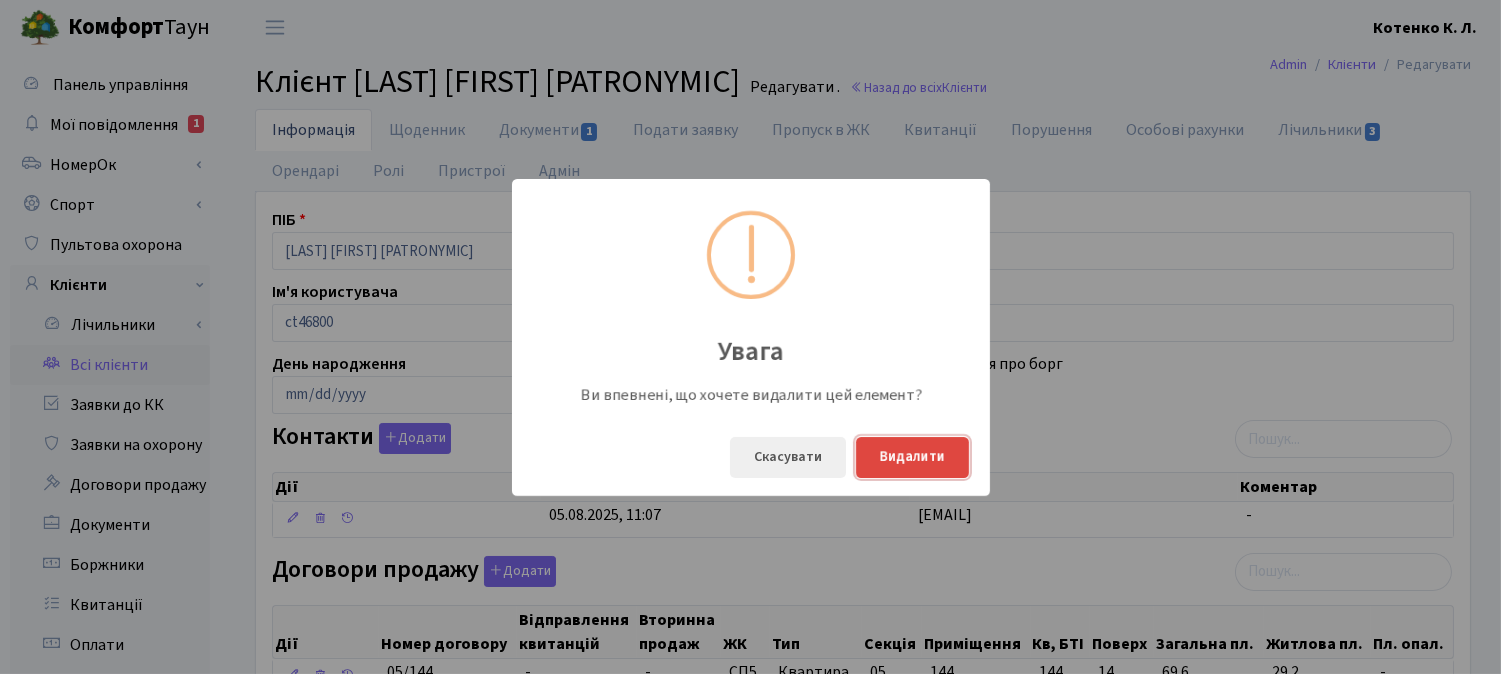 click on "Видалити" at bounding box center (912, 457) 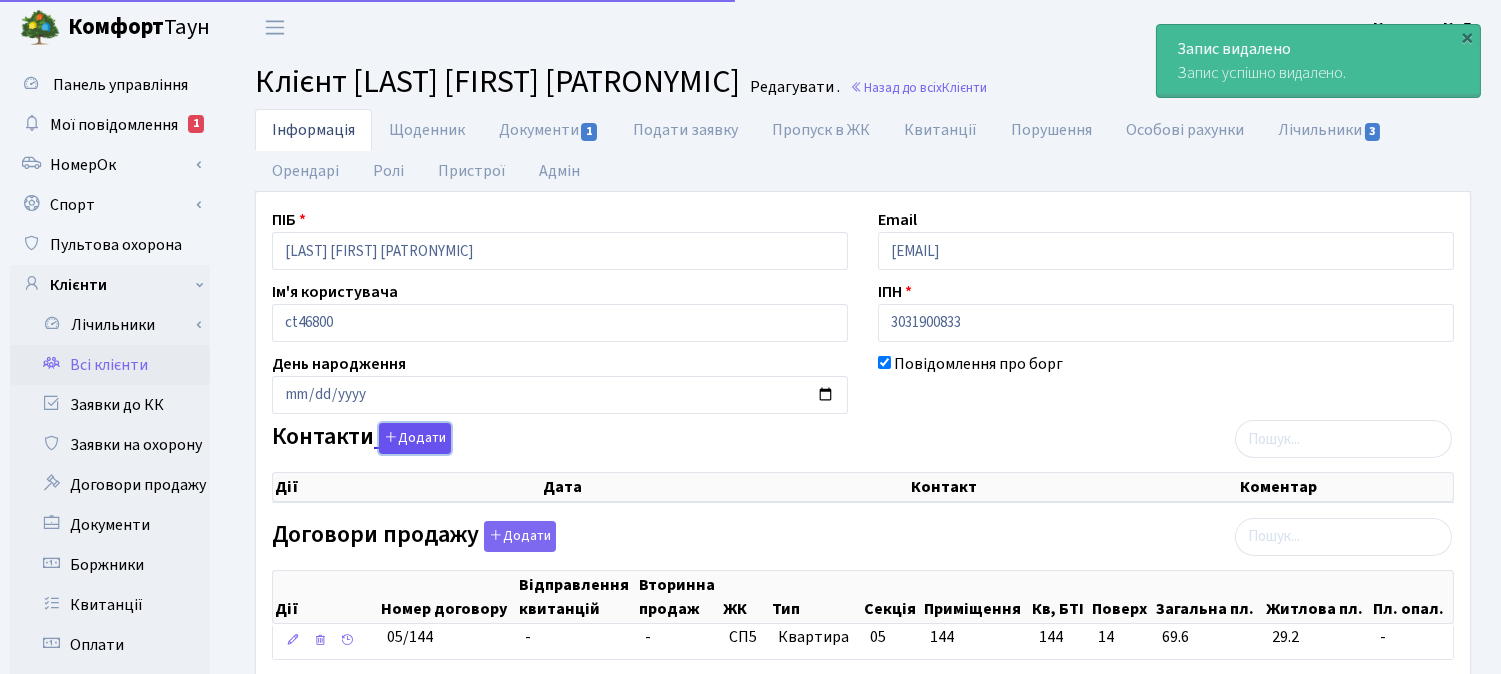click on "Додати" at bounding box center [415, 438] 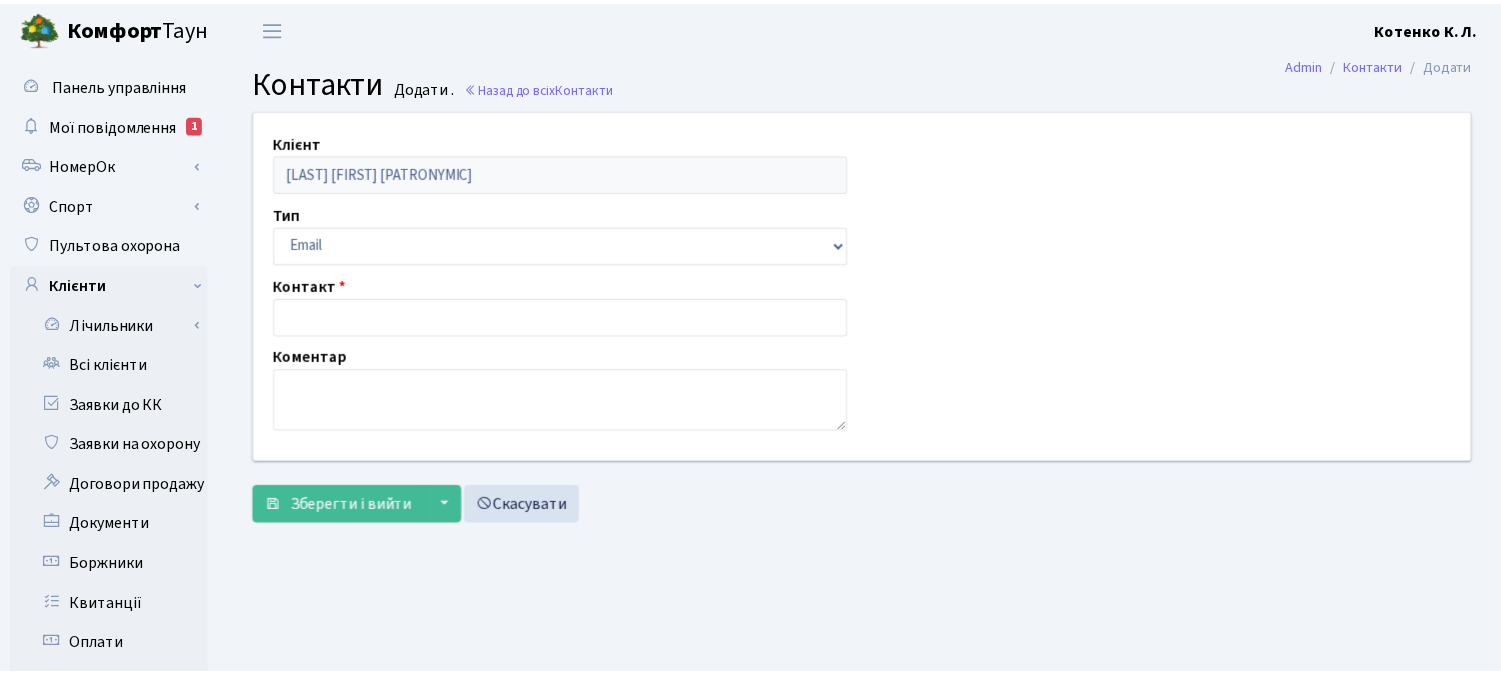 scroll, scrollTop: 0, scrollLeft: 0, axis: both 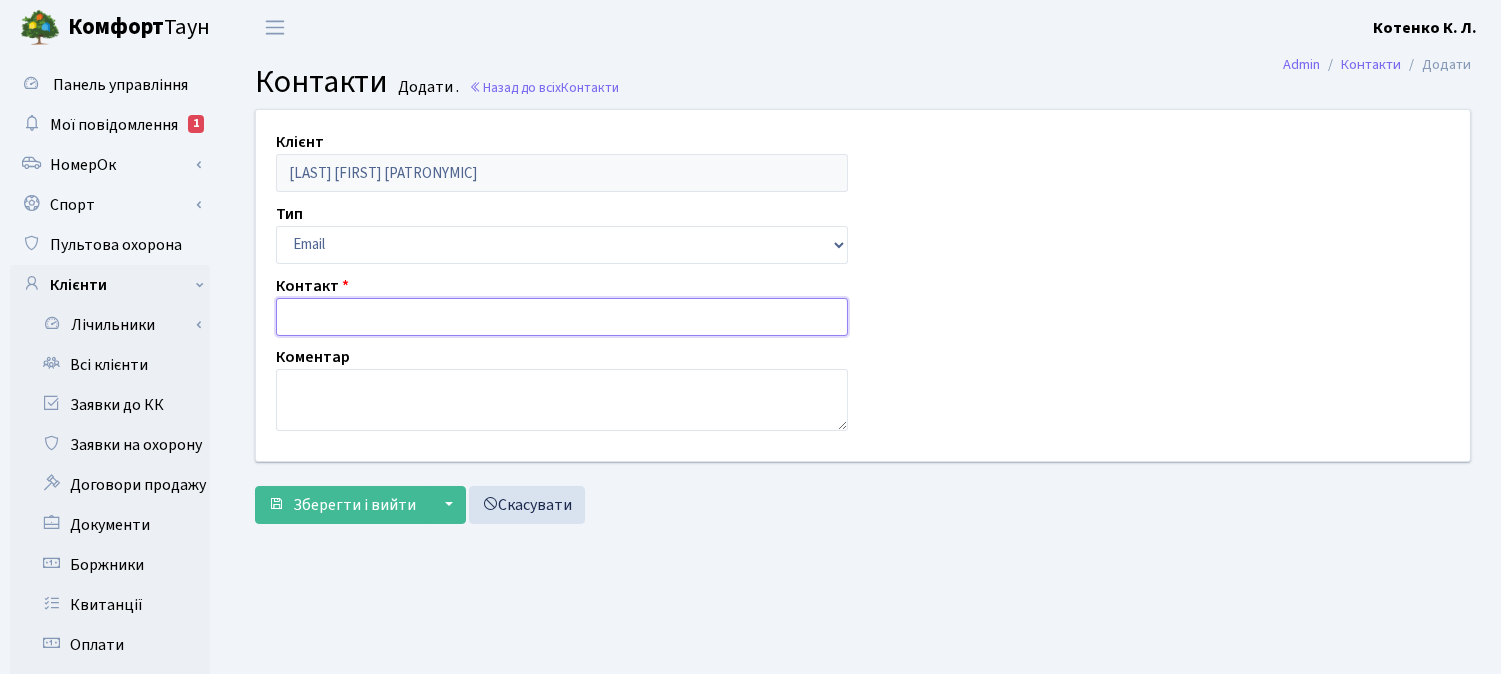 click at bounding box center [562, 317] 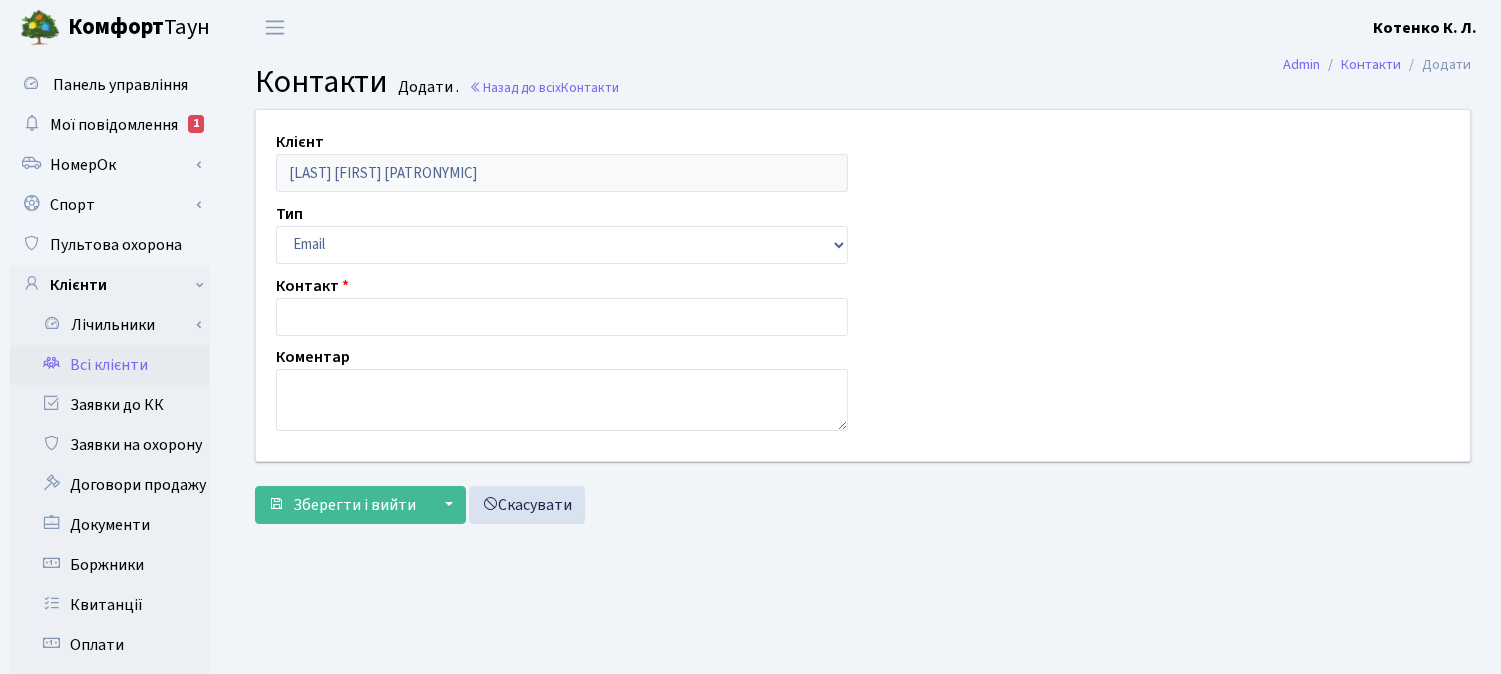 click on "Всі клієнти" at bounding box center [110, 365] 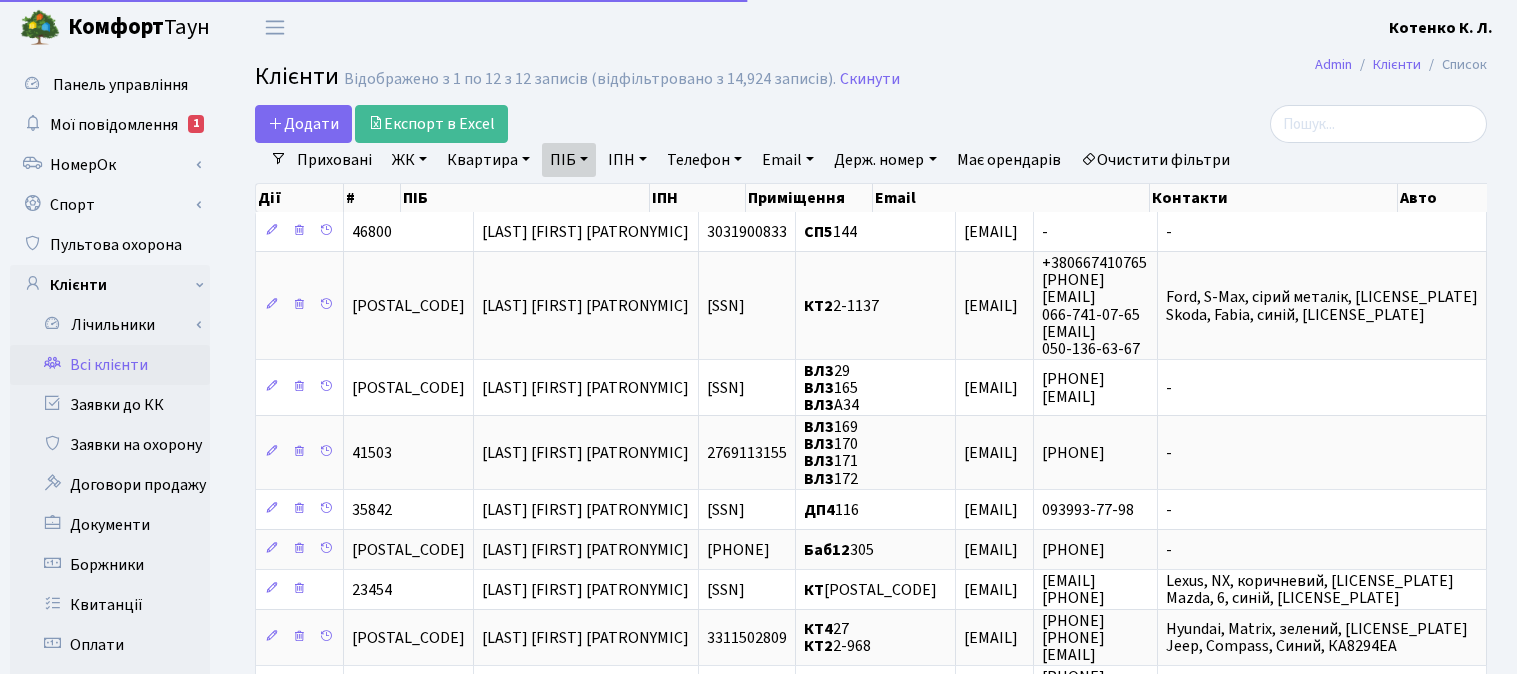 select on "25" 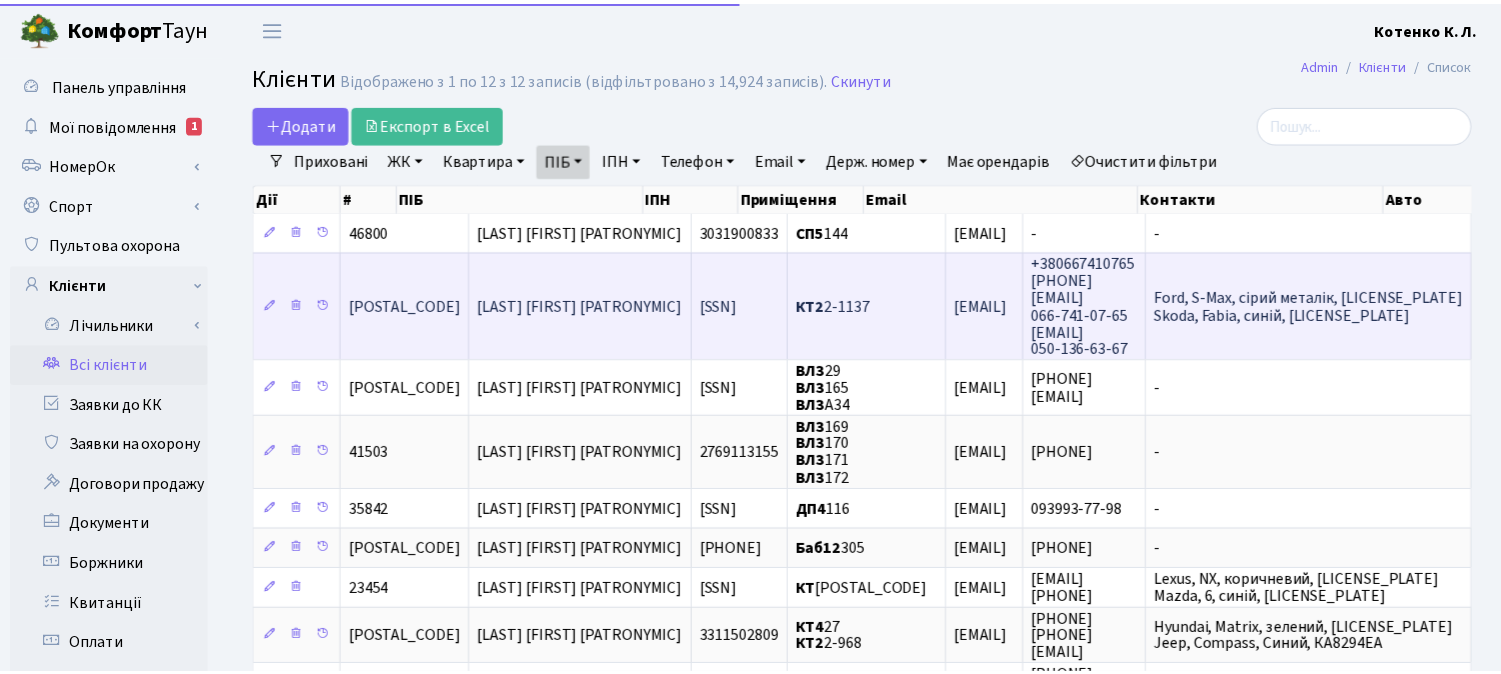 scroll, scrollTop: 0, scrollLeft: 0, axis: both 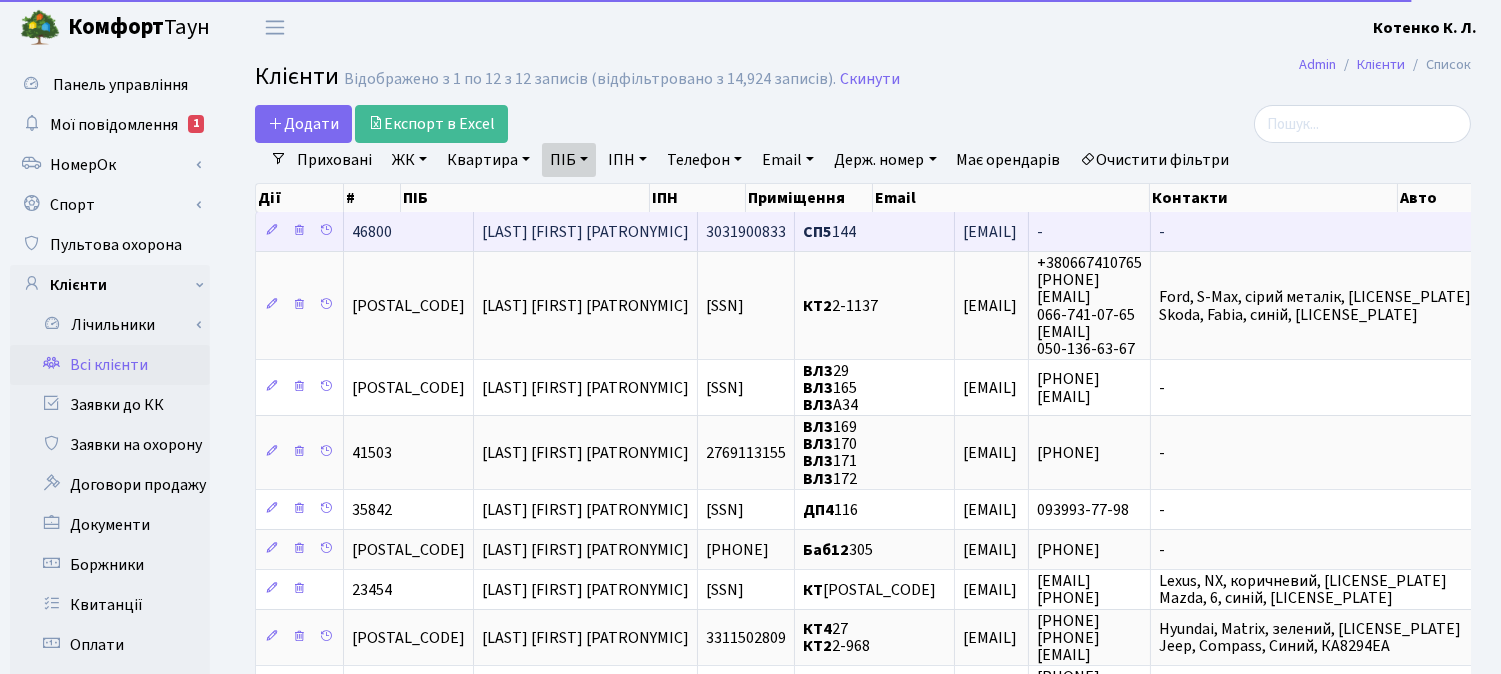 click on "СП5" at bounding box center [817, 232] 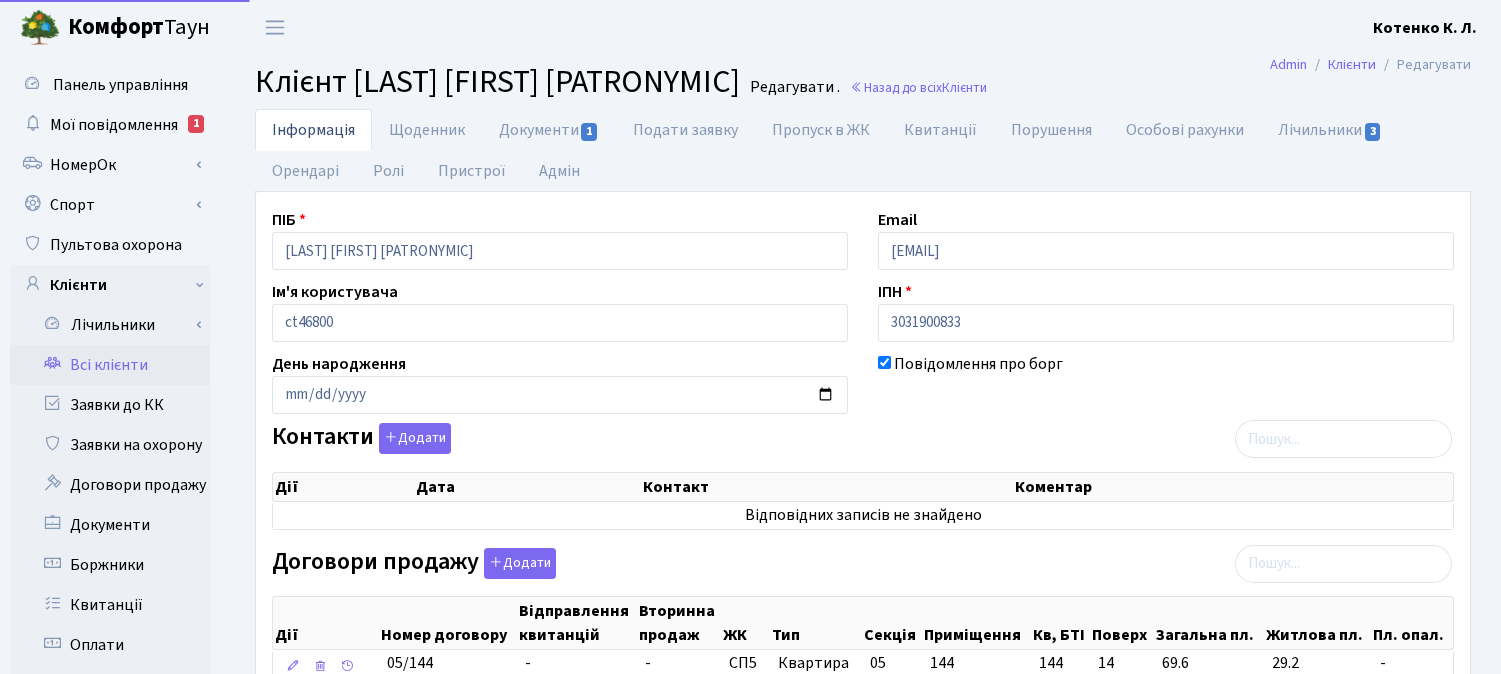 scroll, scrollTop: 0, scrollLeft: 0, axis: both 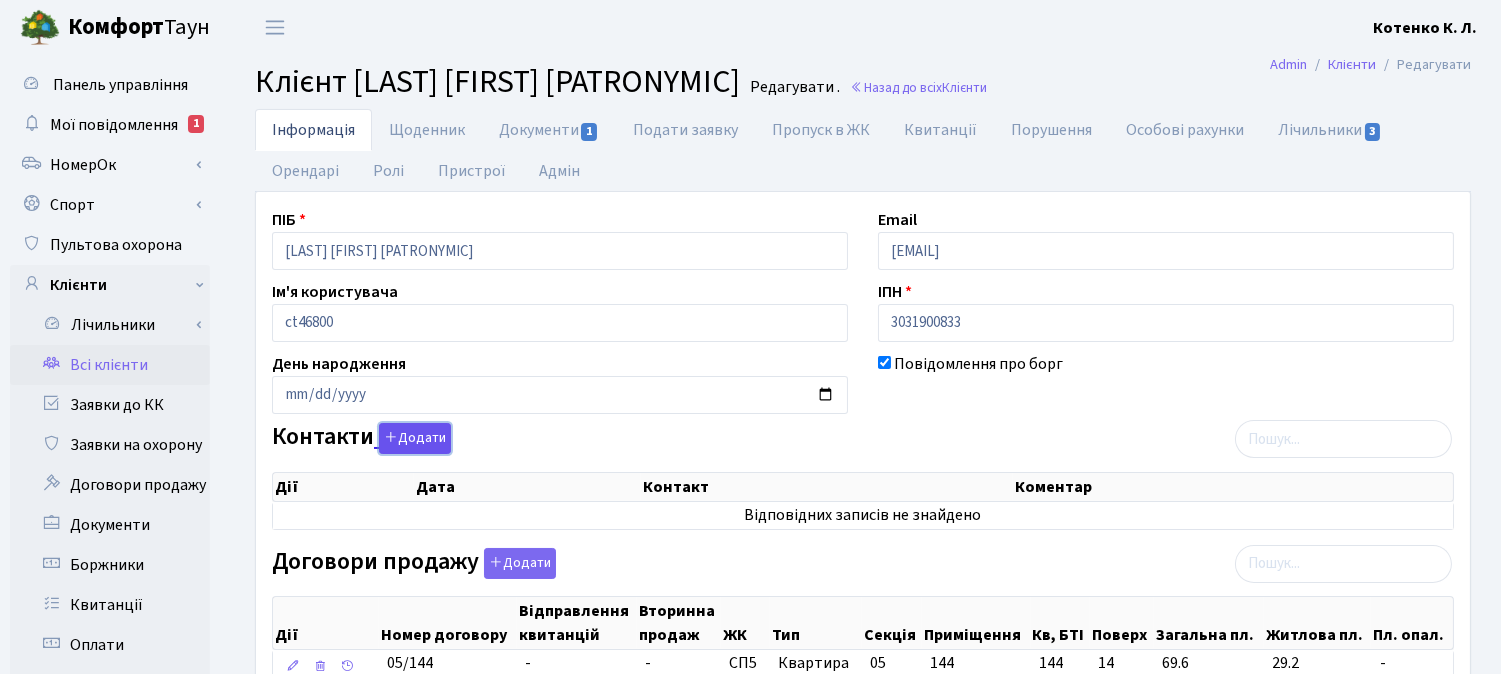 click at bounding box center [391, 437] 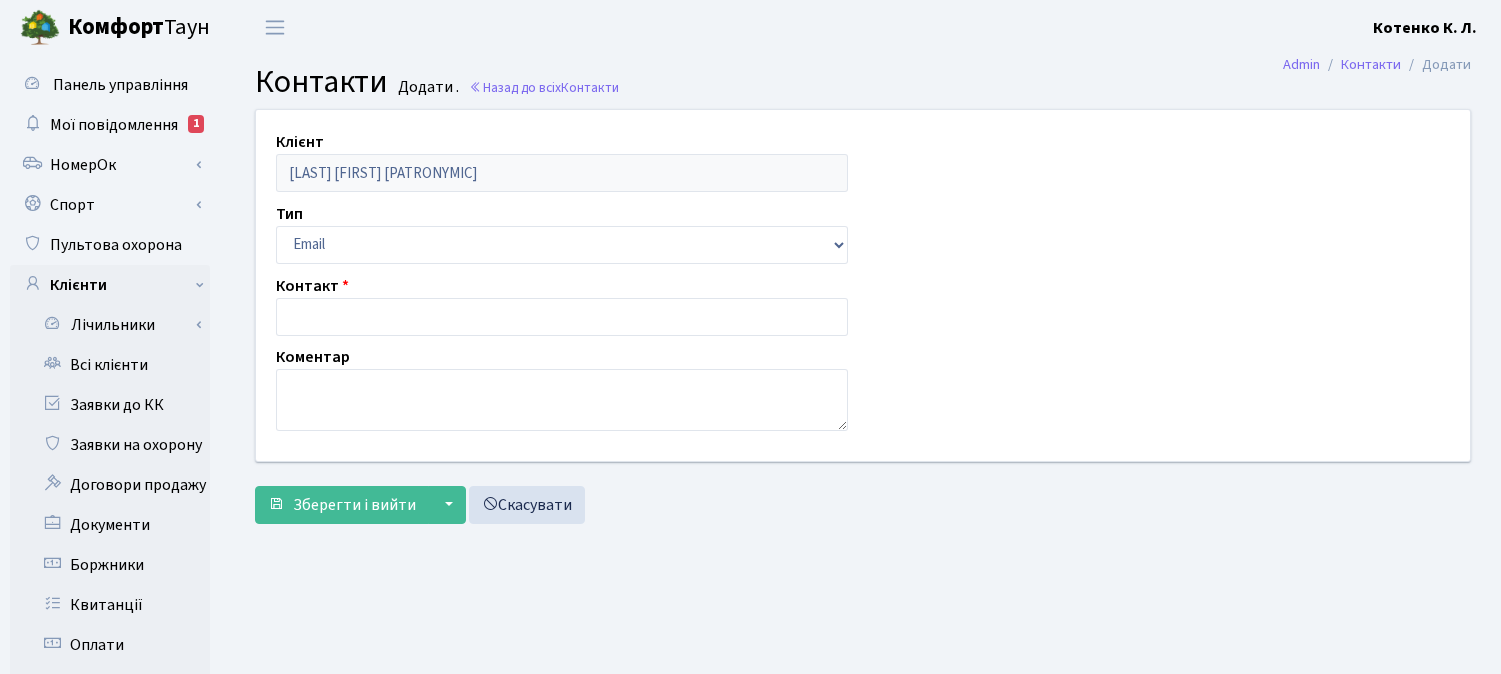scroll, scrollTop: 0, scrollLeft: 0, axis: both 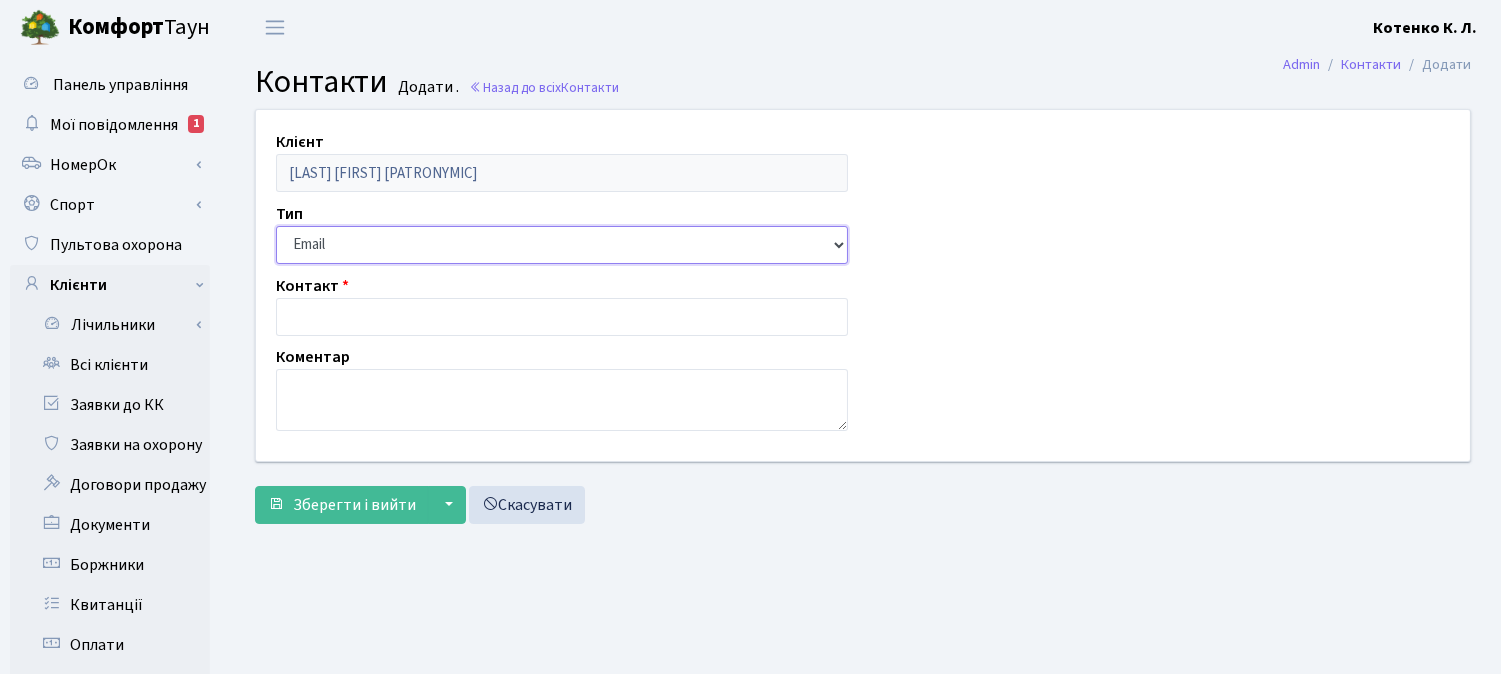 drag, startPoint x: 0, startPoint y: 0, endPoint x: 352, endPoint y: 255, distance: 434.65964 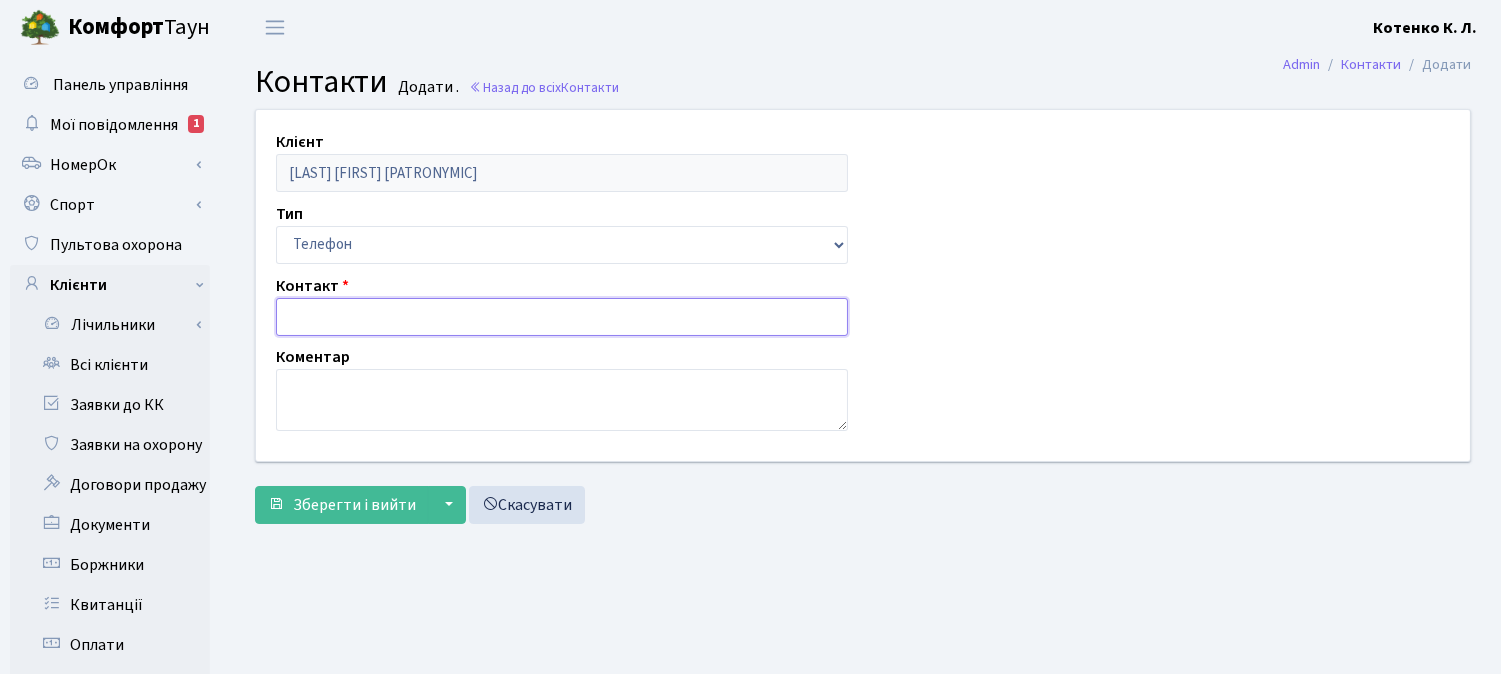 click at bounding box center (562, 317) 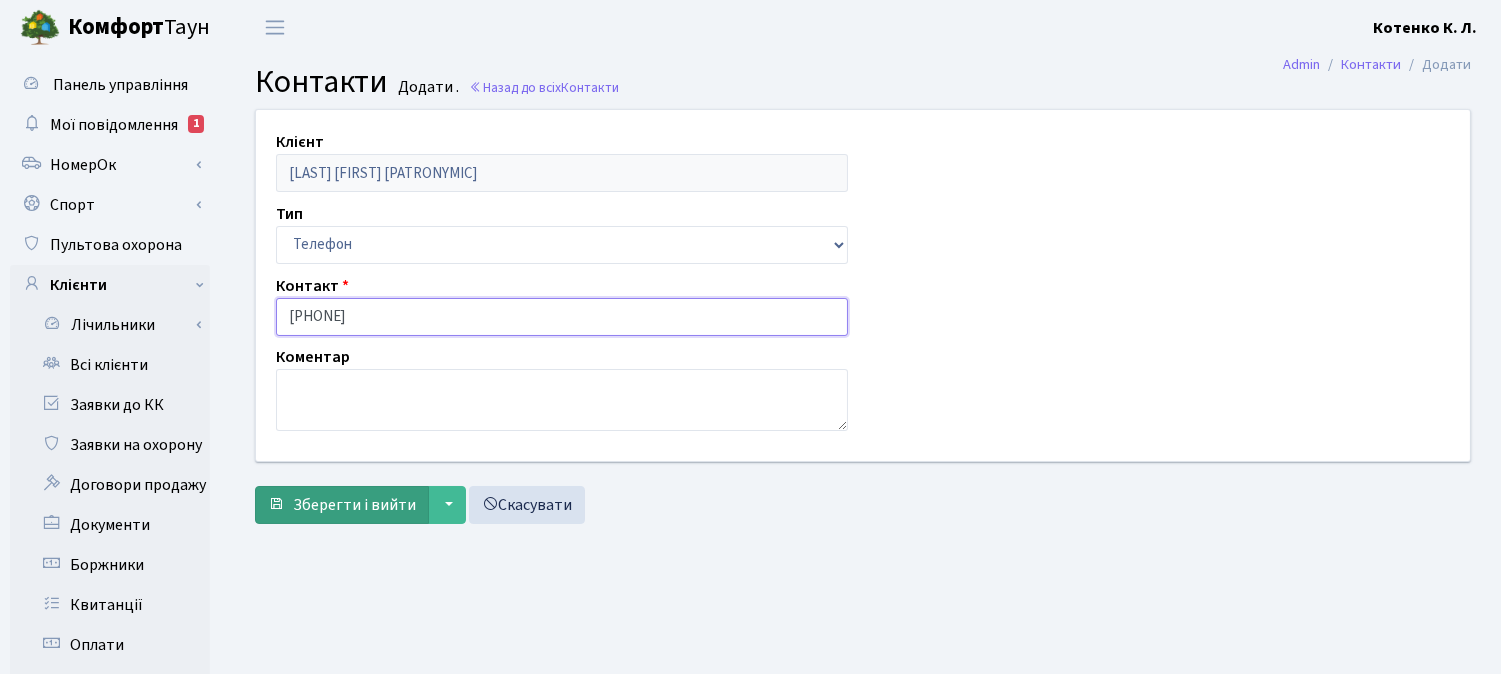 type on "066-794-1567" 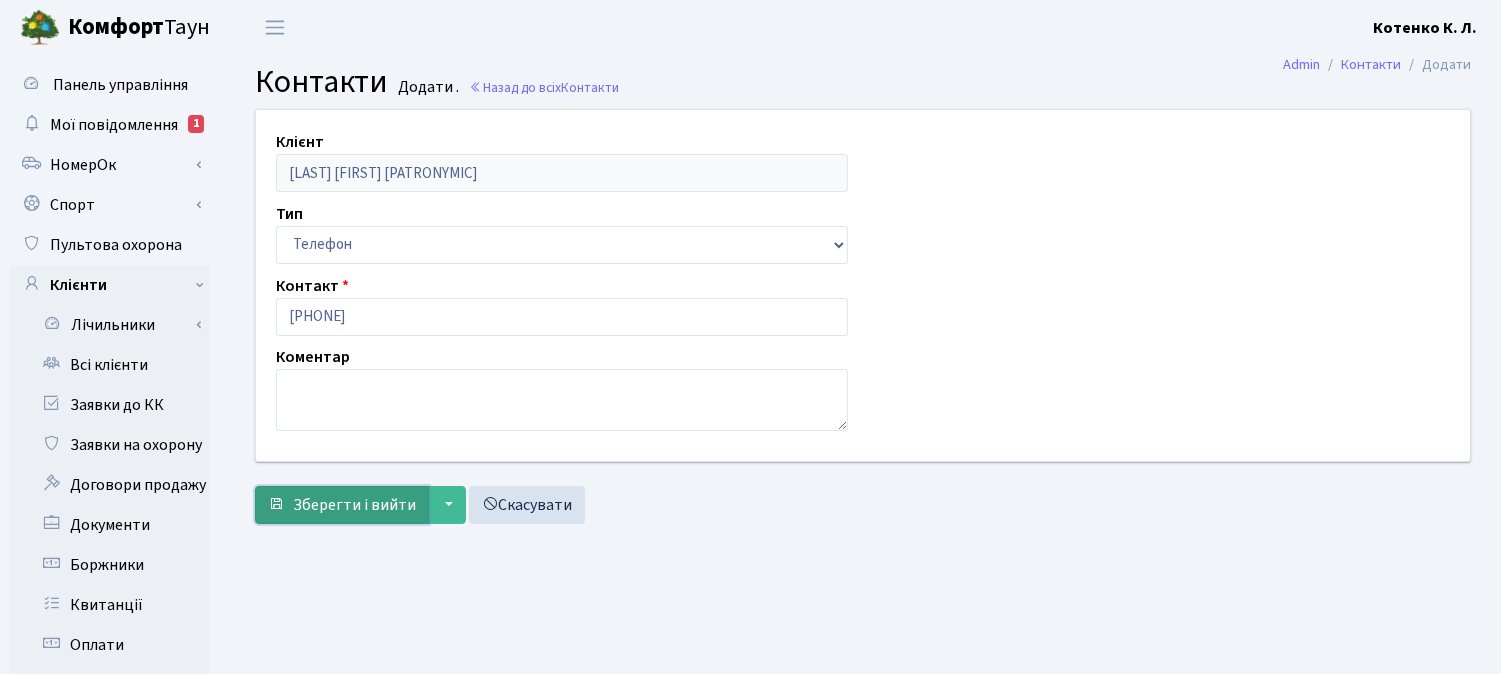 click on "Зберегти і вийти" at bounding box center (354, 505) 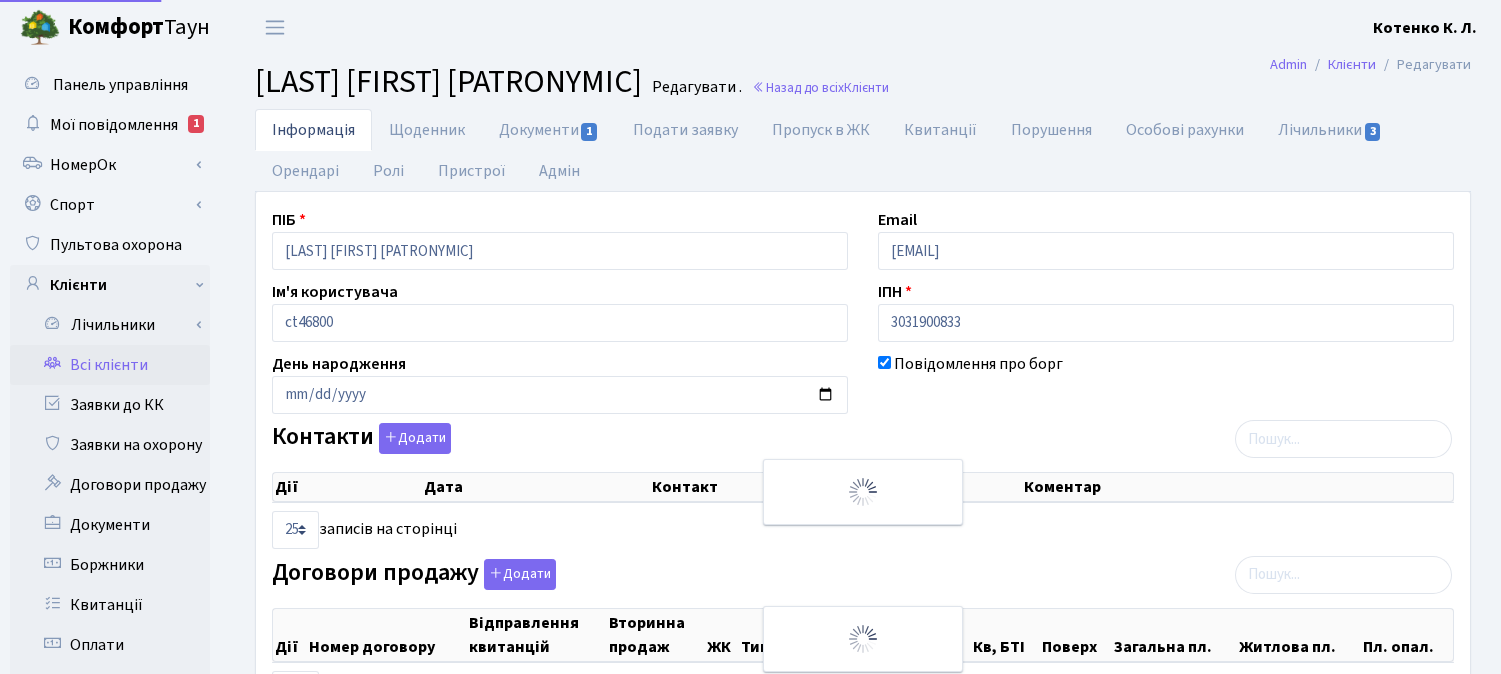 scroll, scrollTop: 0, scrollLeft: 0, axis: both 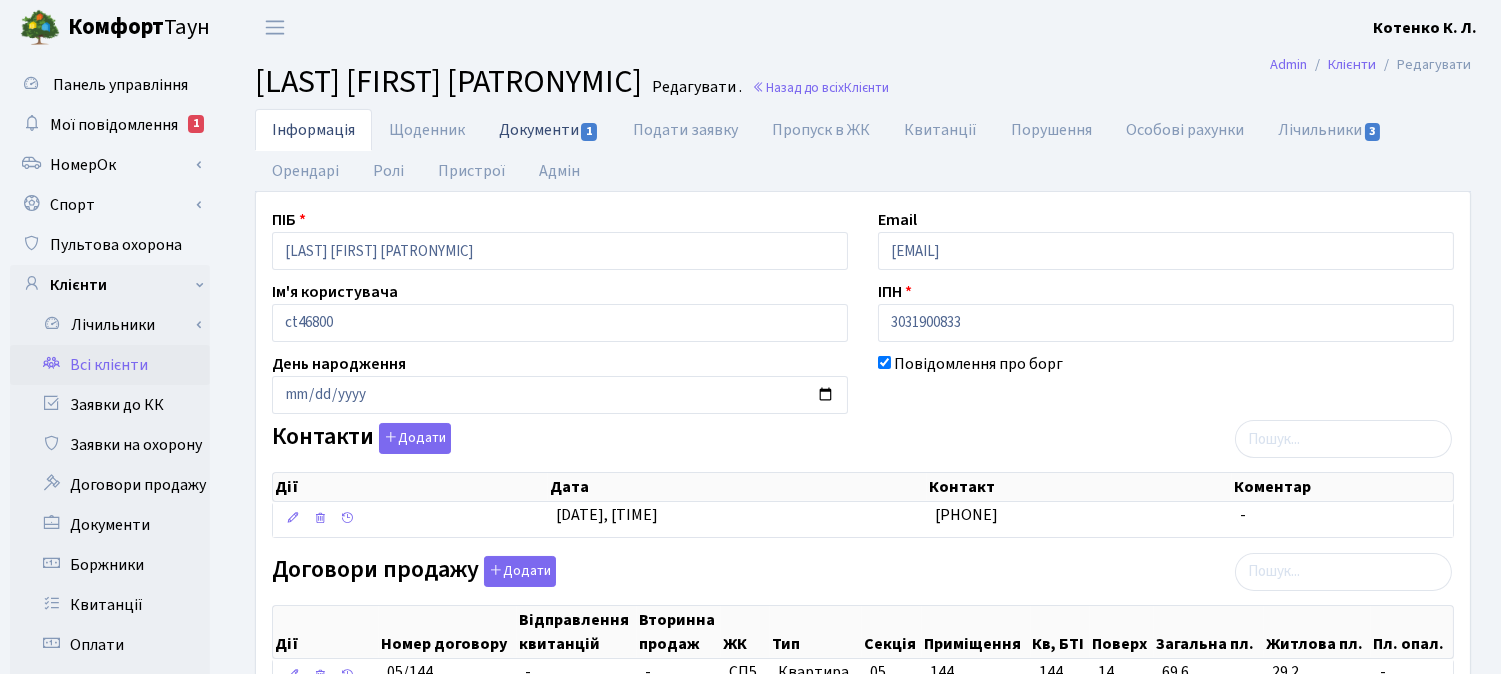 click on "Документи  1" at bounding box center [549, 129] 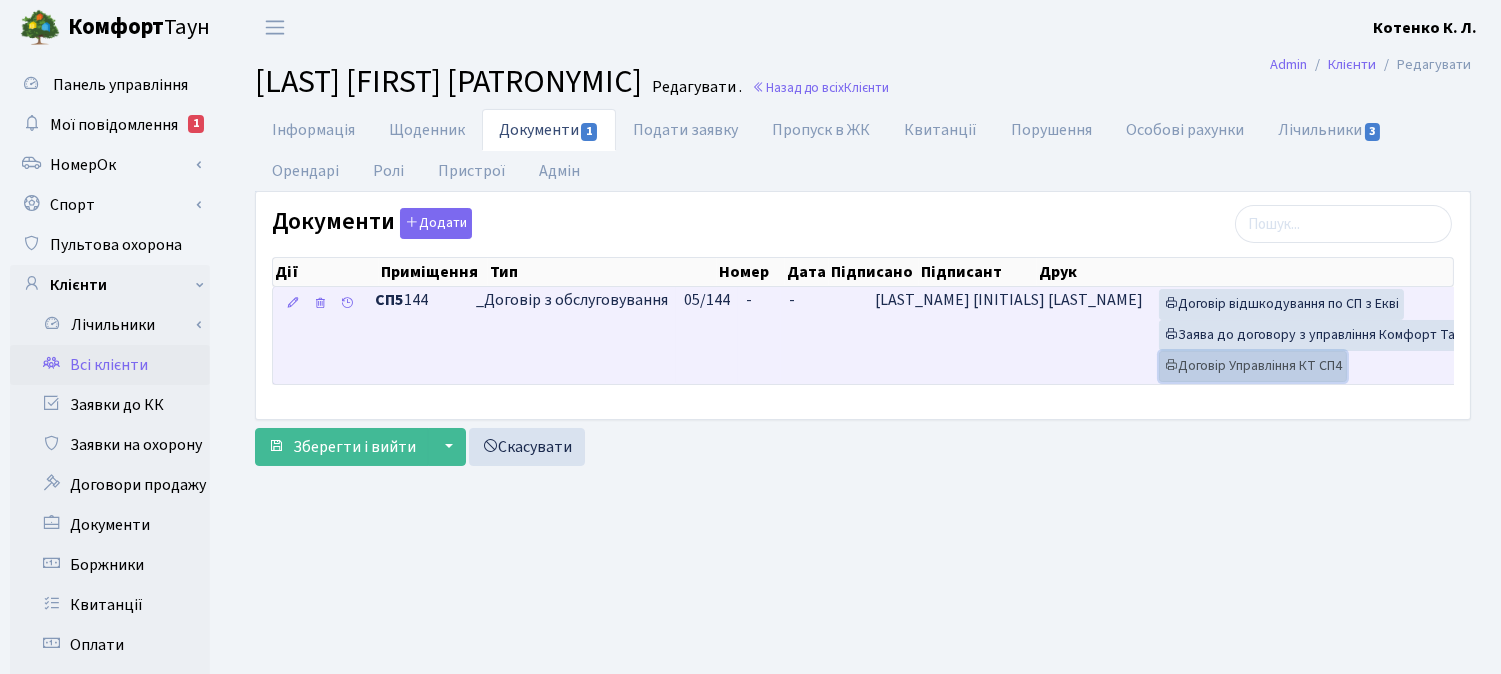 click on "Договір Управління КТ СП4" at bounding box center [1253, 366] 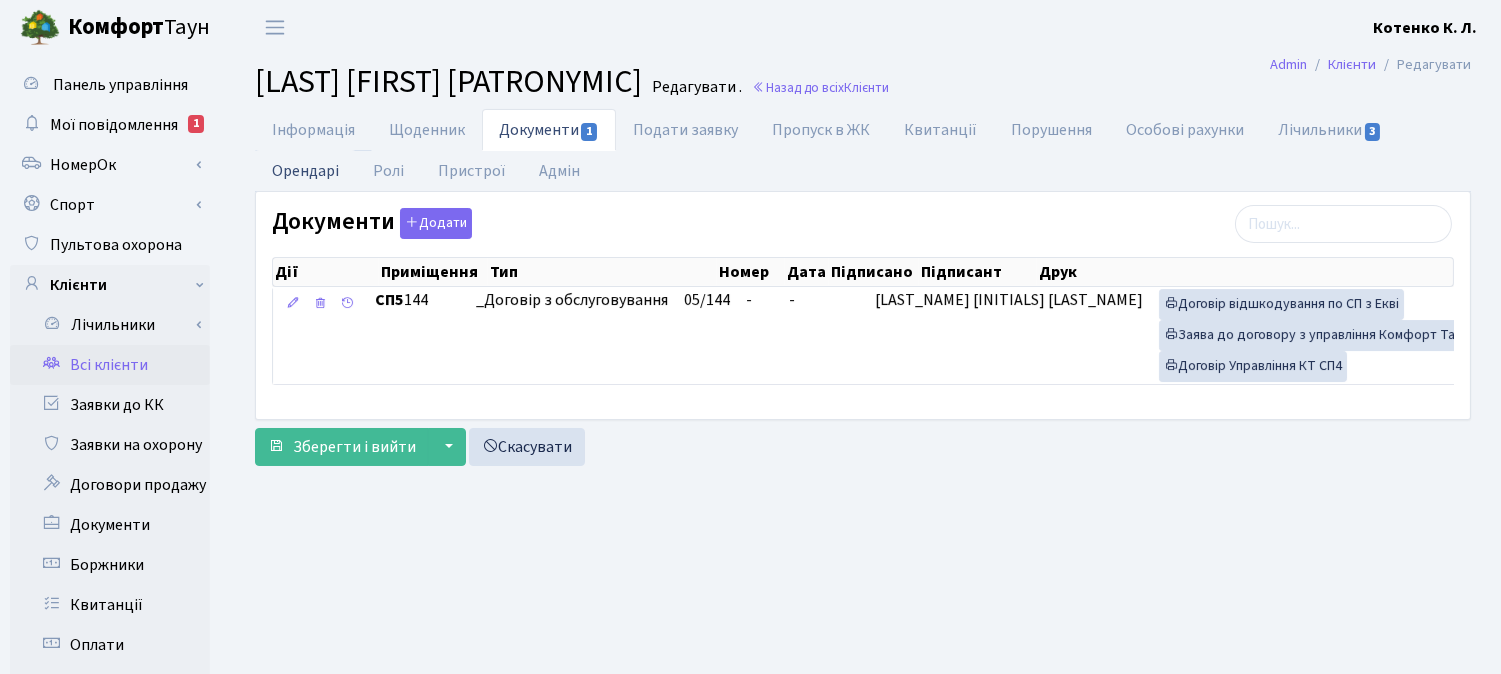 drag, startPoint x: 330, startPoint y: 138, endPoint x: 340, endPoint y: 150, distance: 15.6205 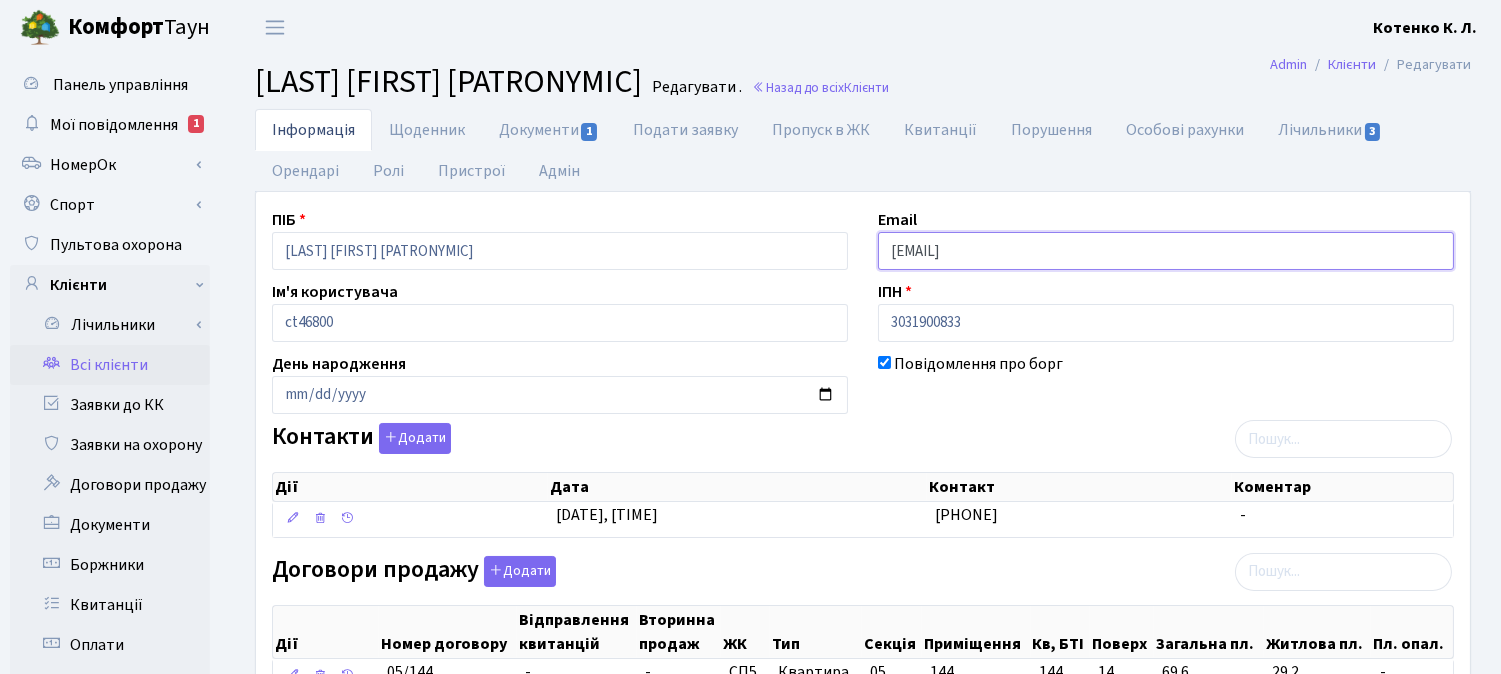 drag, startPoint x: 1056, startPoint y: 263, endPoint x: 980, endPoint y: 253, distance: 76.655075 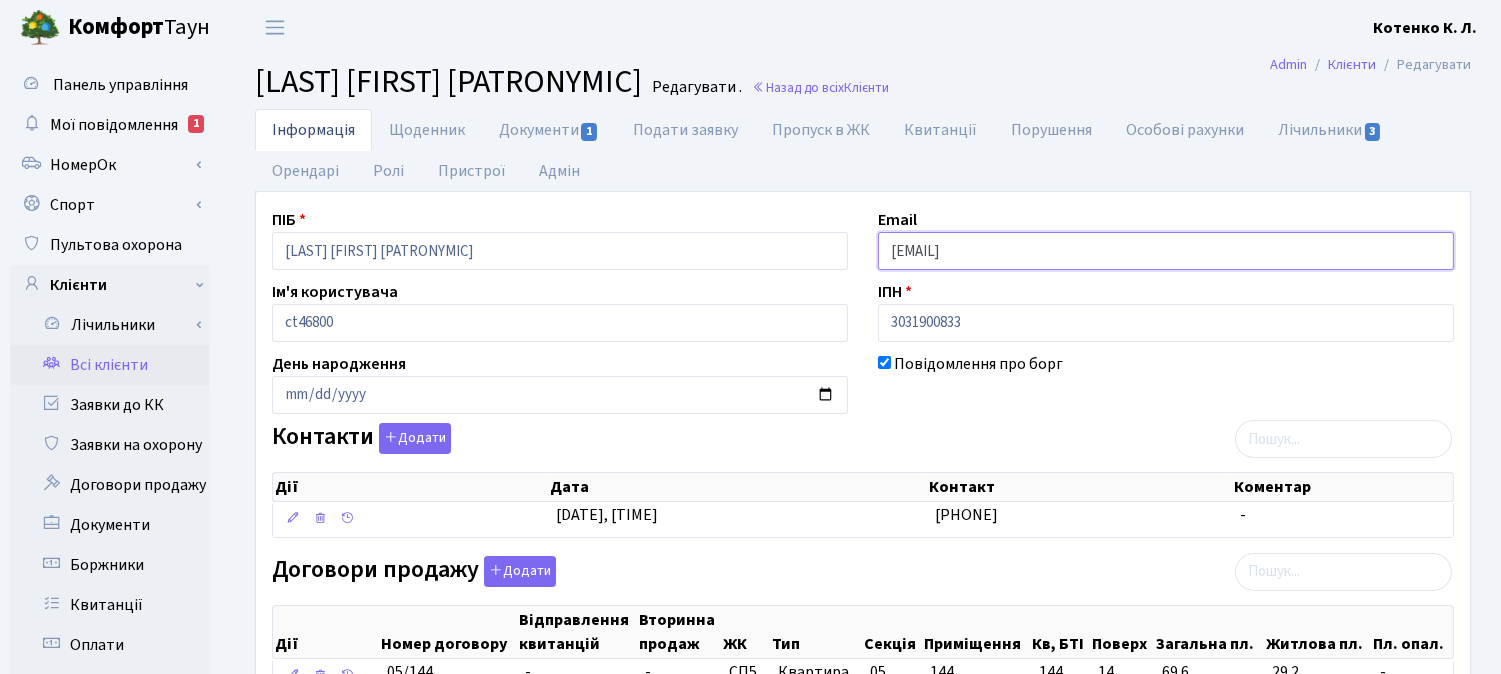 click on "ПІБ
Харченко Леонід Олександрович
Email
kharchenkol@gmail.com
Ім'я користувача
ct46800
ІПН
3031900833
День народження
Повідомлення про борг
Контакти
Додати
Дії
Дата
Дії" at bounding box center [863, 654] 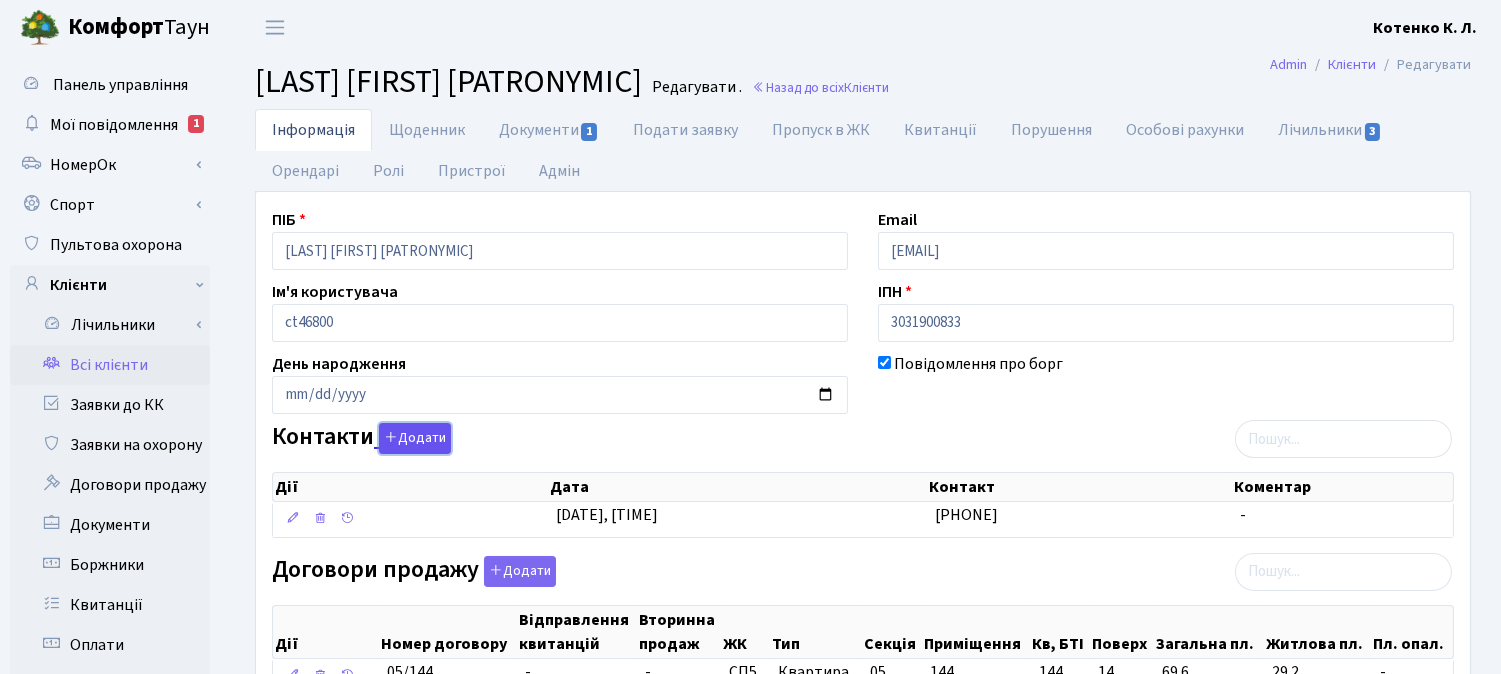 click on "Додати" at bounding box center (415, 438) 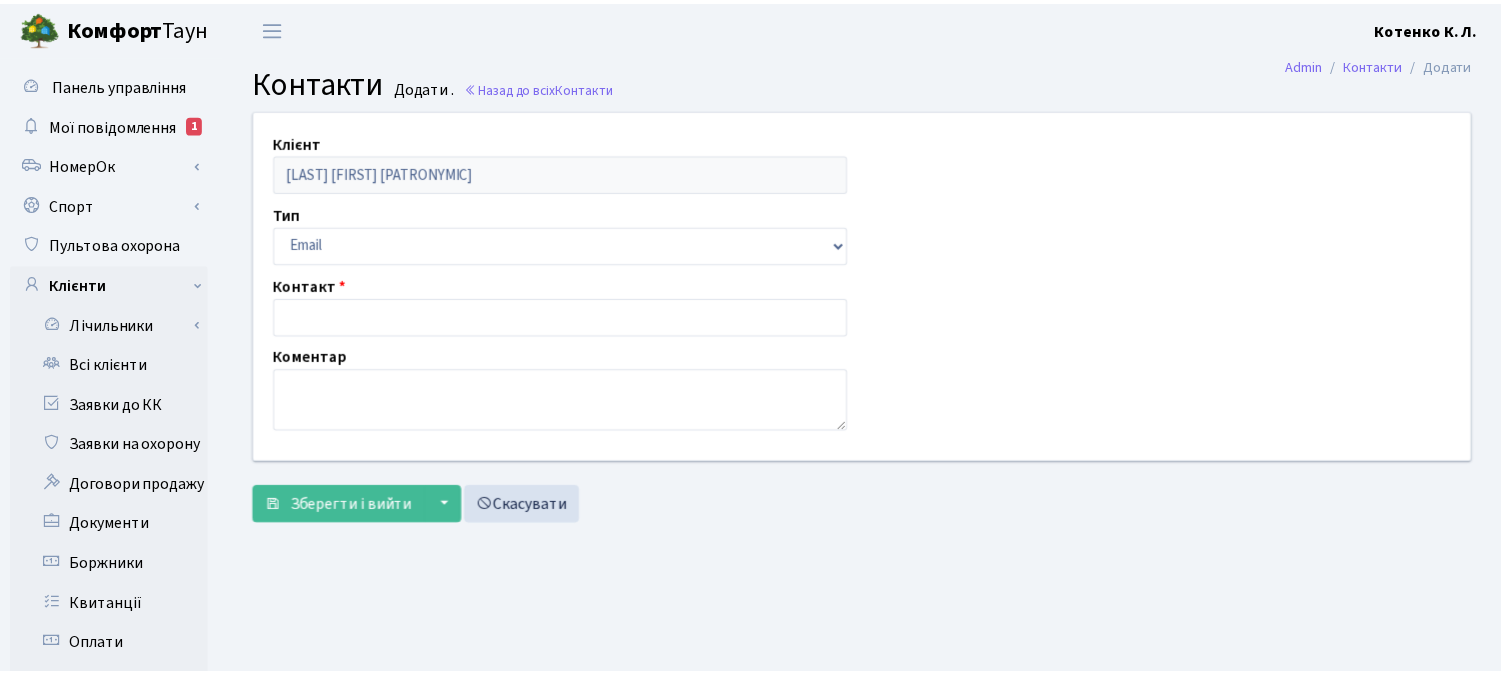 scroll, scrollTop: 0, scrollLeft: 0, axis: both 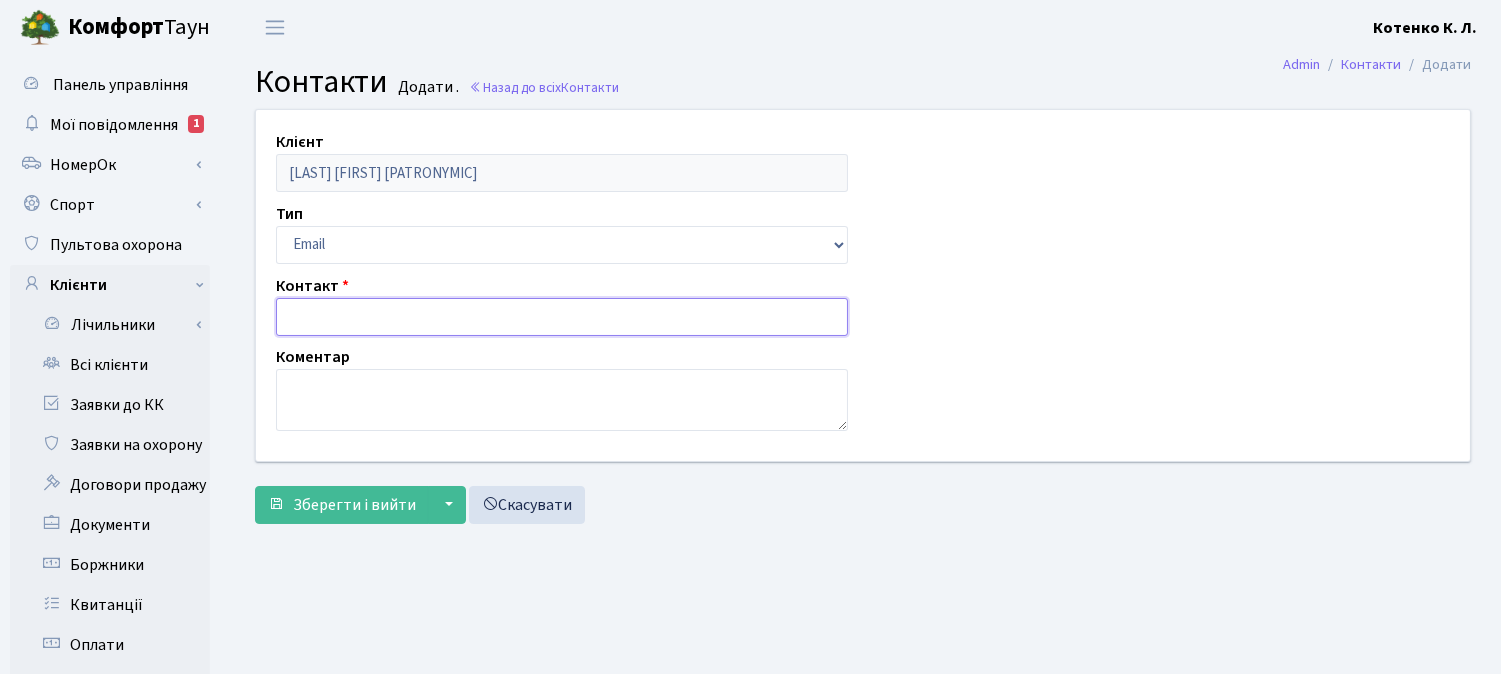 click at bounding box center [562, 317] 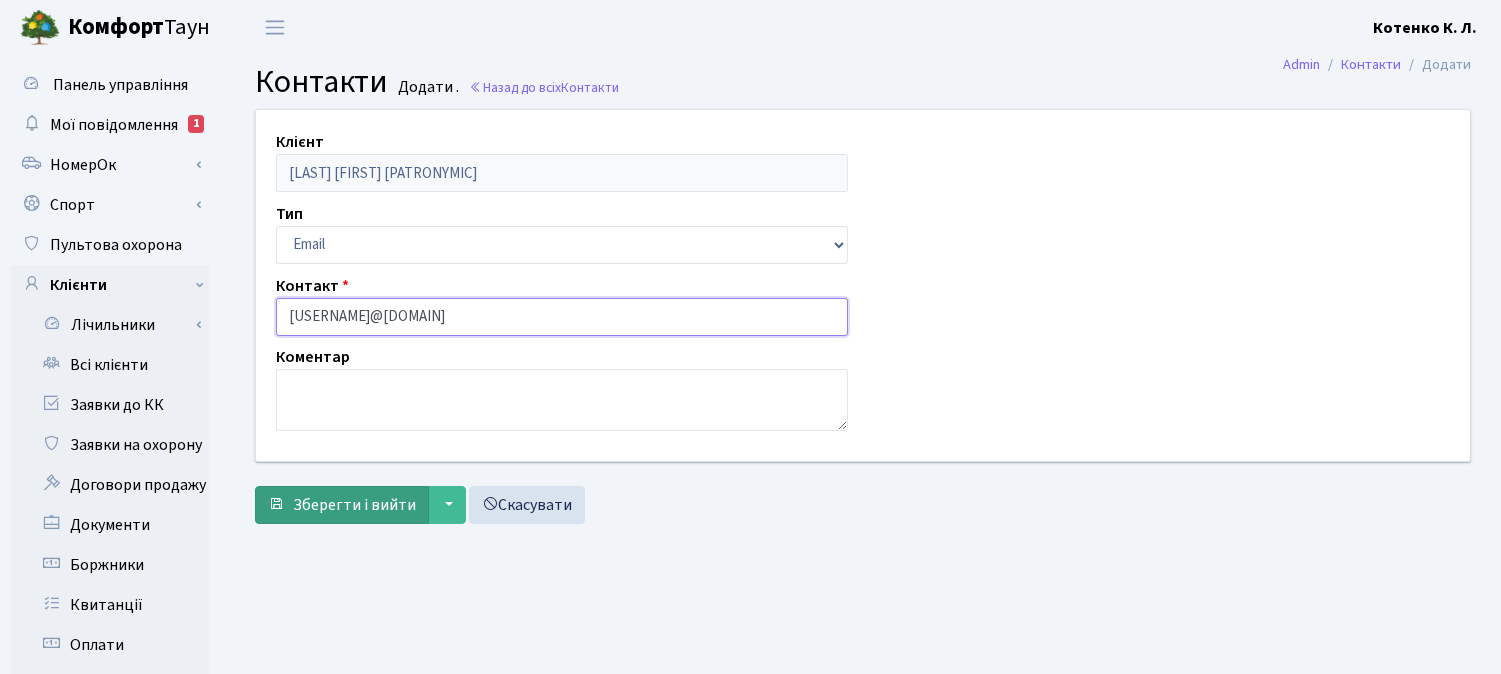 type on "[USERNAME]@[DOMAIN]" 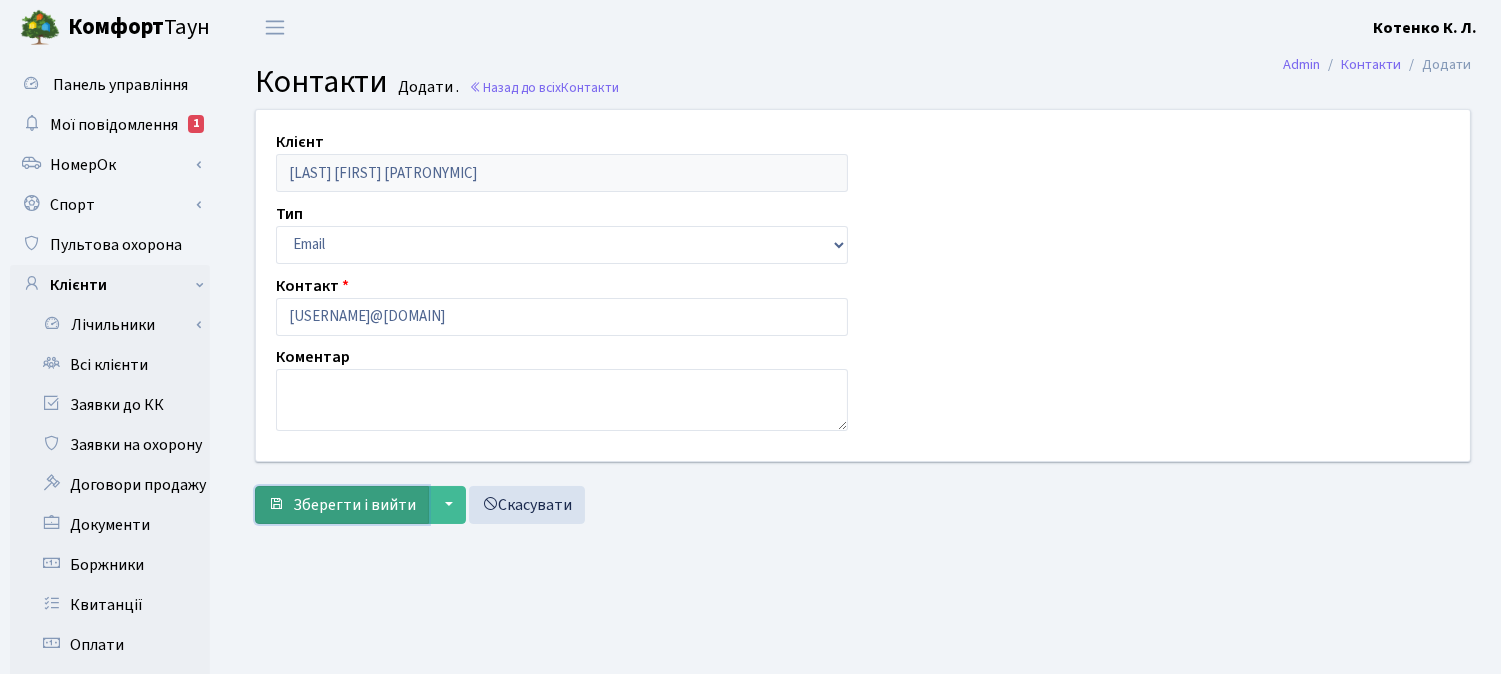 click on "Зберегти і вийти" at bounding box center (354, 505) 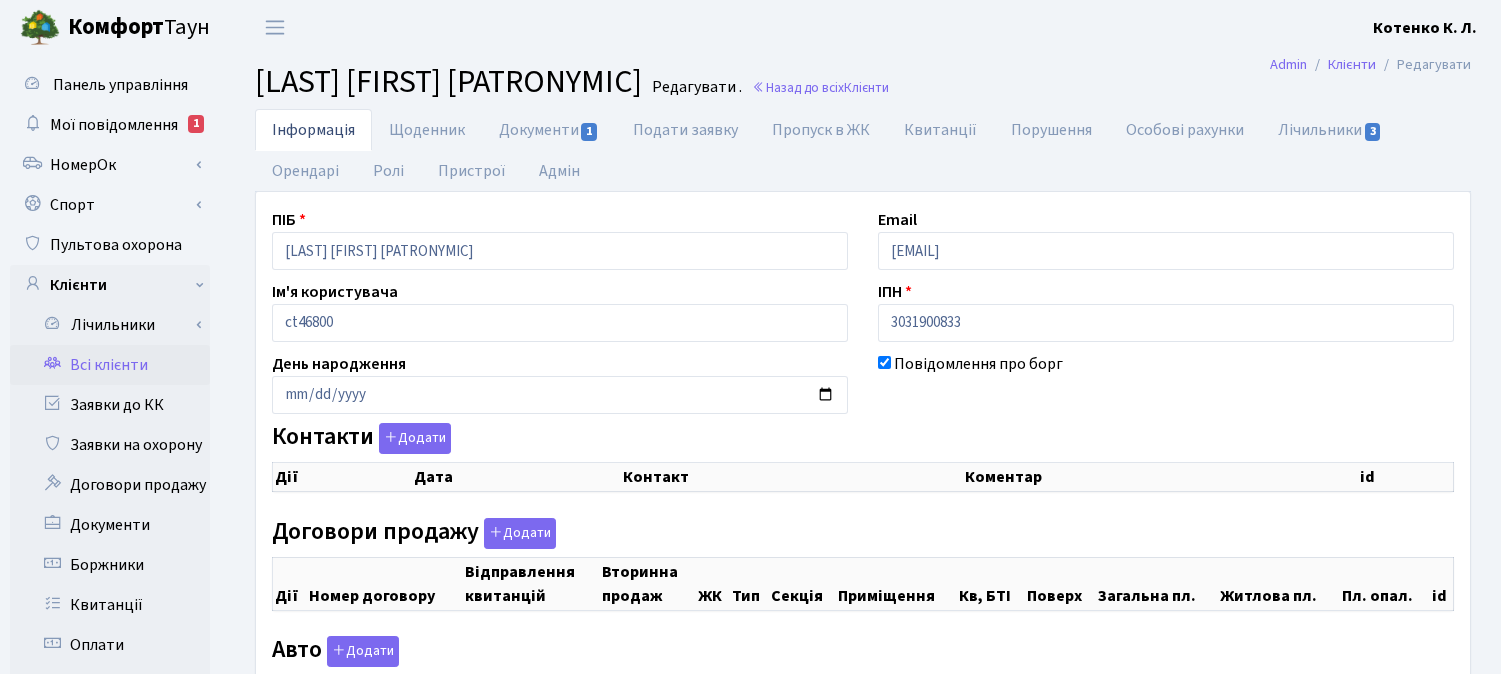 checkbox on "true" 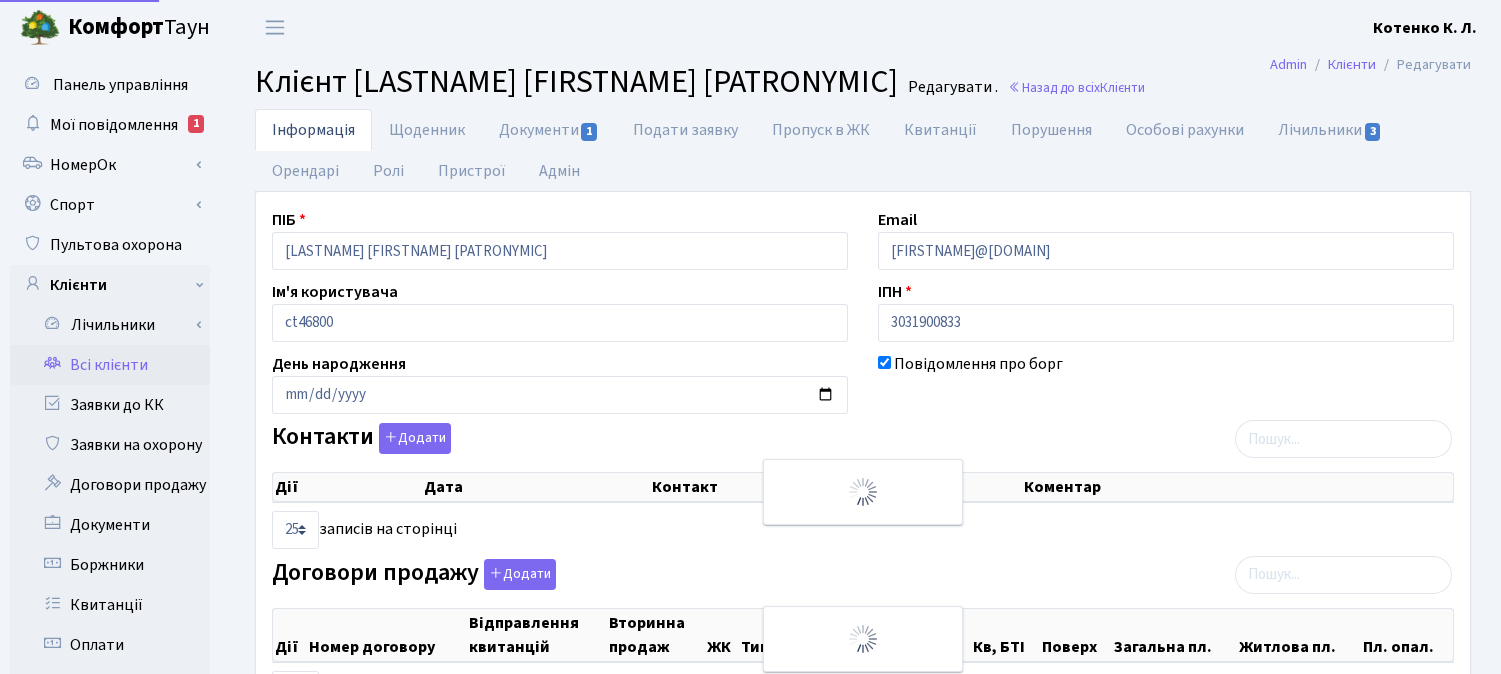 scroll, scrollTop: 0, scrollLeft: 0, axis: both 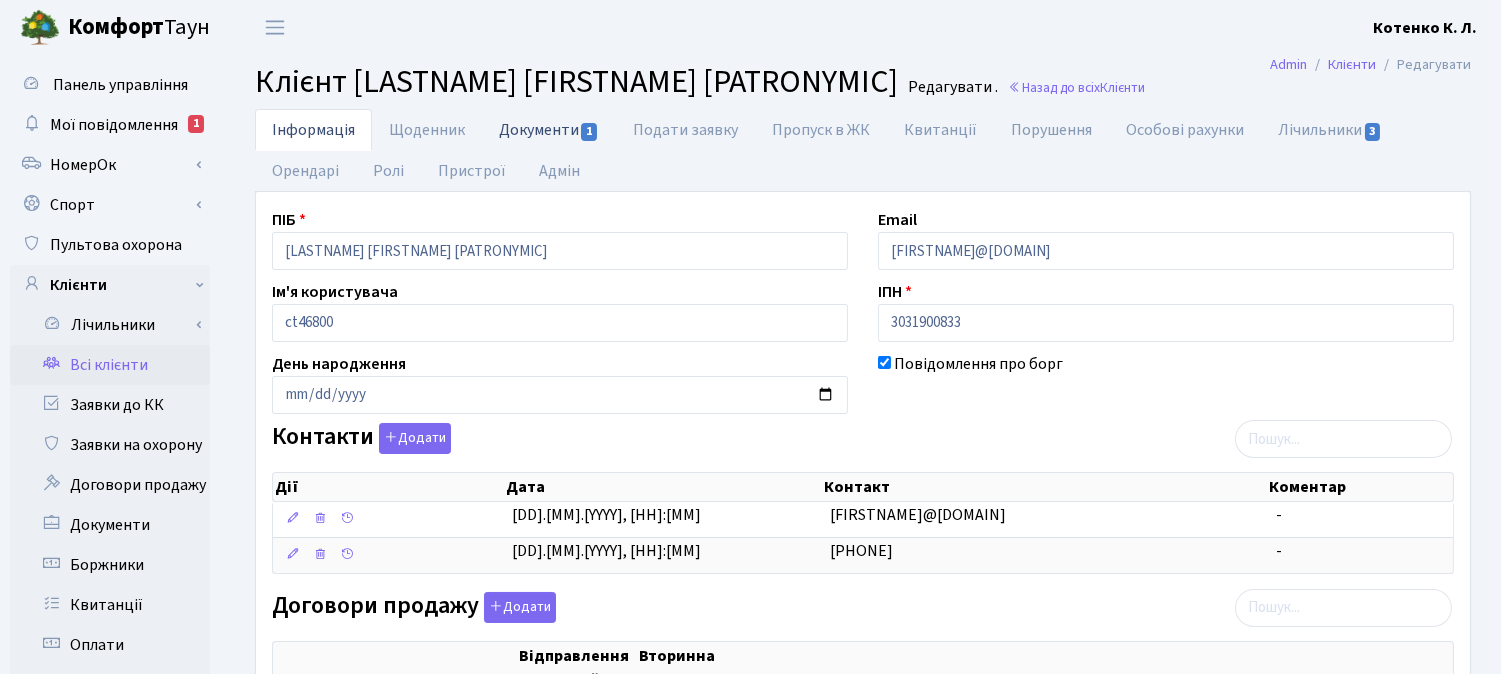 click on "Документи  1" at bounding box center (549, 129) 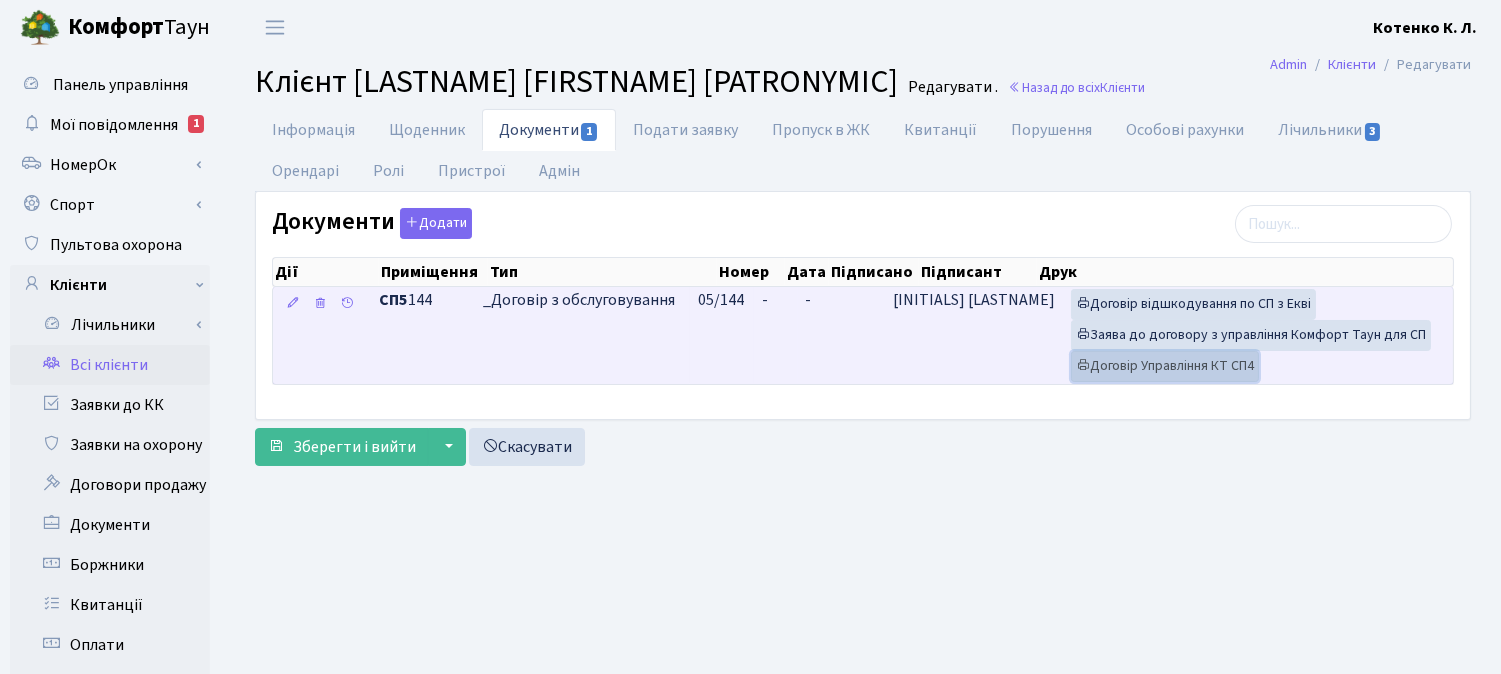 click on "Договір Управління КТ СП4" at bounding box center [1165, 366] 